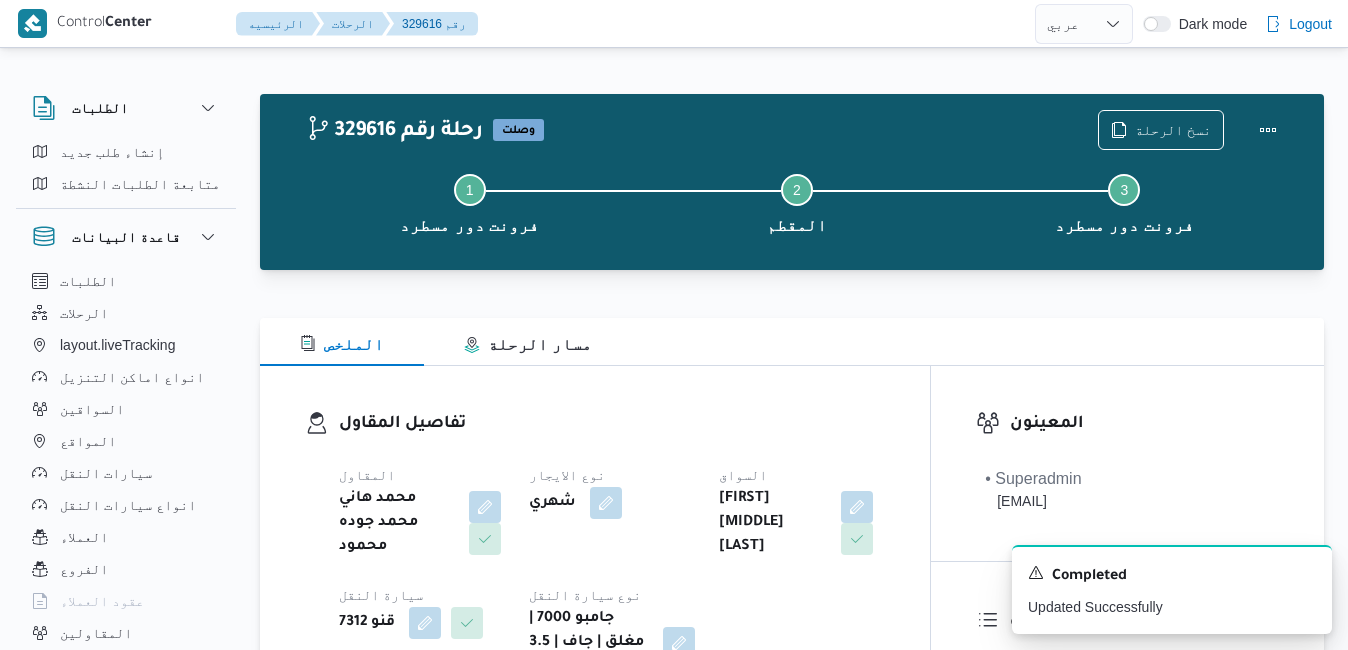 select on "ar" 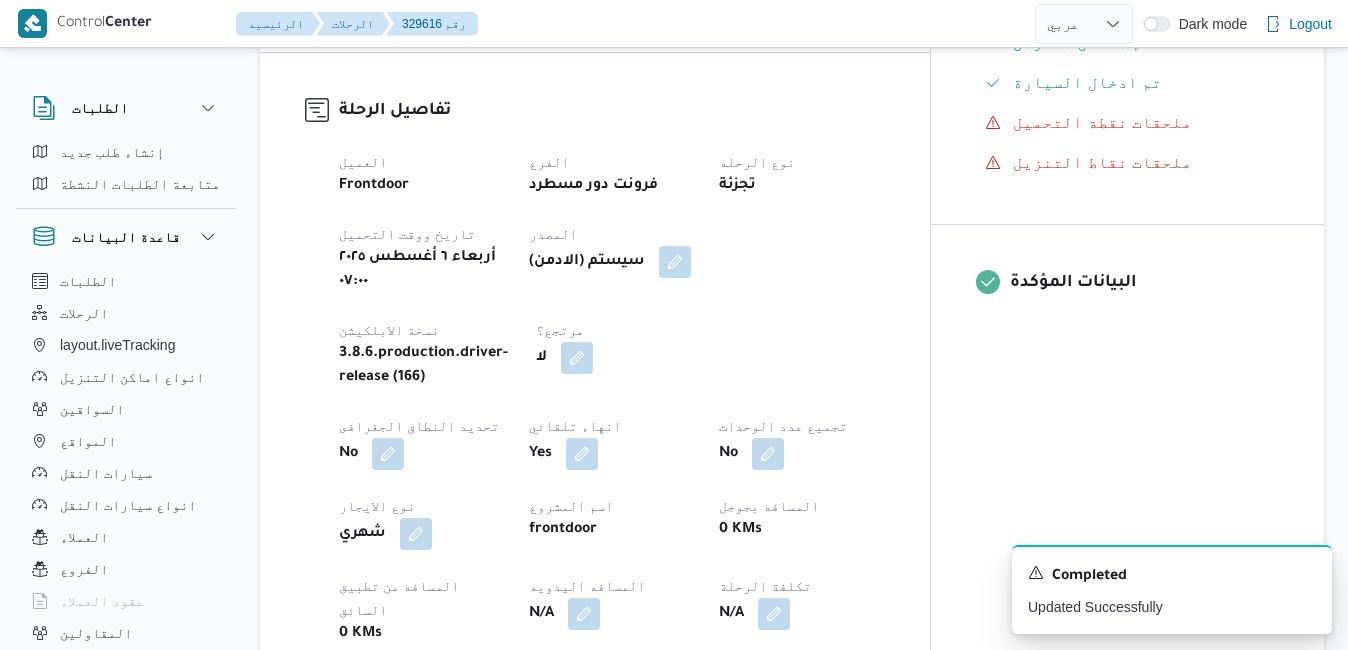 scroll, scrollTop: 0, scrollLeft: 0, axis: both 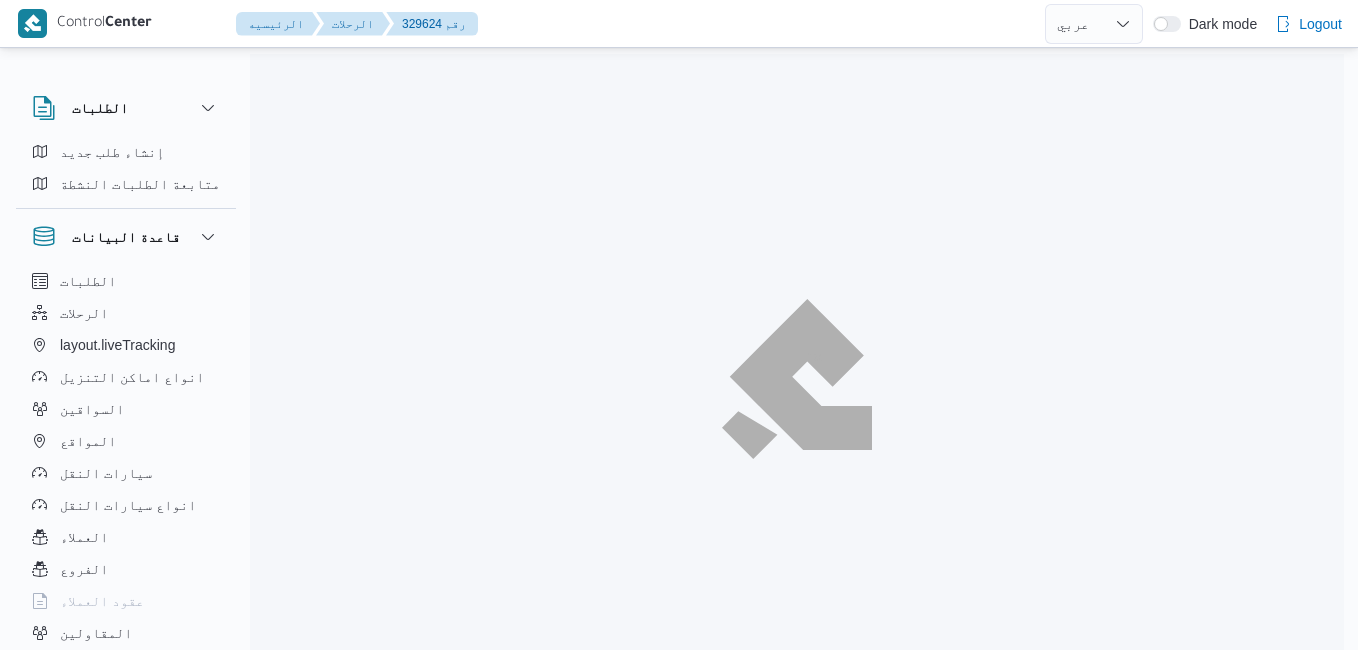 select on "ar" 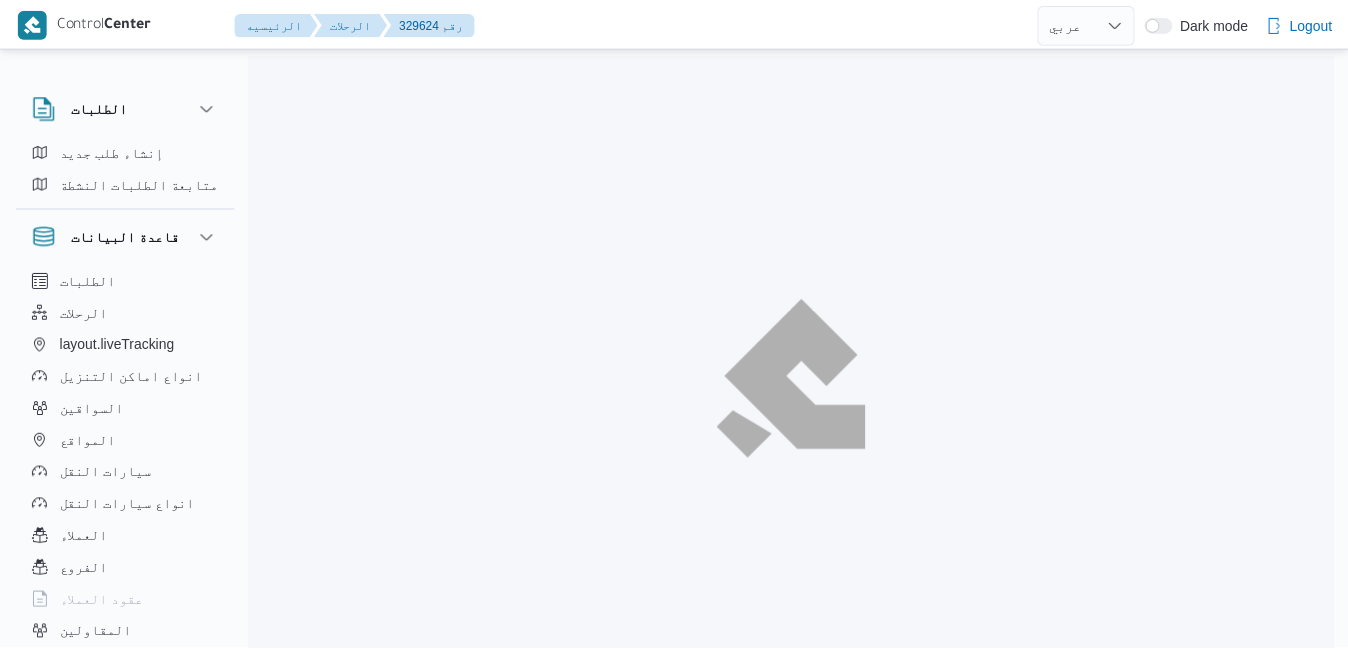scroll, scrollTop: 0, scrollLeft: 0, axis: both 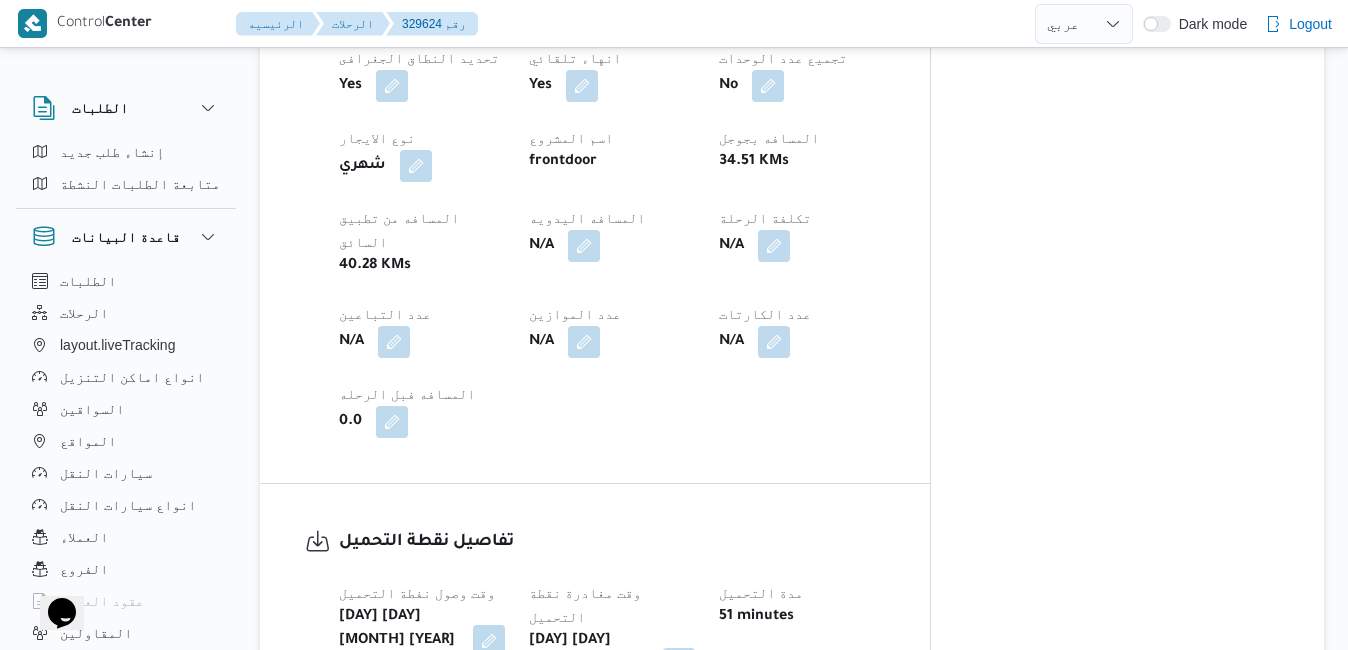 click at bounding box center [679, 664] 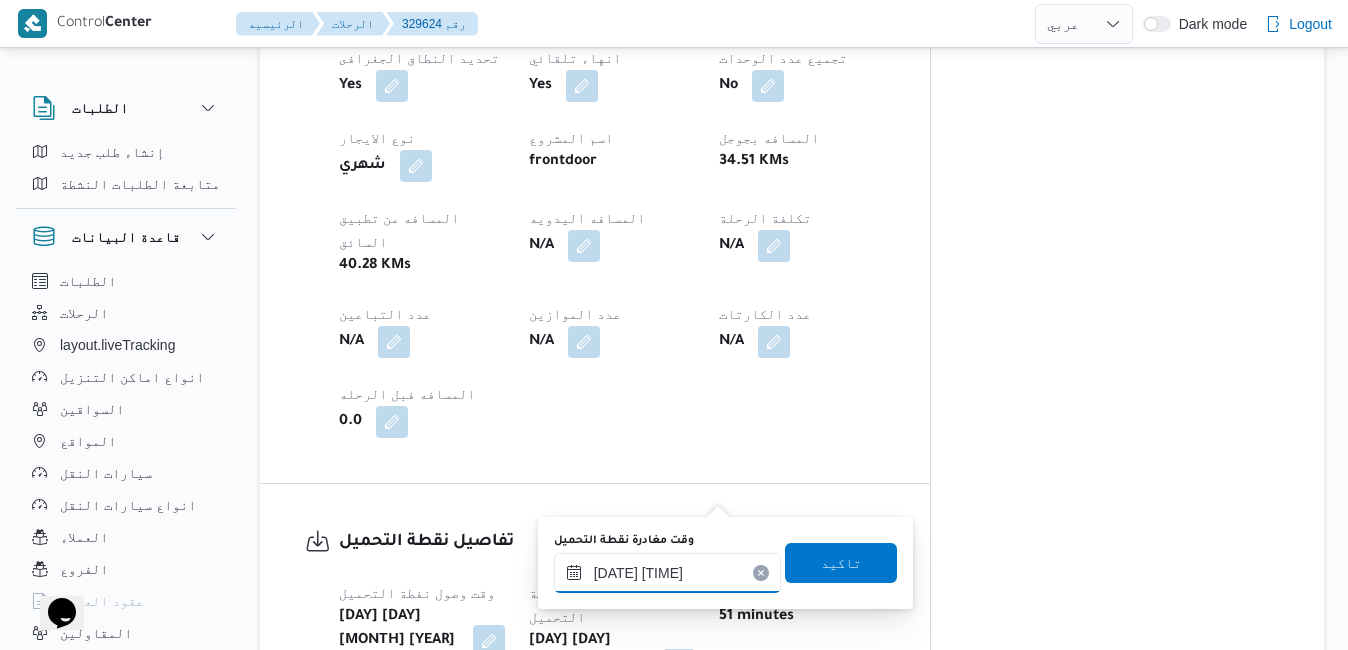 click on "٠٦/٠٨/٢٠٢٥ ٠٩:٥٣" at bounding box center (667, 573) 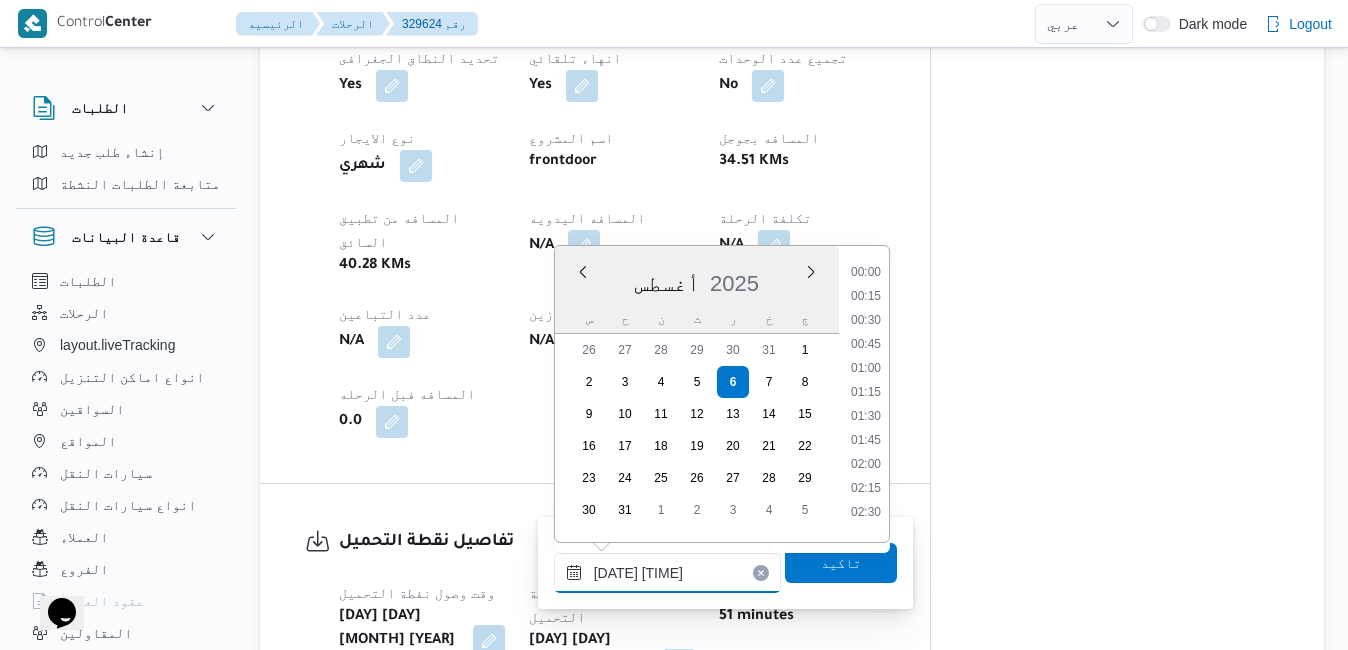 scroll, scrollTop: 798, scrollLeft: 0, axis: vertical 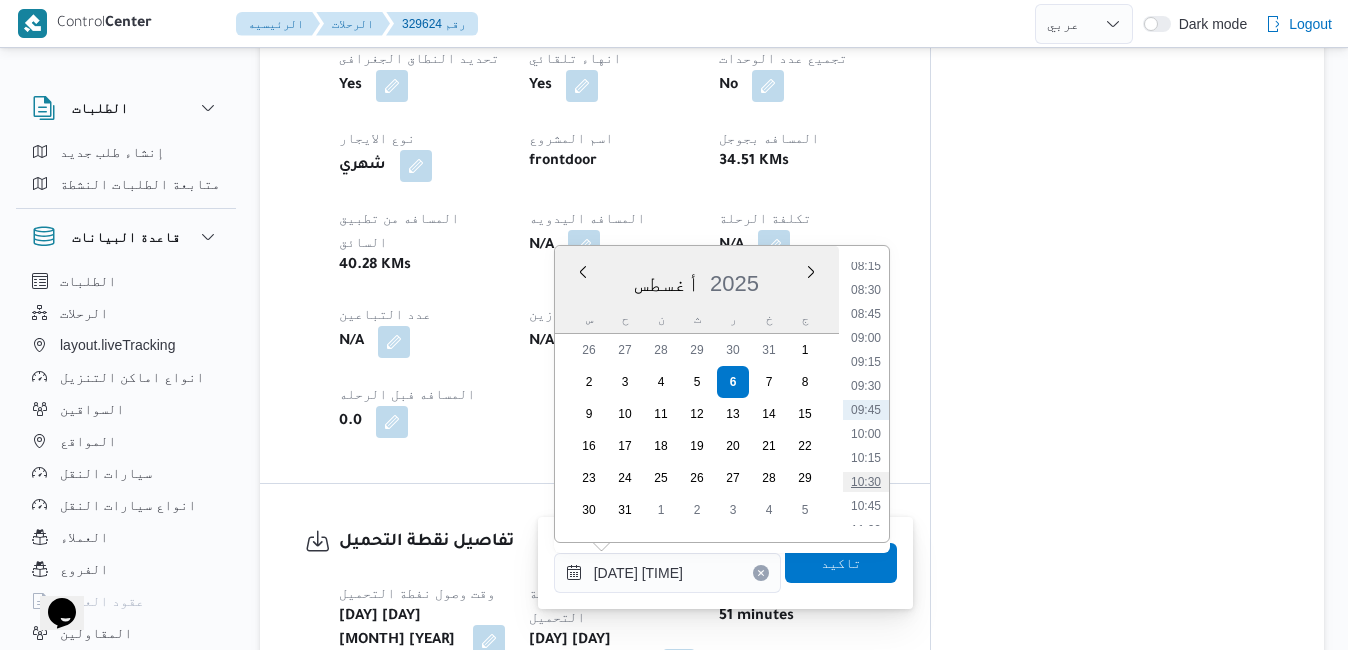 click on "10:30" at bounding box center (866, 482) 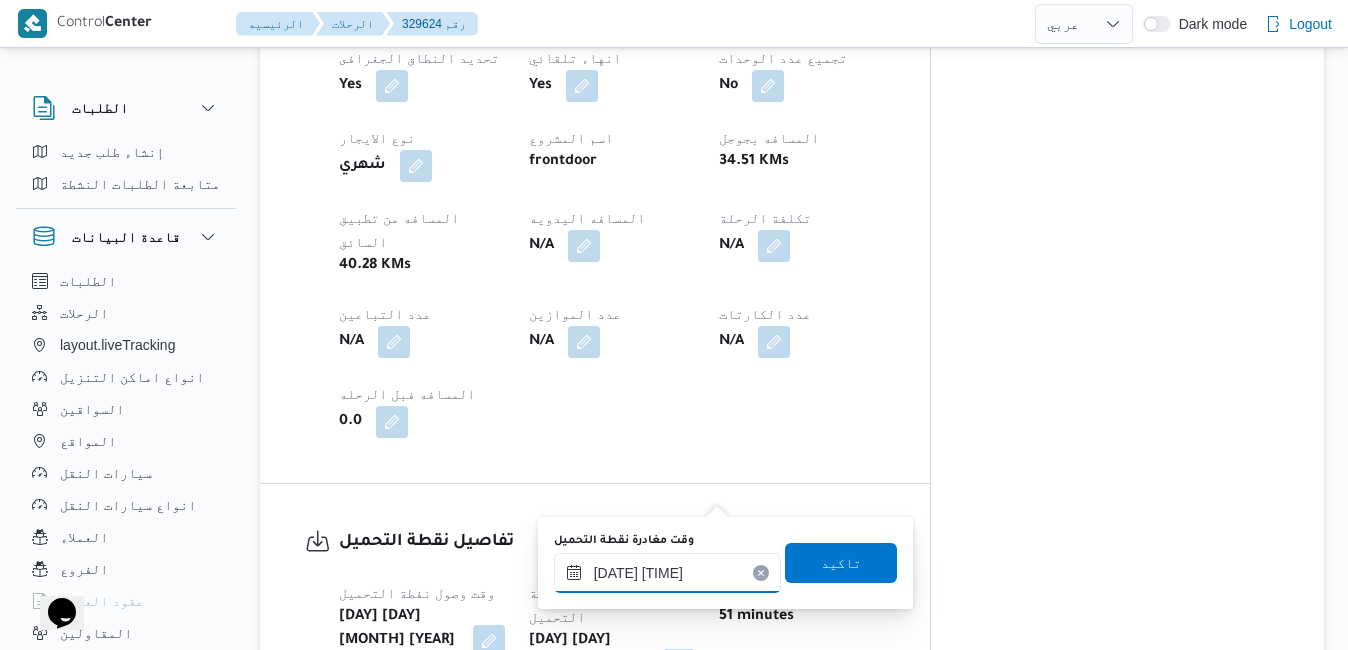 click on "٠٦/٠٨/٢٠٢٥ ١٠:٣٠" at bounding box center (667, 573) 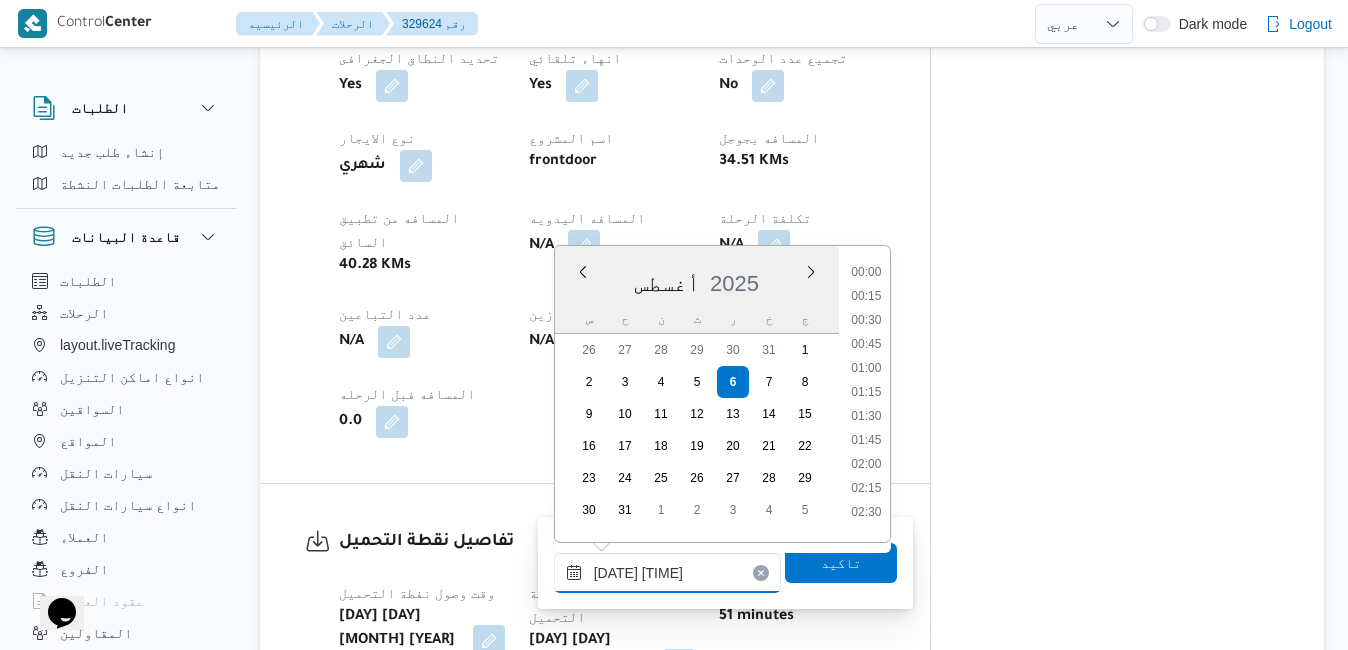 scroll, scrollTop: 870, scrollLeft: 0, axis: vertical 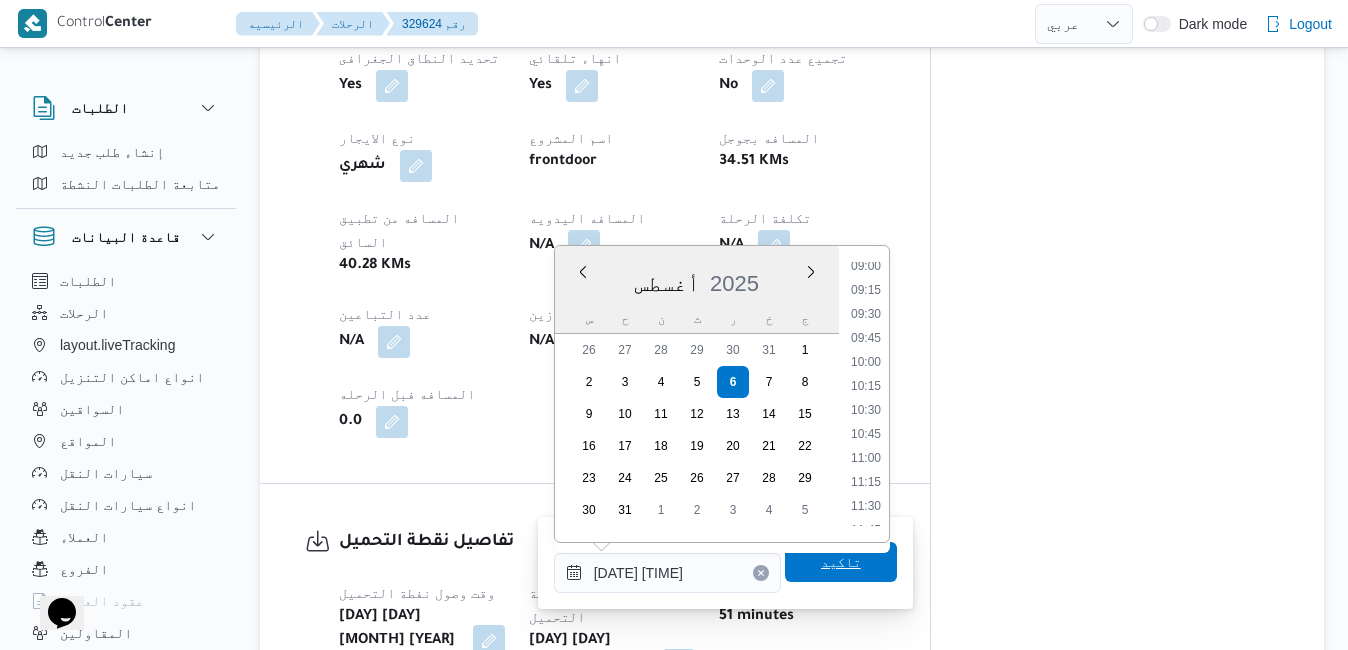 type on "٠٦/٠٨/٢٠٢٥ ١٠:٣٨" 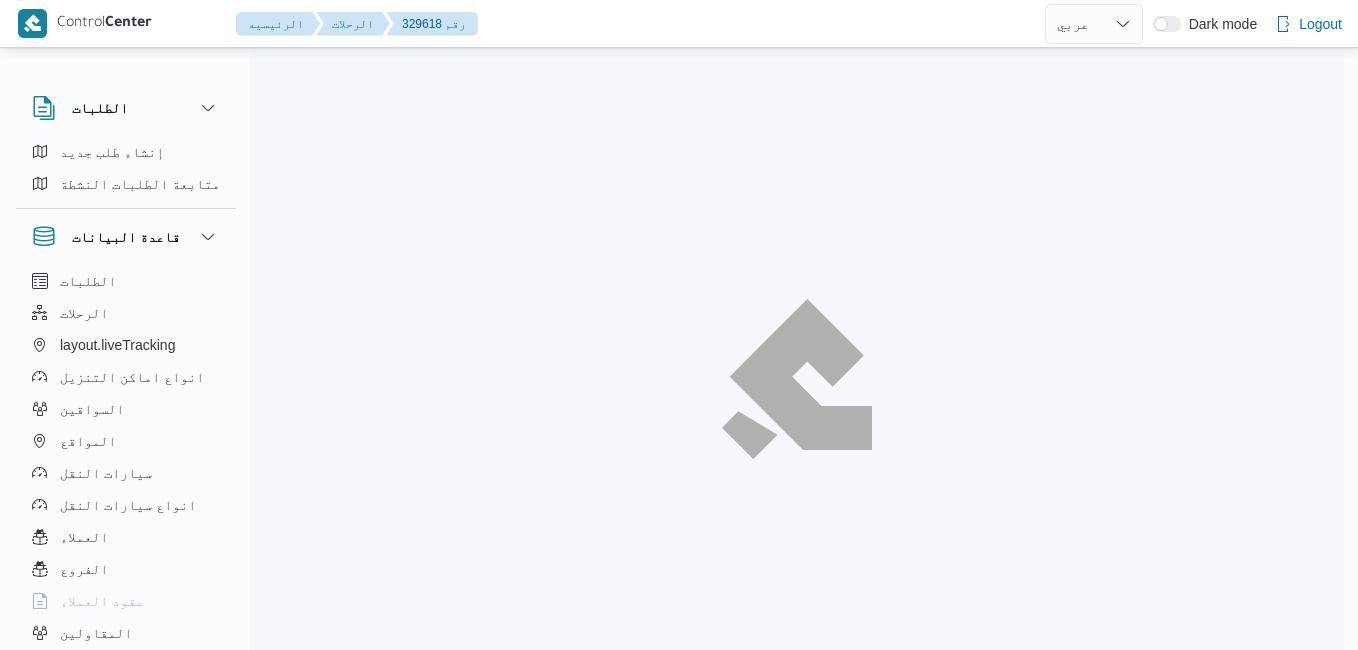 select on "ar" 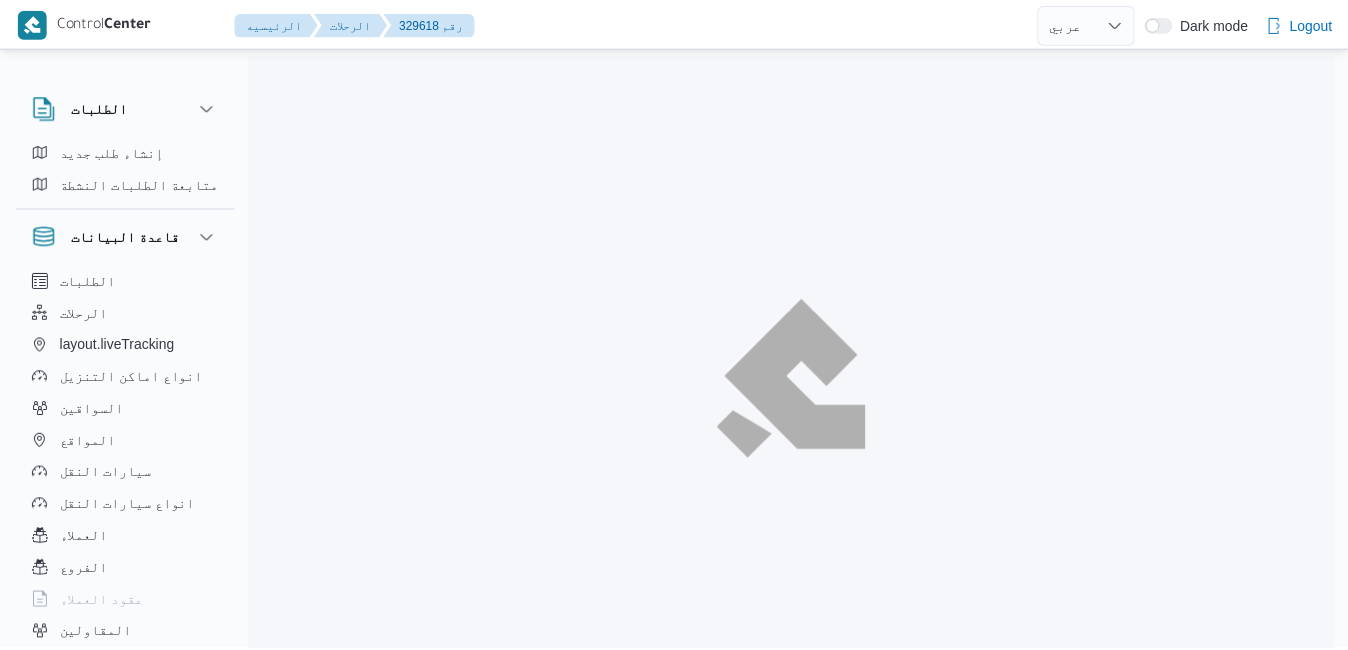 scroll, scrollTop: 0, scrollLeft: 0, axis: both 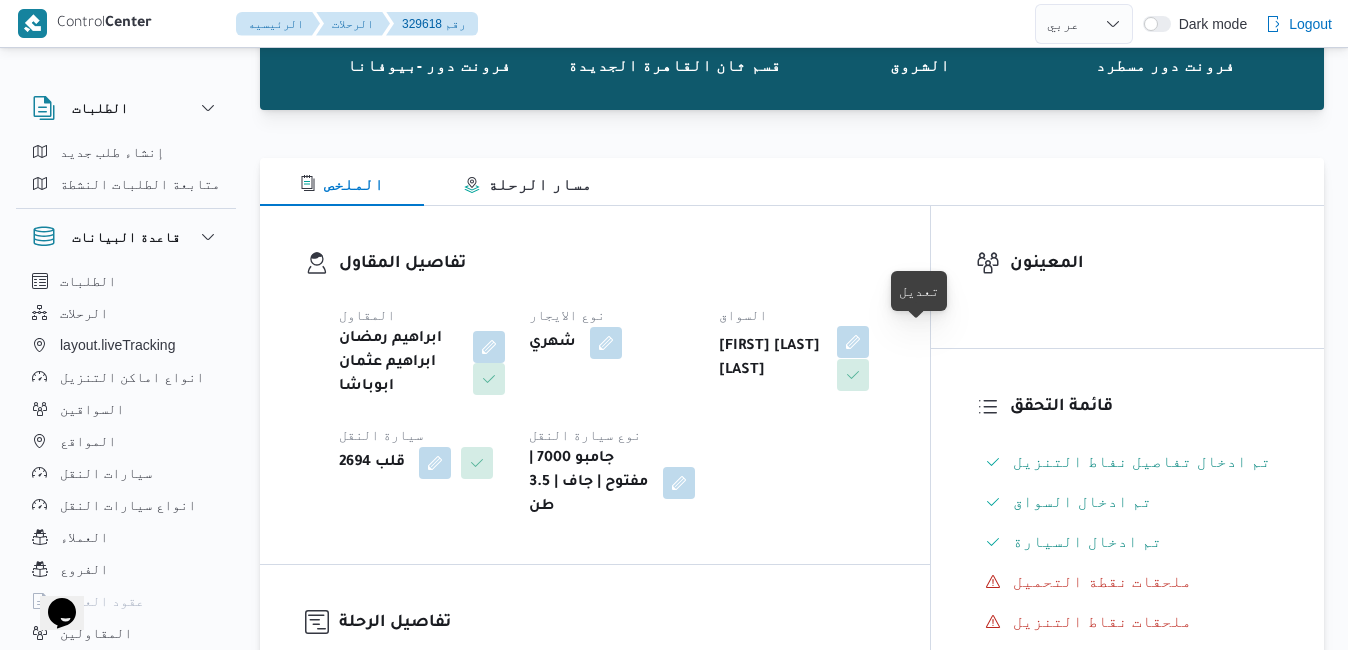 click at bounding box center (853, 342) 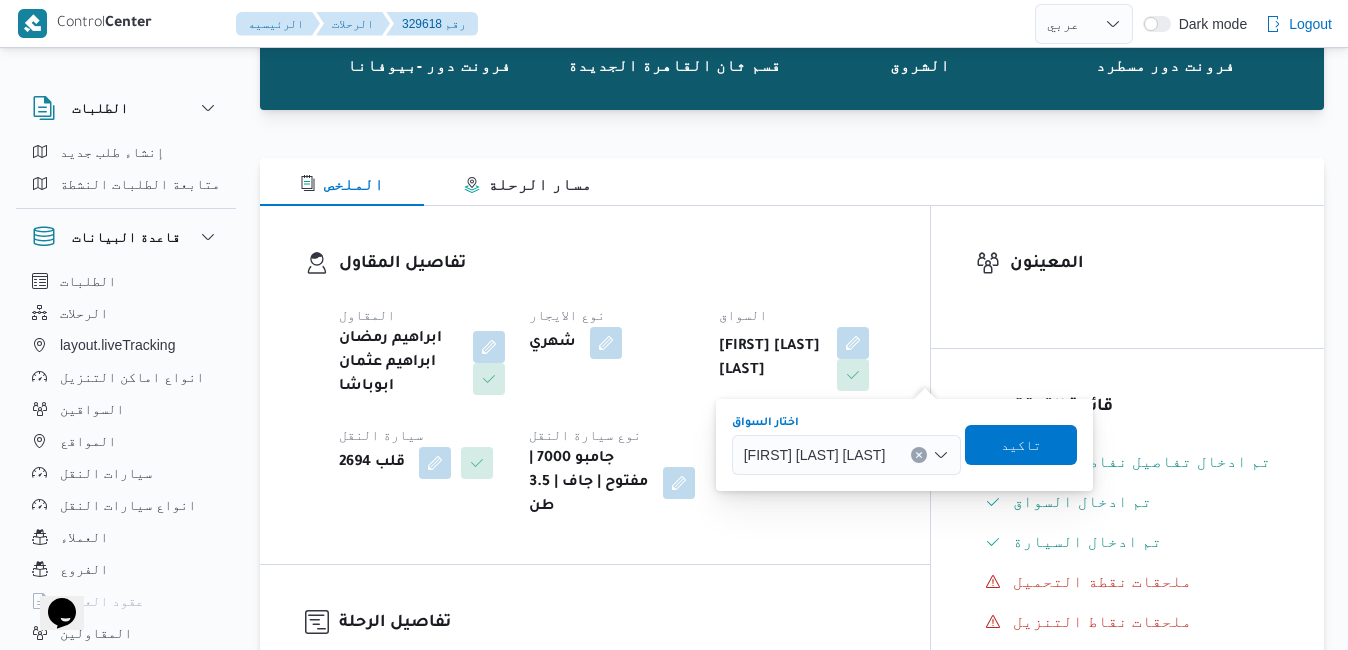 click on "[FIRST] [LAST] [LAST]" at bounding box center (815, 454) 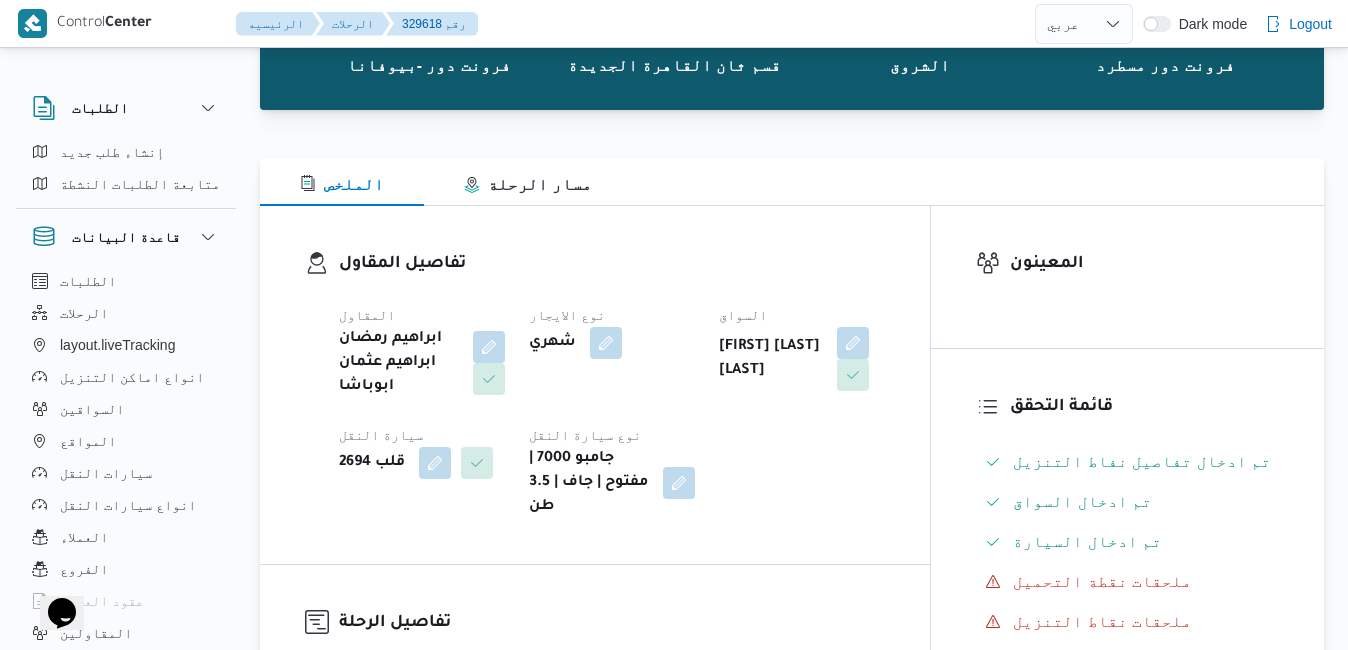 click on "تفاصيل الرحلة العميل Frontdoor الفرع فرونت دور -بيوفانا  نوع الرحله تجزئة/مصانع و مخازن تاريخ ووقت التحميل أربعاء [DATE] [TIME] المصدر (سيستم (الادمن نسخة الابلكيشن 3.8.6.production.driver-release (166) مرتجع؟ لا تحديد النطاق الجغرافى No انهاء تلقائي Yes تجميع عدد الوحدات No نوع الايجار شهري اسم المشروع Frontdoor المسافه بجوجل 0 KMs المسافه من تطبيق السائق 0 KMs المسافه اليدويه N/A تكلفة الرحلة N/A عدد التباعين N/A عدد الموازين N/A عدد الكارتات N/A المسافه فبل الرحله 0.0" at bounding box center [595, 964] 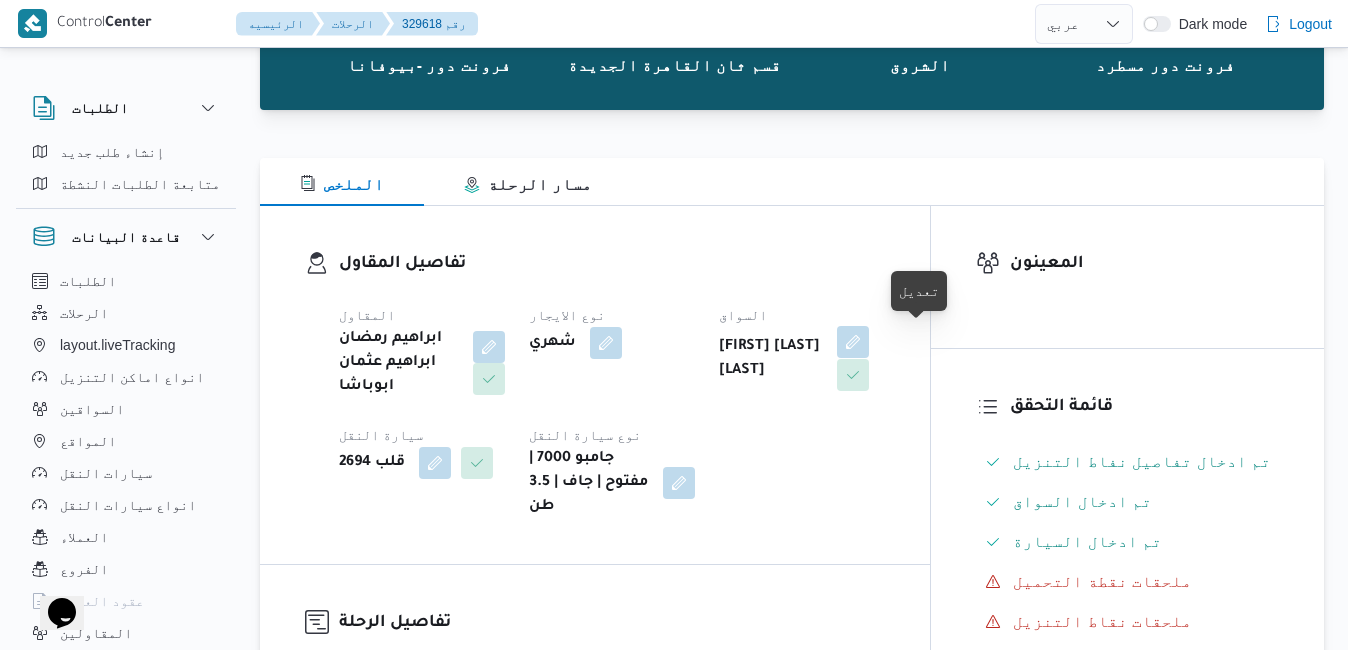 click at bounding box center (853, 342) 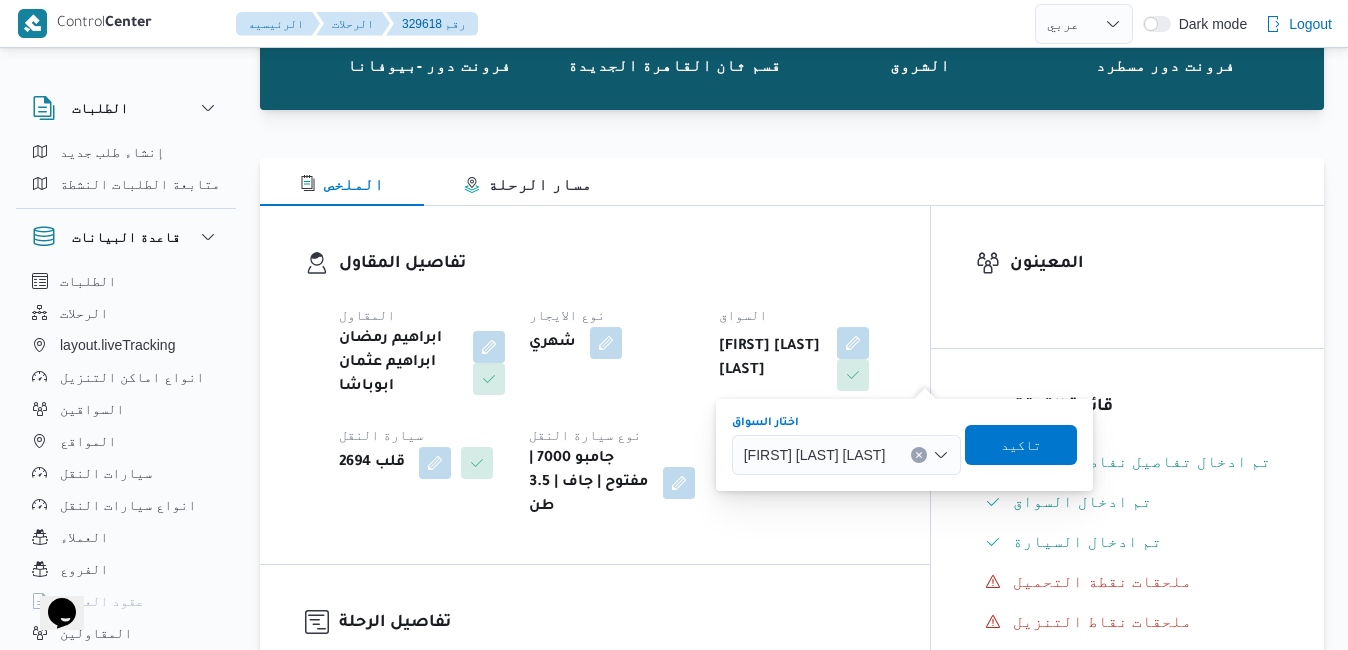 click on "محمود مصطفي محمد اسماعيل" at bounding box center [815, 454] 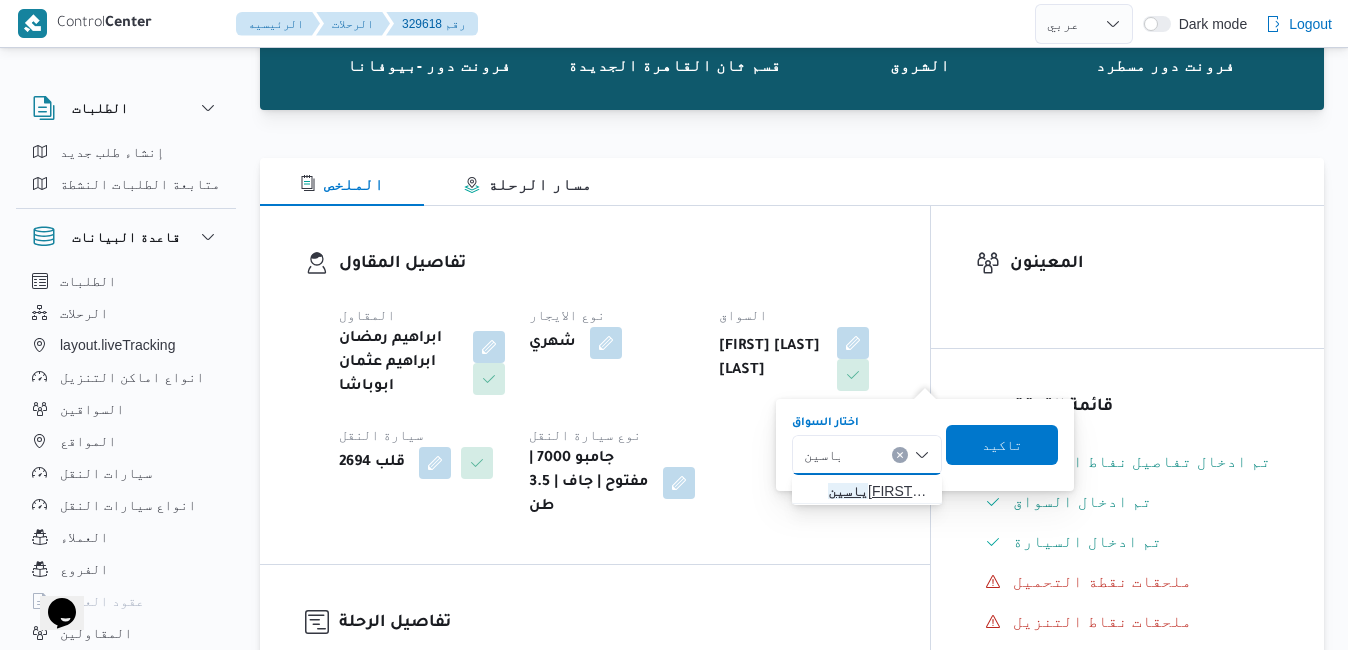 type on "ياسين" 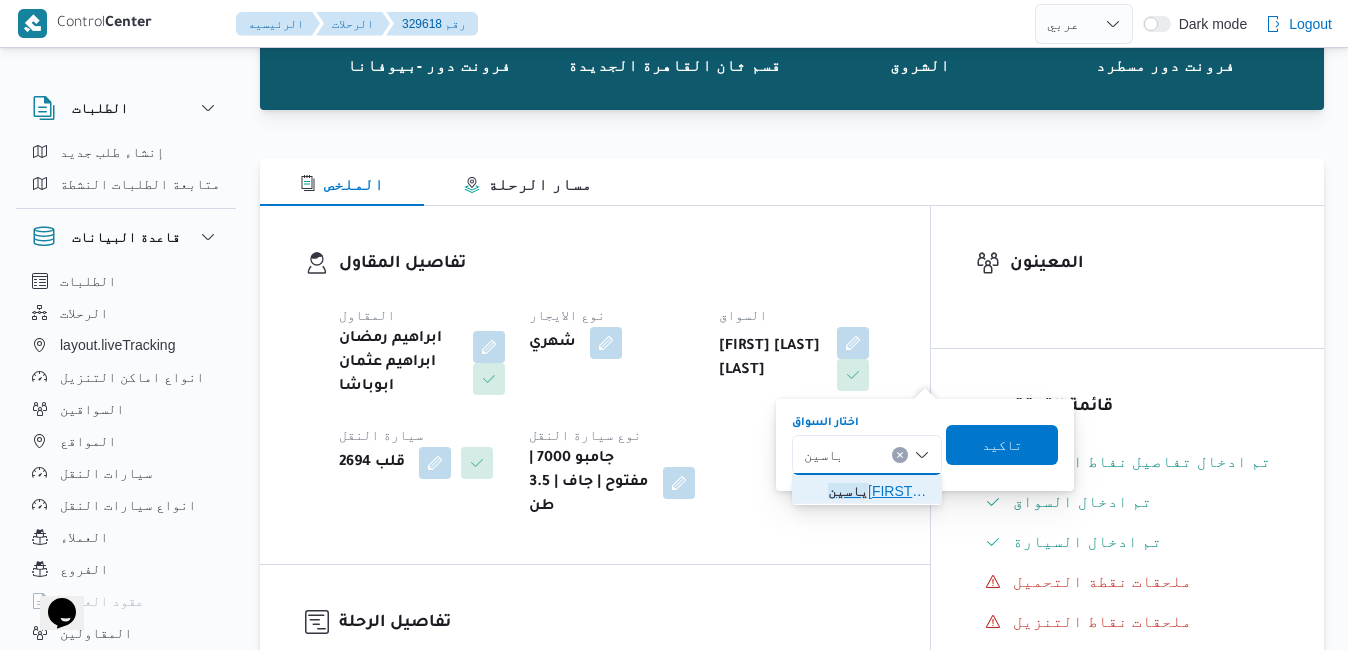 click on "ياسين  عبدالعظيم محمد ابراهيم" at bounding box center [879, 491] 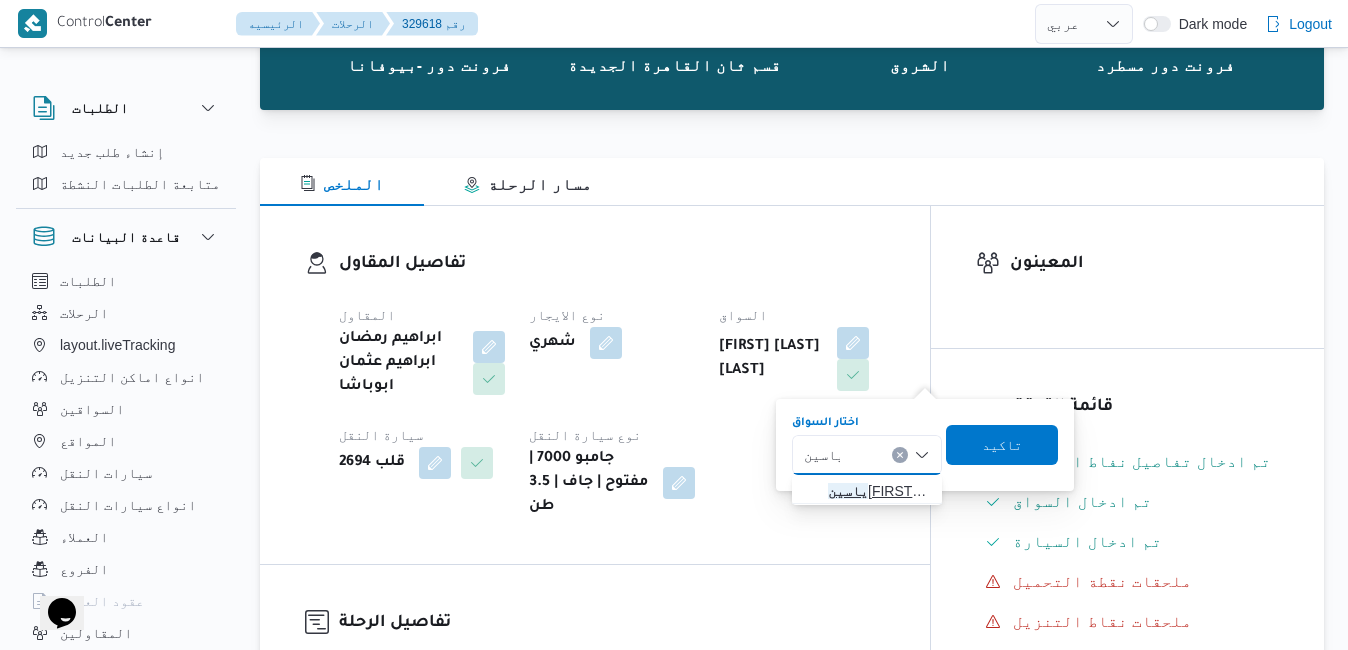 type 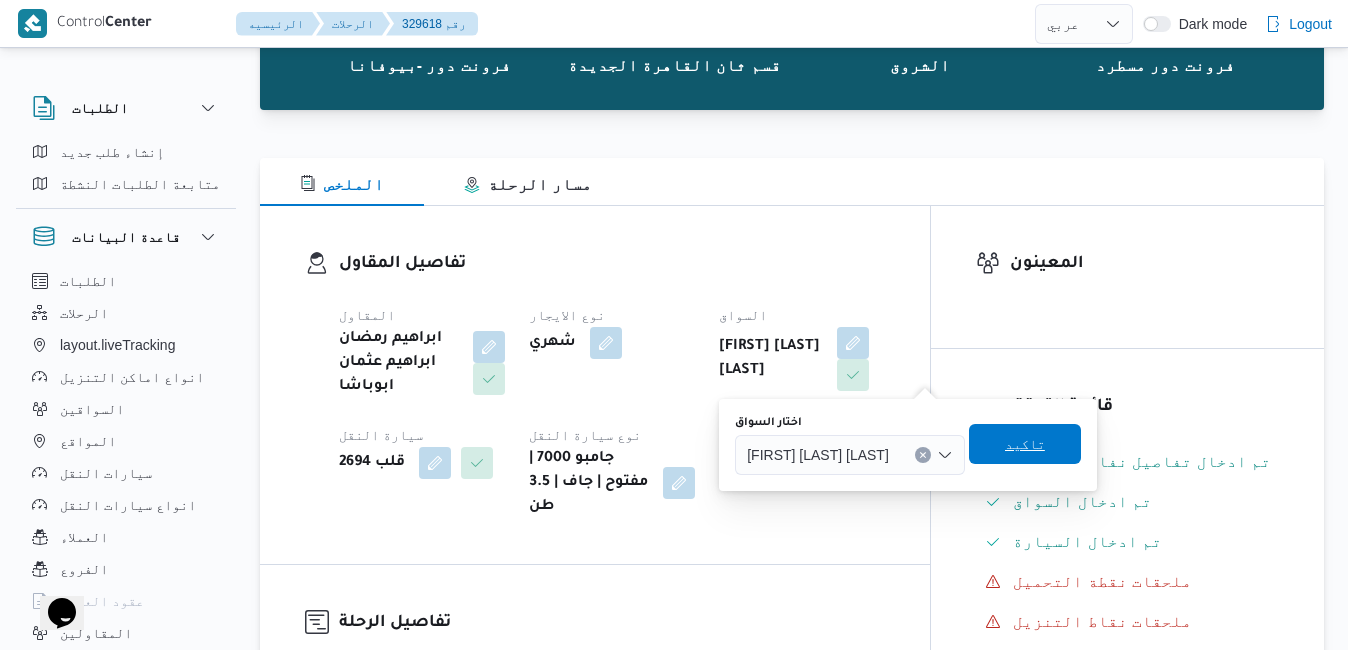 click on "تاكيد" at bounding box center [1025, 444] 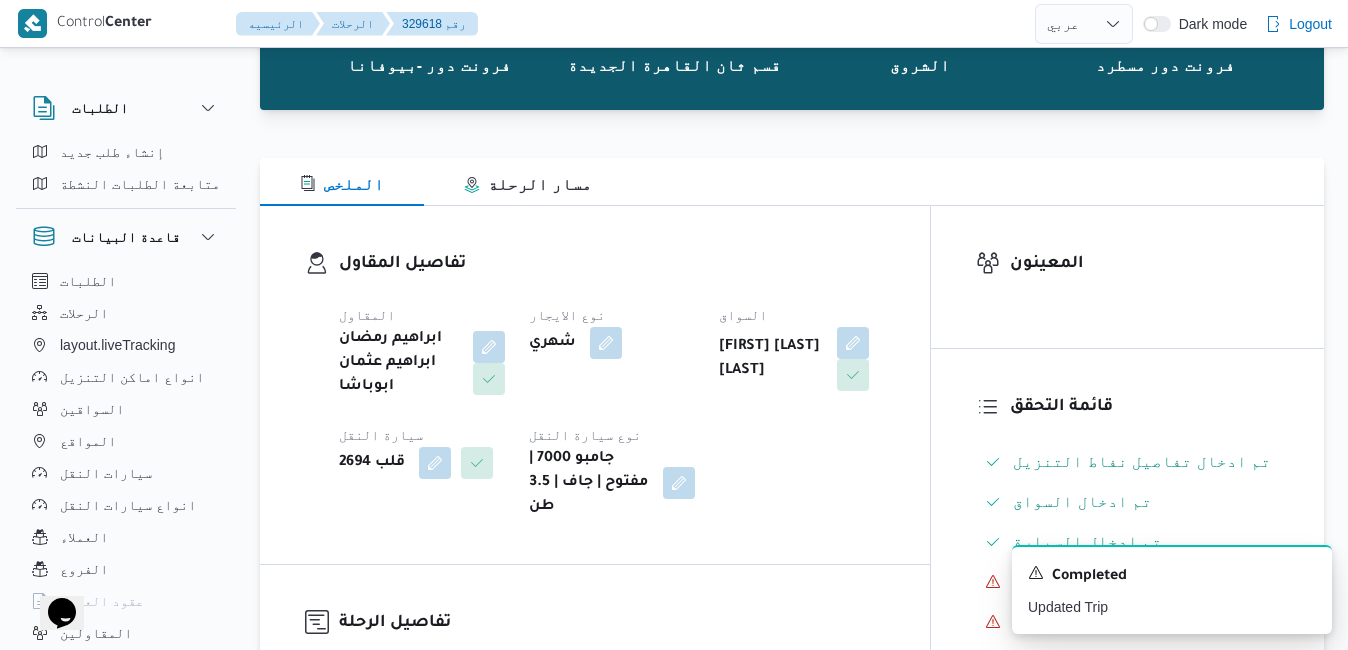 click on "المقاول ابراهيم رمضان ابراهيم عثمان ابوباشا نوع الايجار شهري السواق ياسين عبدالعظيم محمد ابراهيم سيارة النقل قلب 2694 نوع سيارة النقل جامبو 7000 | مفتوح | جاف | 3.5 طن" at bounding box center [612, 411] 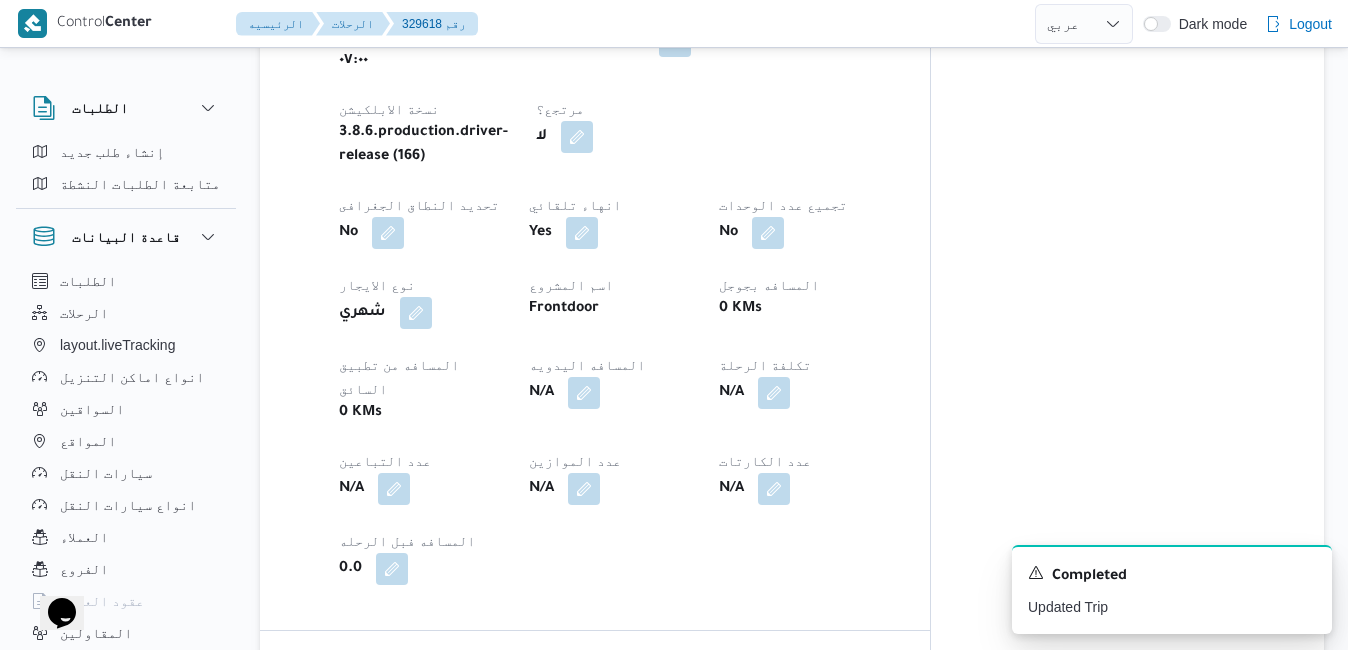 scroll, scrollTop: 1040, scrollLeft: 0, axis: vertical 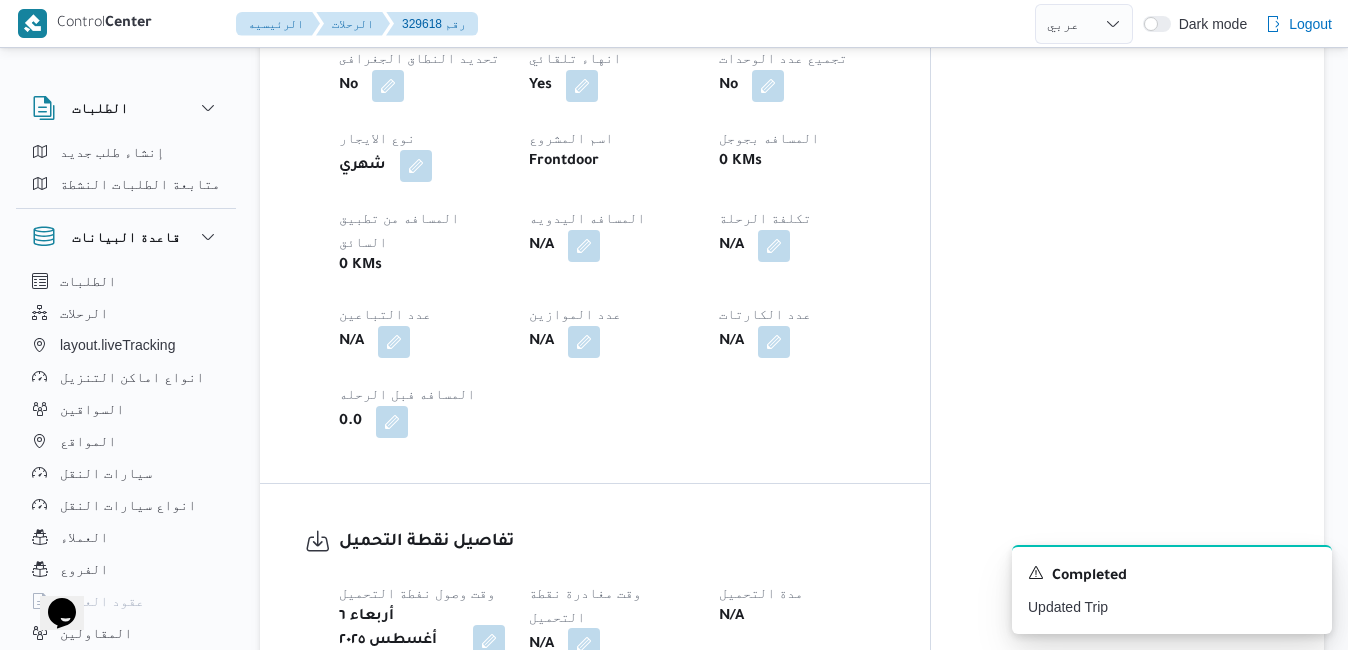 click at bounding box center [584, 644] 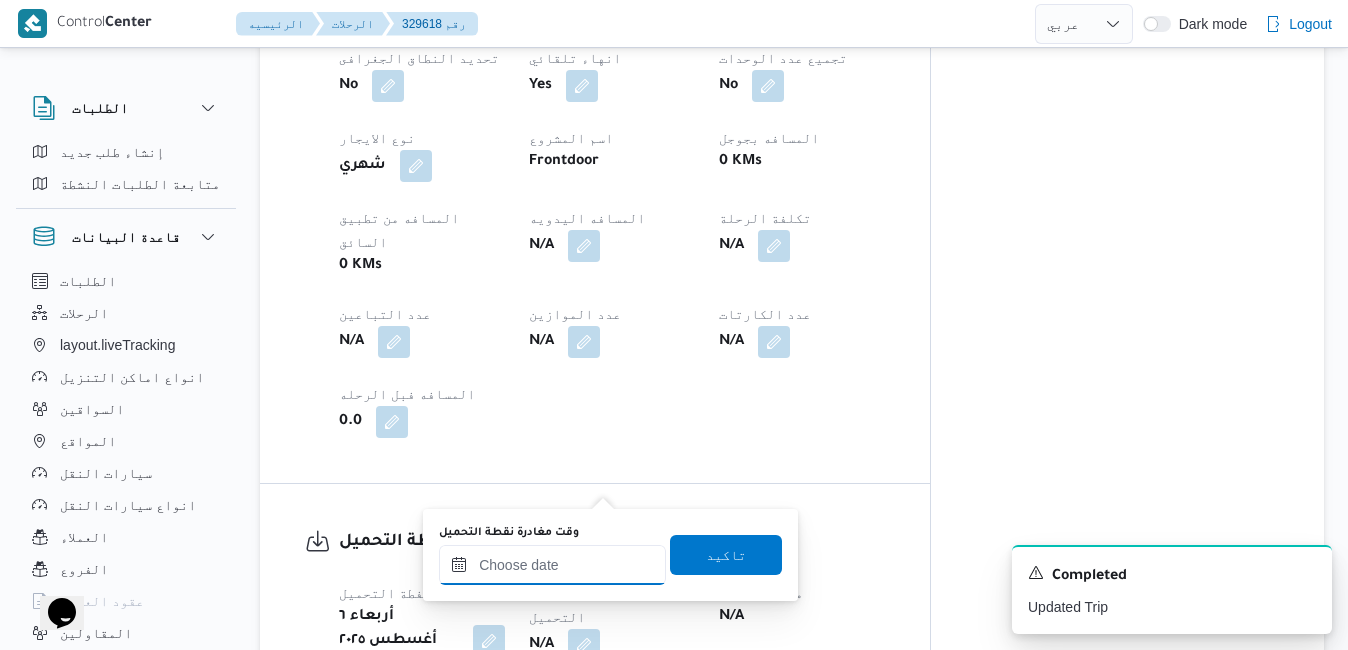 click on "وقت مغادرة نقطة التحميل" at bounding box center [552, 565] 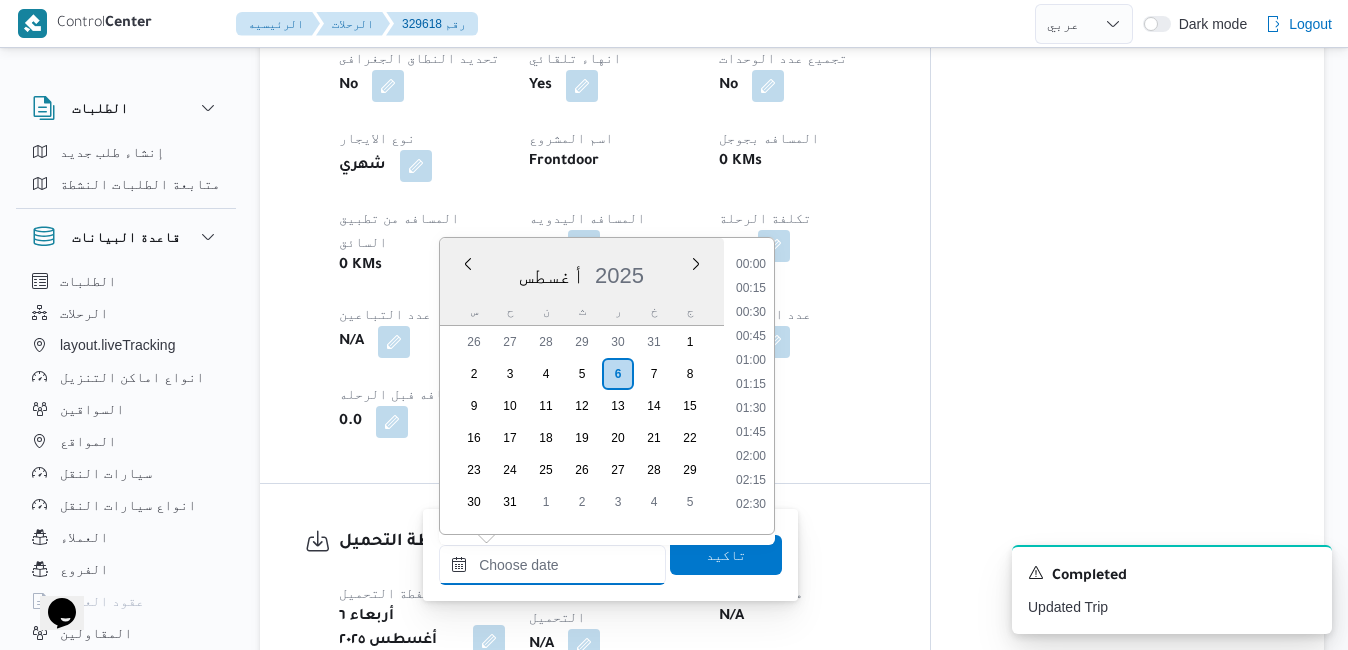 scroll, scrollTop: 966, scrollLeft: 0, axis: vertical 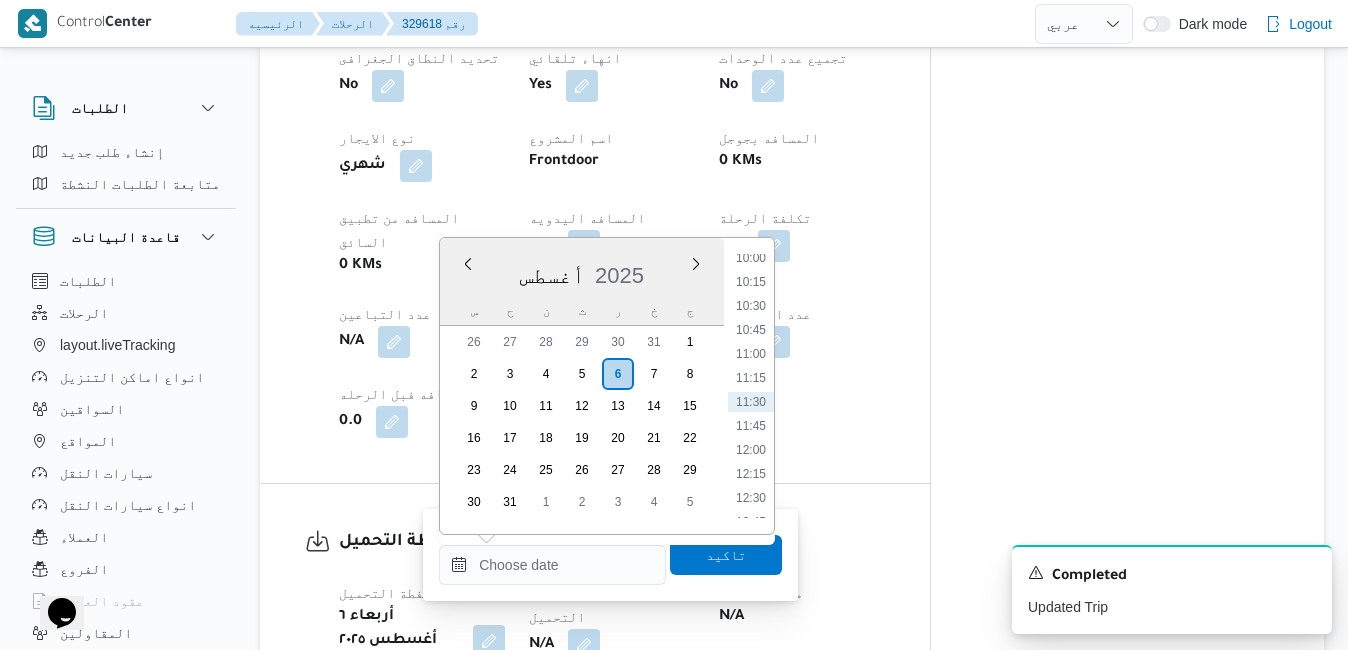 click on "أغسطس 2025" at bounding box center [582, 271] 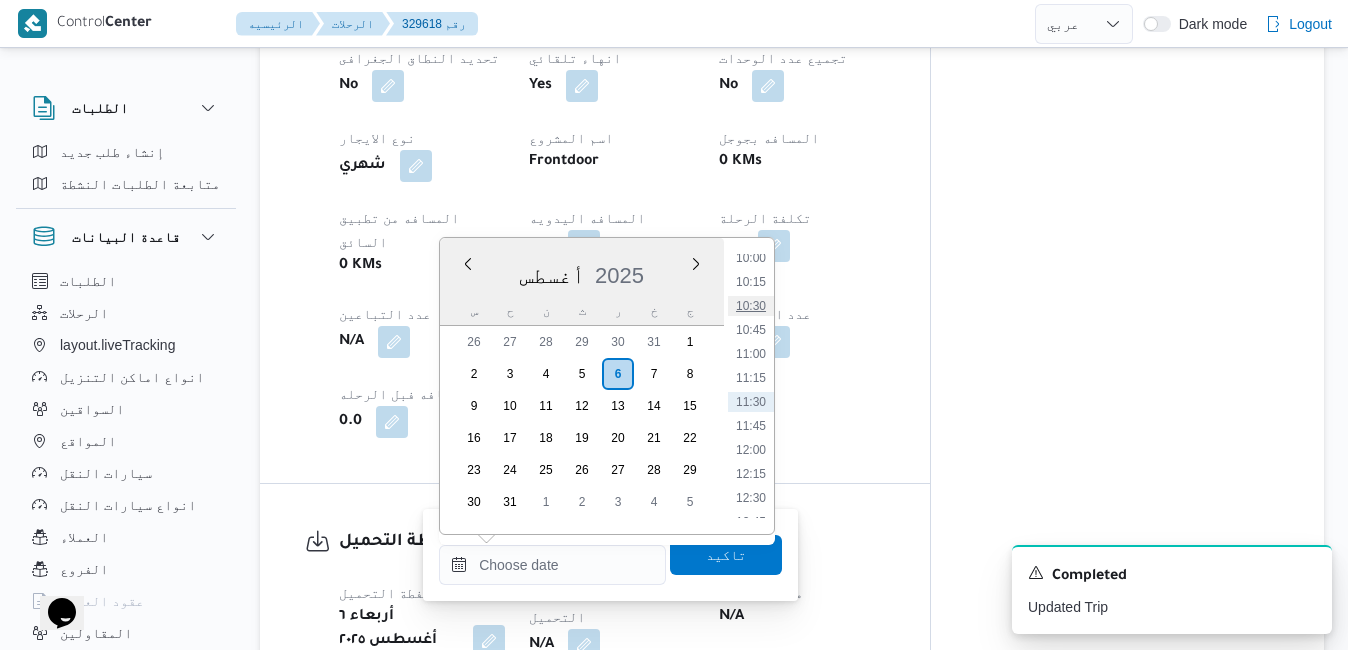 click on "10:30" at bounding box center (751, 306) 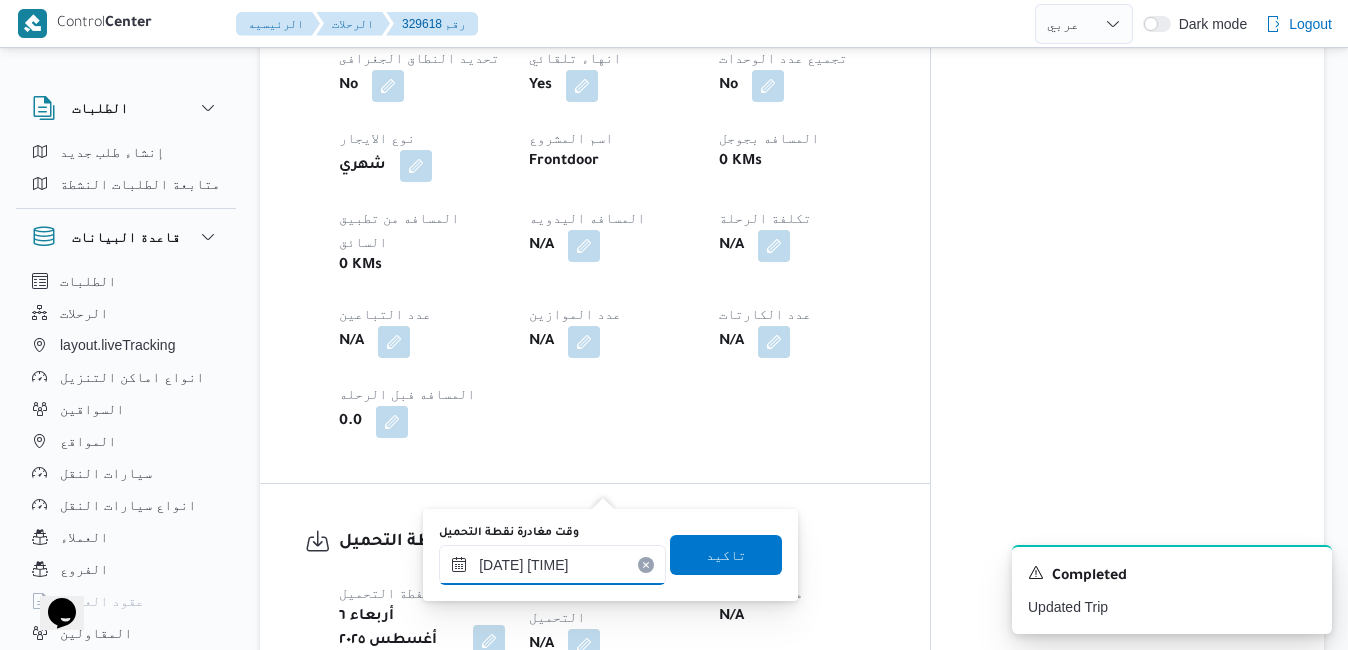 click on "٠٦/٠٨/٢٠٢٥ ١٠:٣٠" at bounding box center [552, 565] 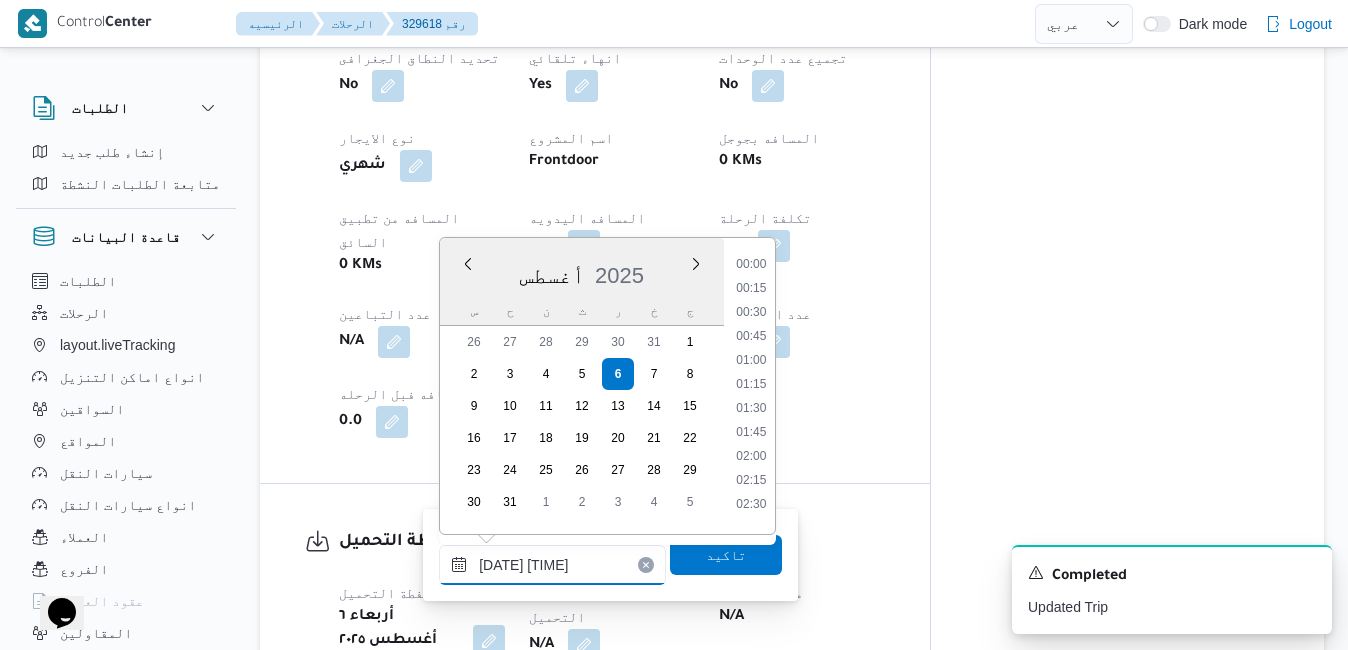 click on "[DATE] [TIME]" at bounding box center [552, 565] 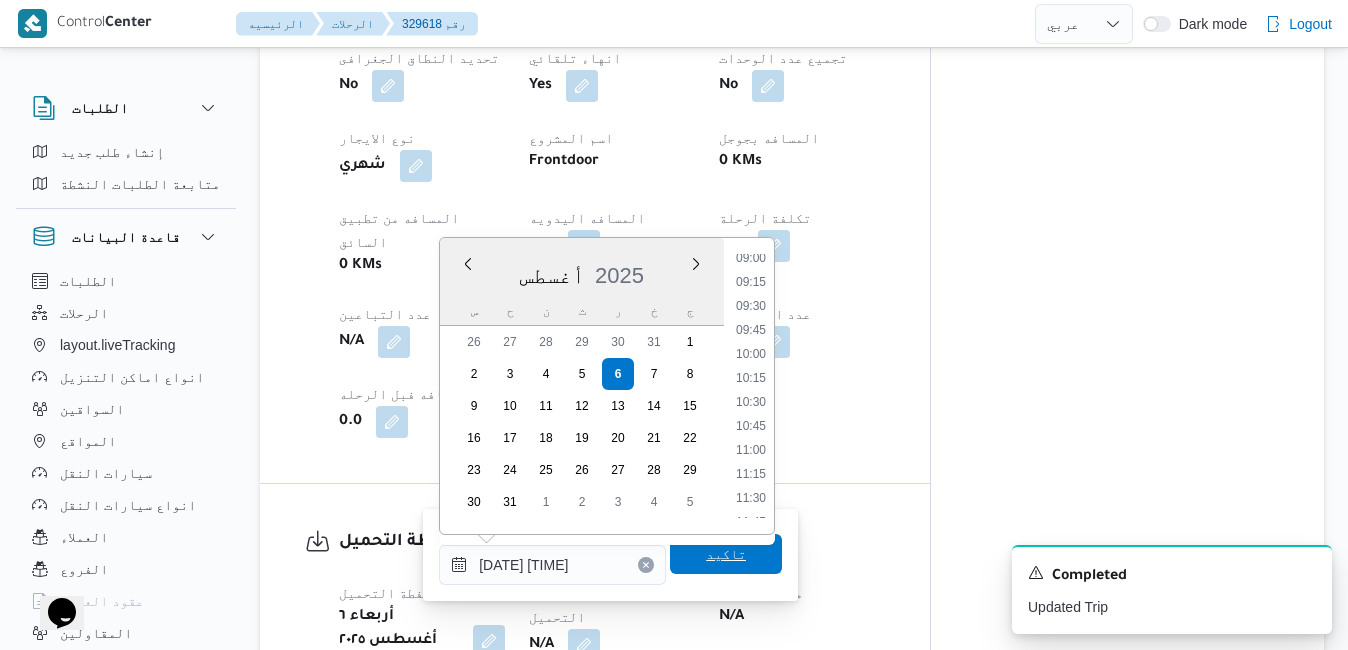 type on "٠٦/٠٨/٢٠٢٥ ١٠:٣٥" 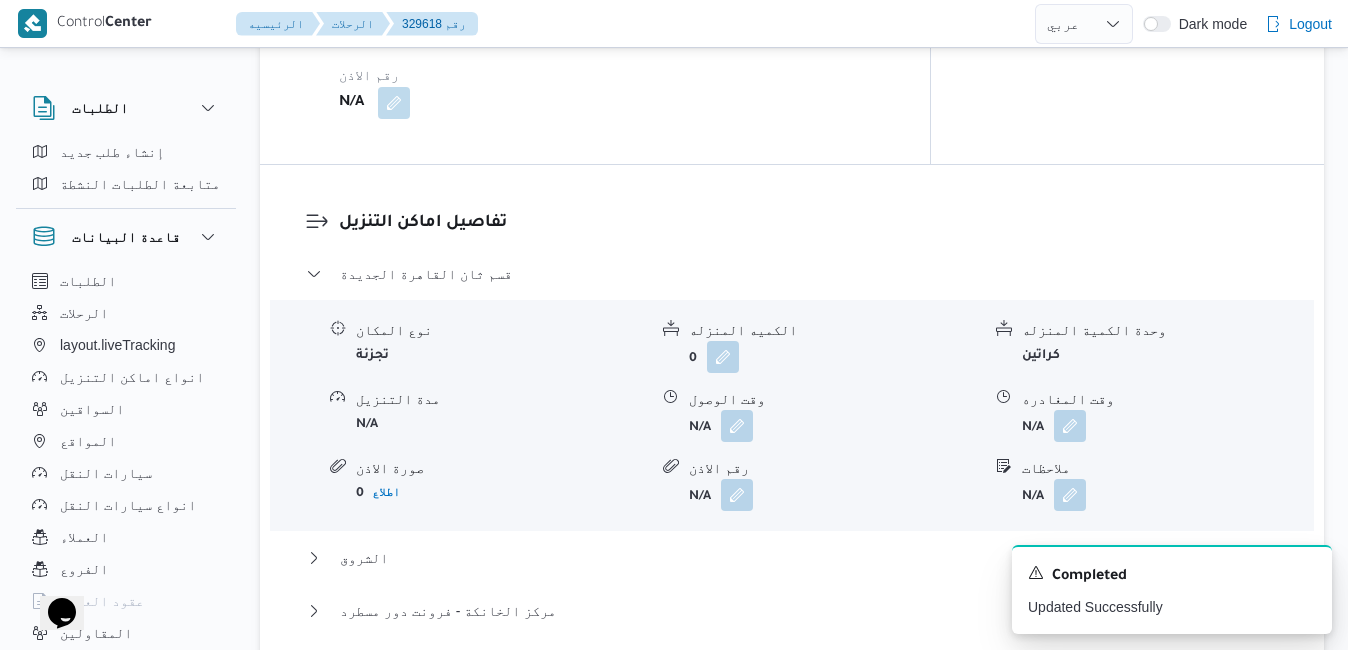 scroll, scrollTop: 1760, scrollLeft: 0, axis: vertical 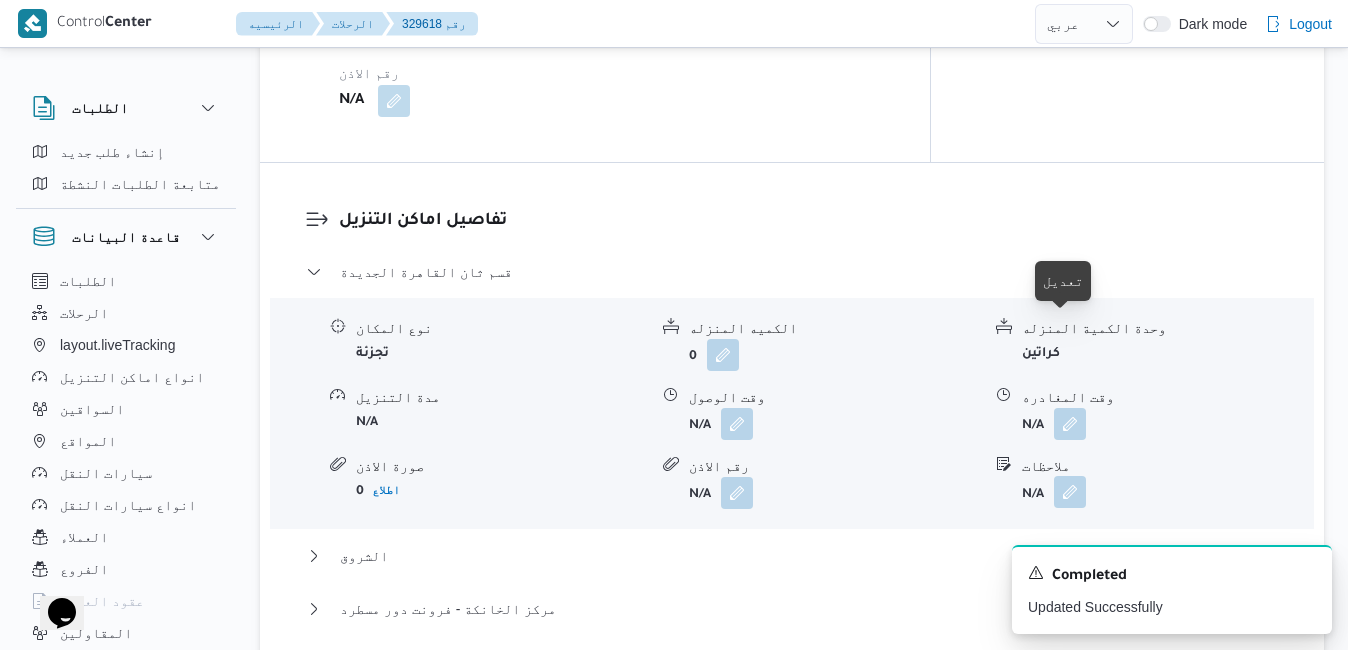 click at bounding box center (1070, 492) 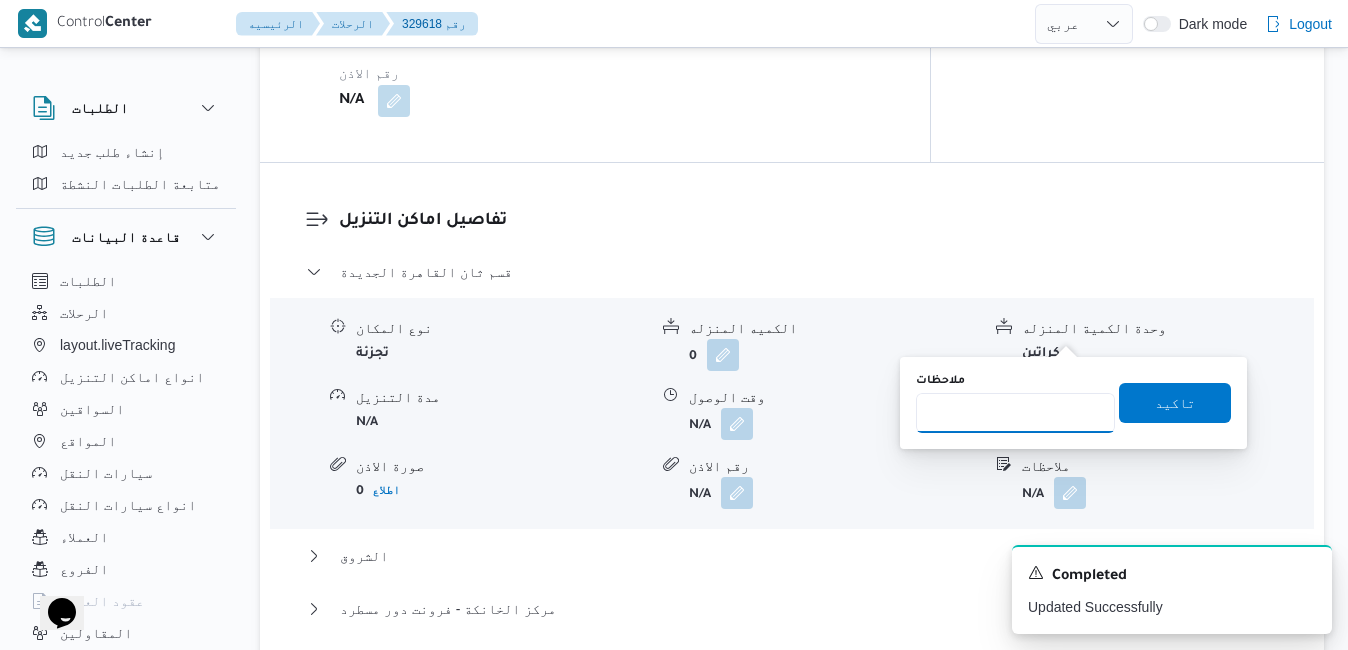 click on "ملاحظات" at bounding box center (1015, 413) 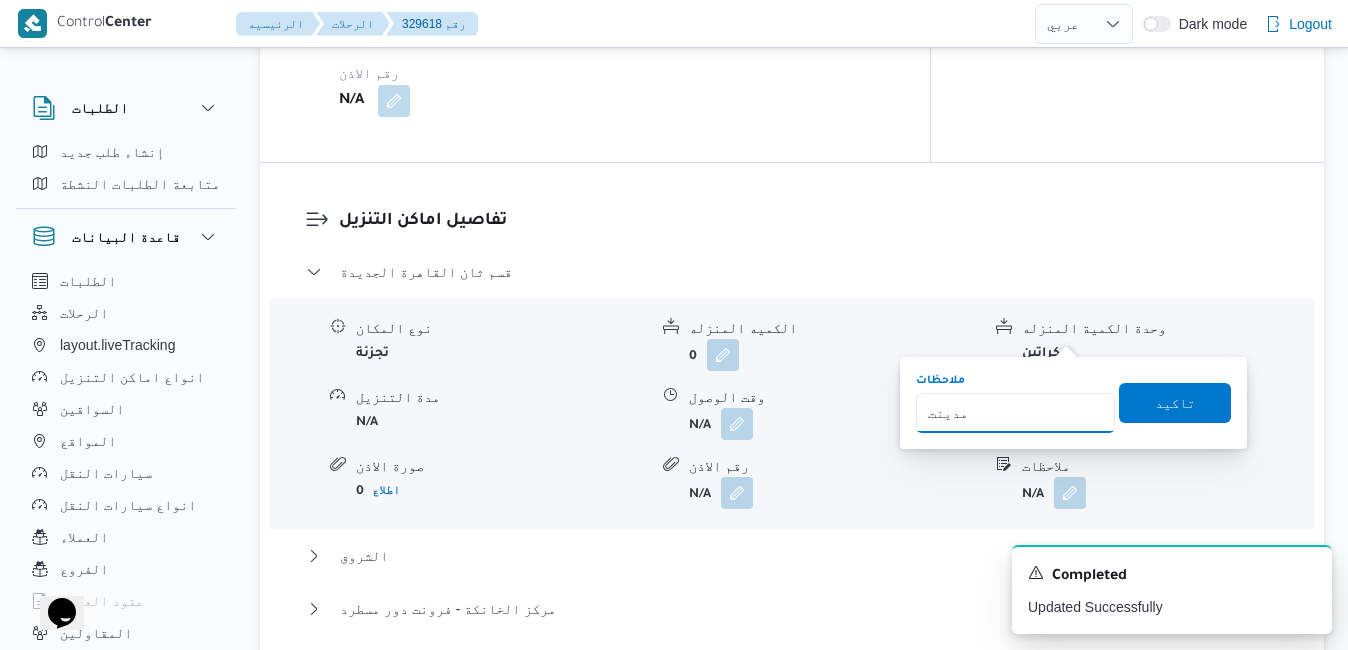 type on "مدينتي" 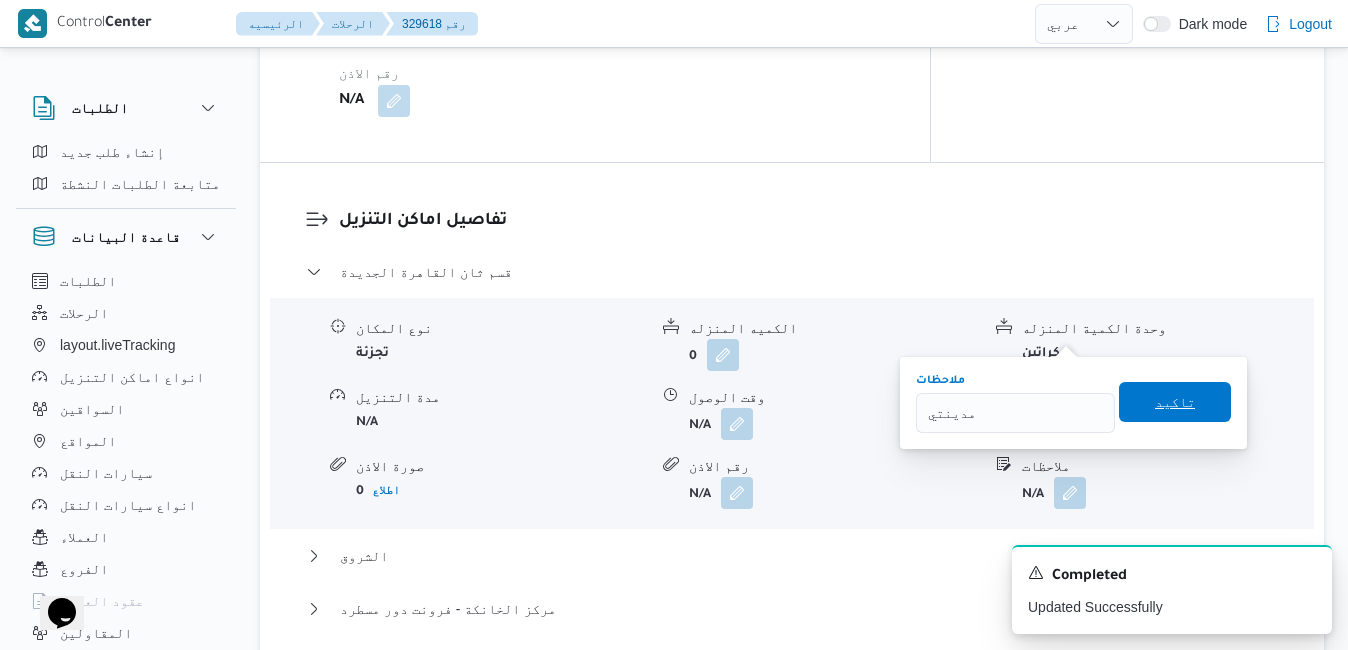 click on "تاكيد" at bounding box center [1175, 402] 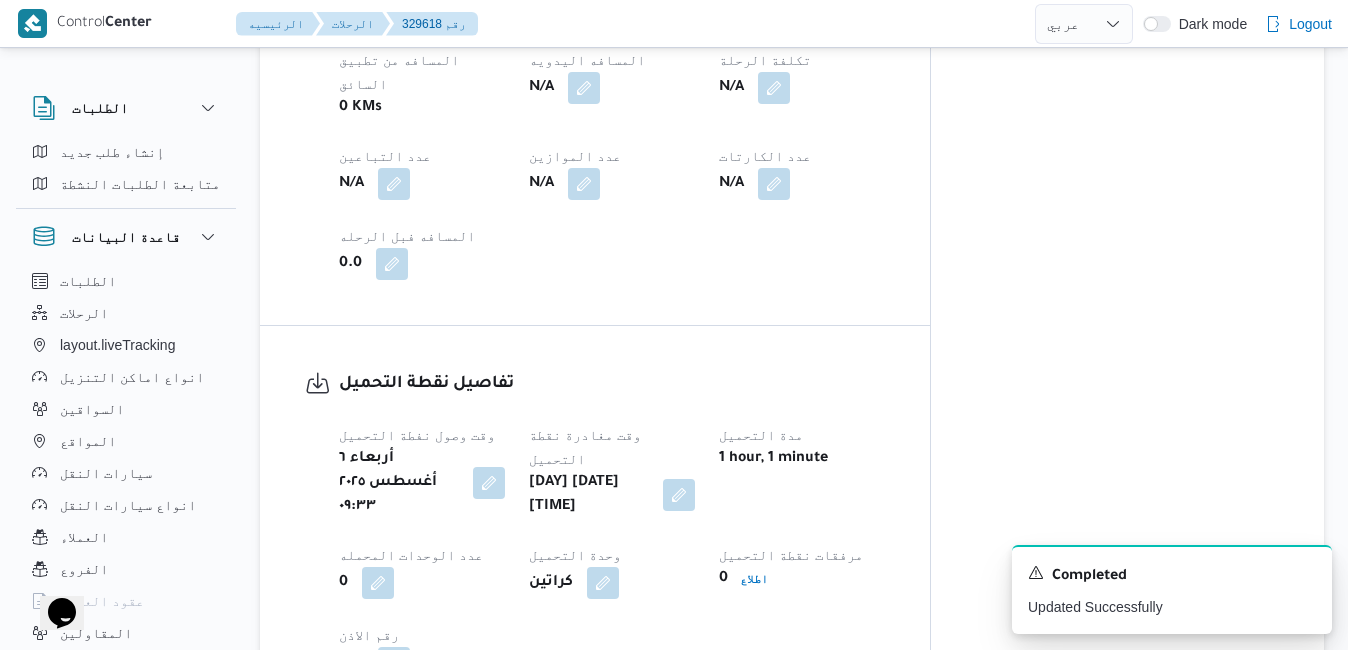 scroll, scrollTop: 1160, scrollLeft: 0, axis: vertical 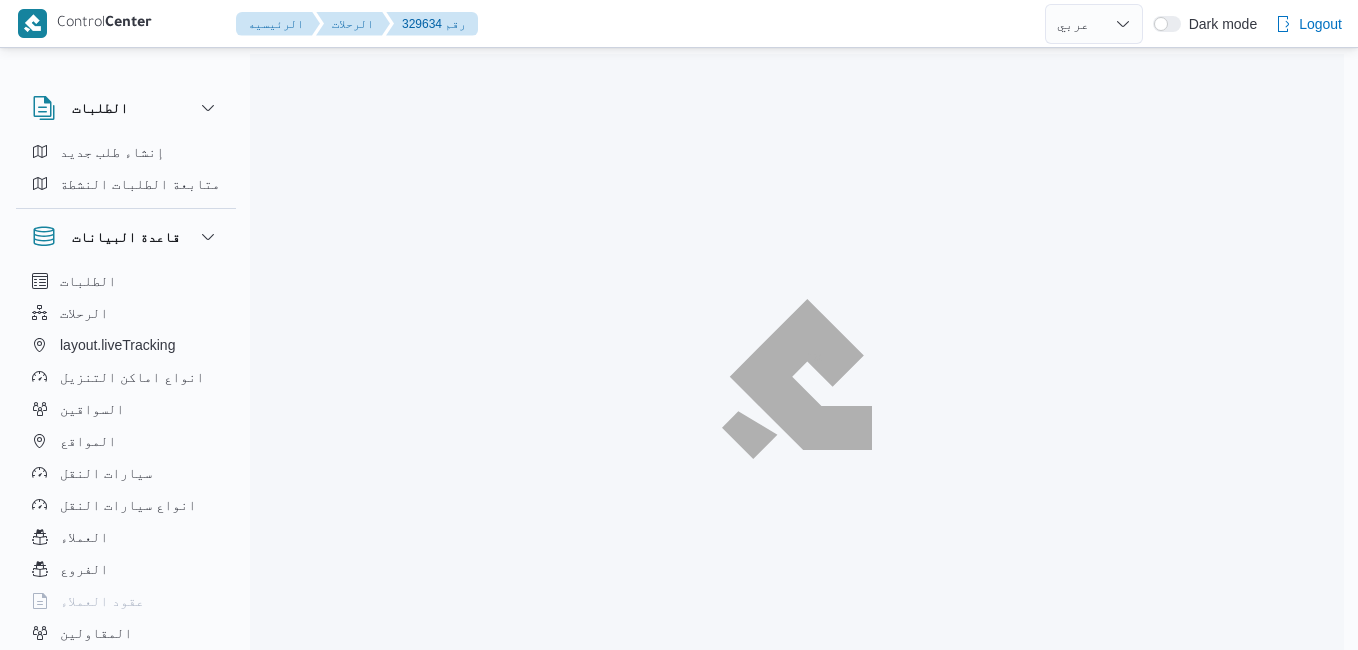select on "ar" 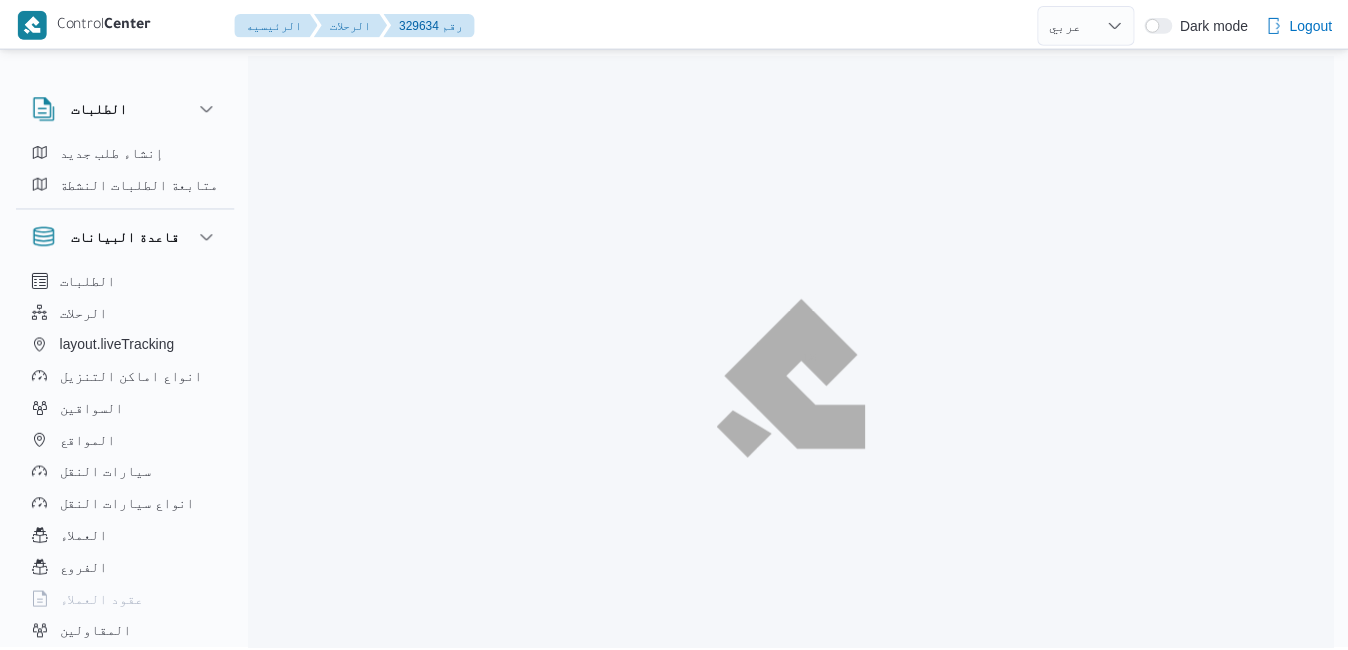 scroll, scrollTop: 0, scrollLeft: 0, axis: both 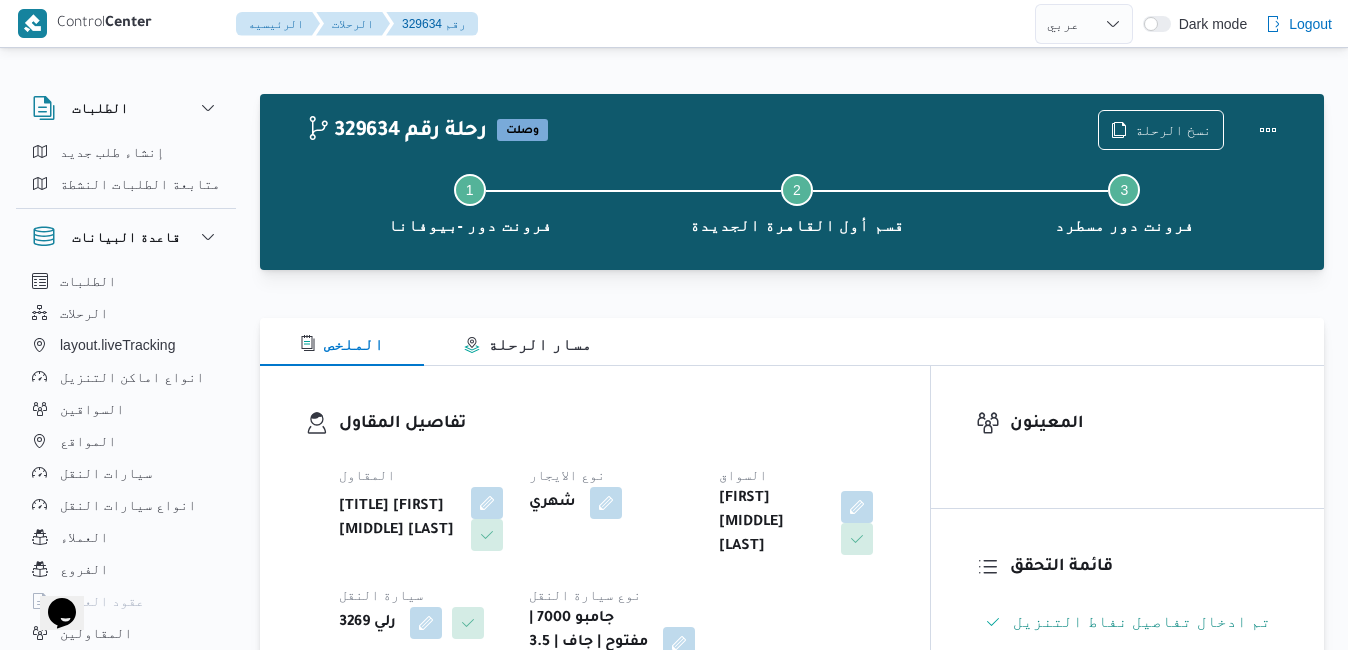 click on "تفاصيل المقاول" at bounding box center (612, 424) 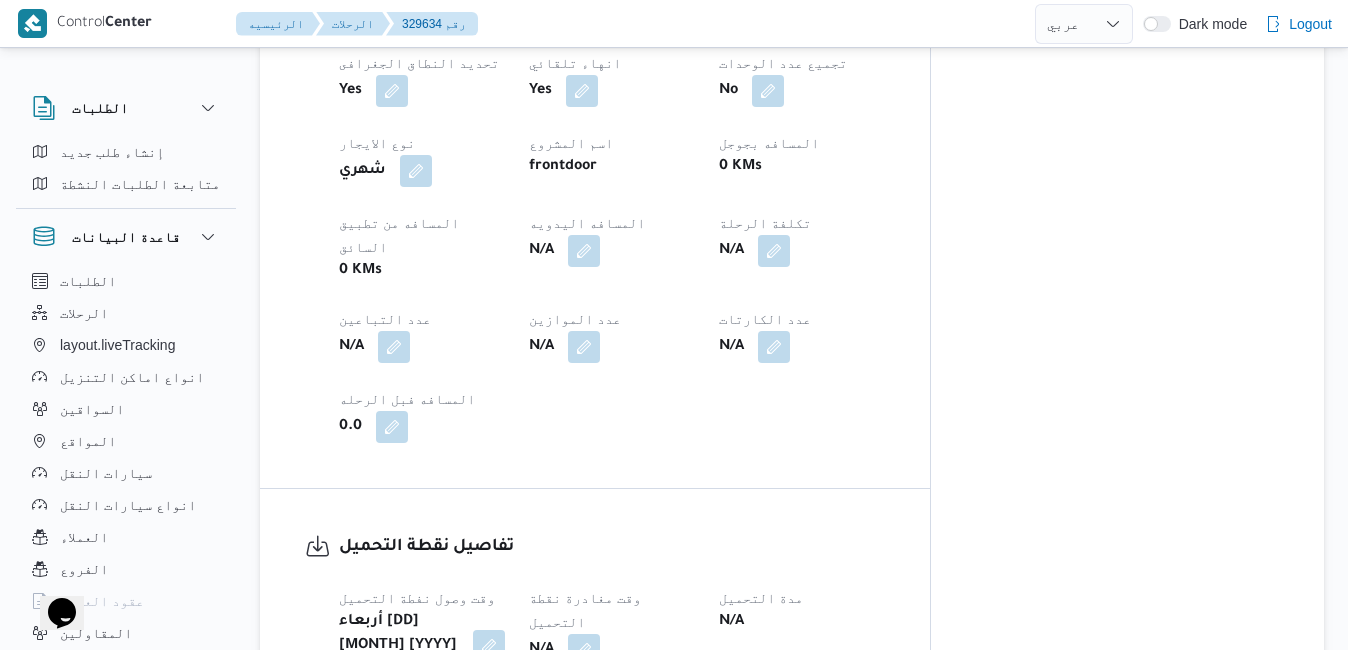 scroll, scrollTop: 1040, scrollLeft: 0, axis: vertical 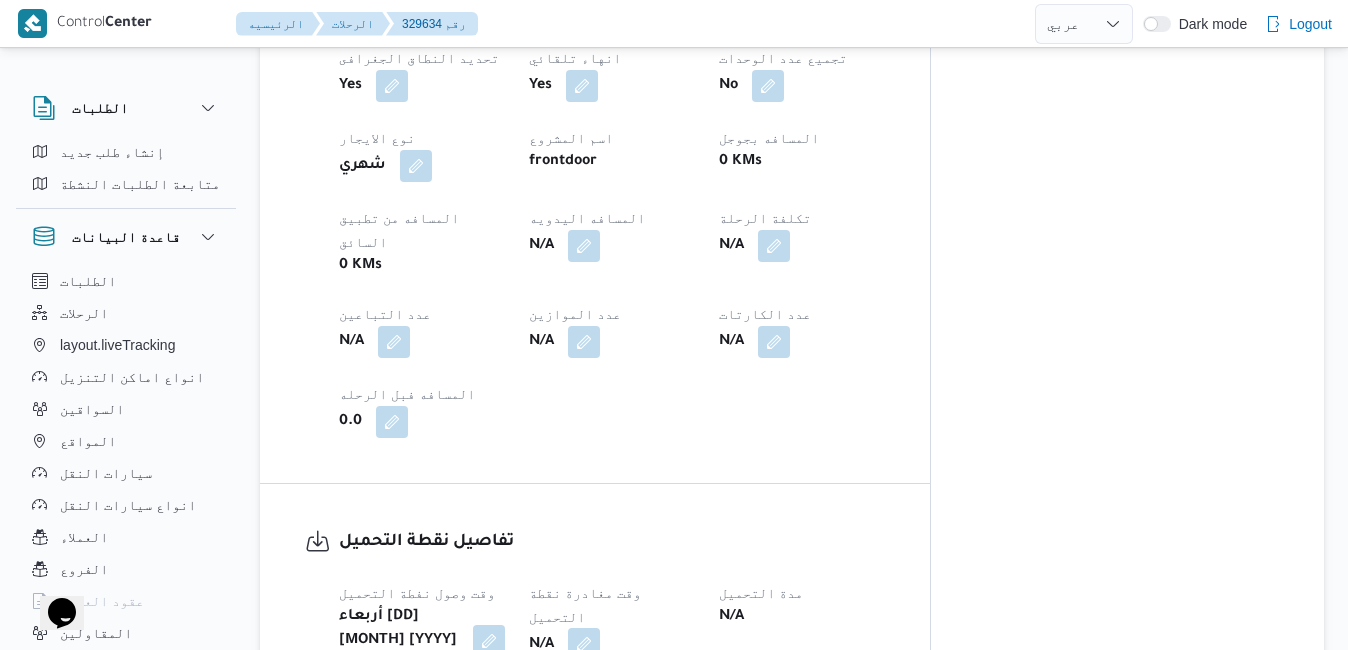 click at bounding box center [584, 644] 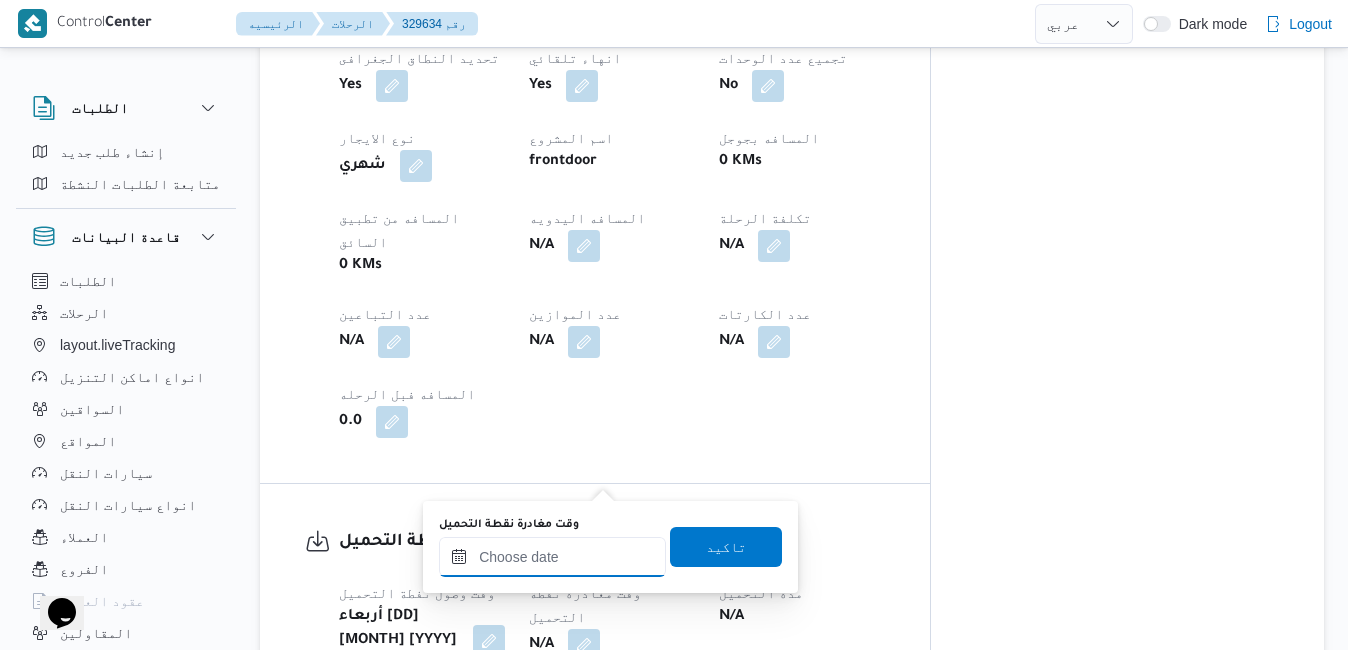 click on "وقت مغادرة نقطة التحميل" at bounding box center (552, 557) 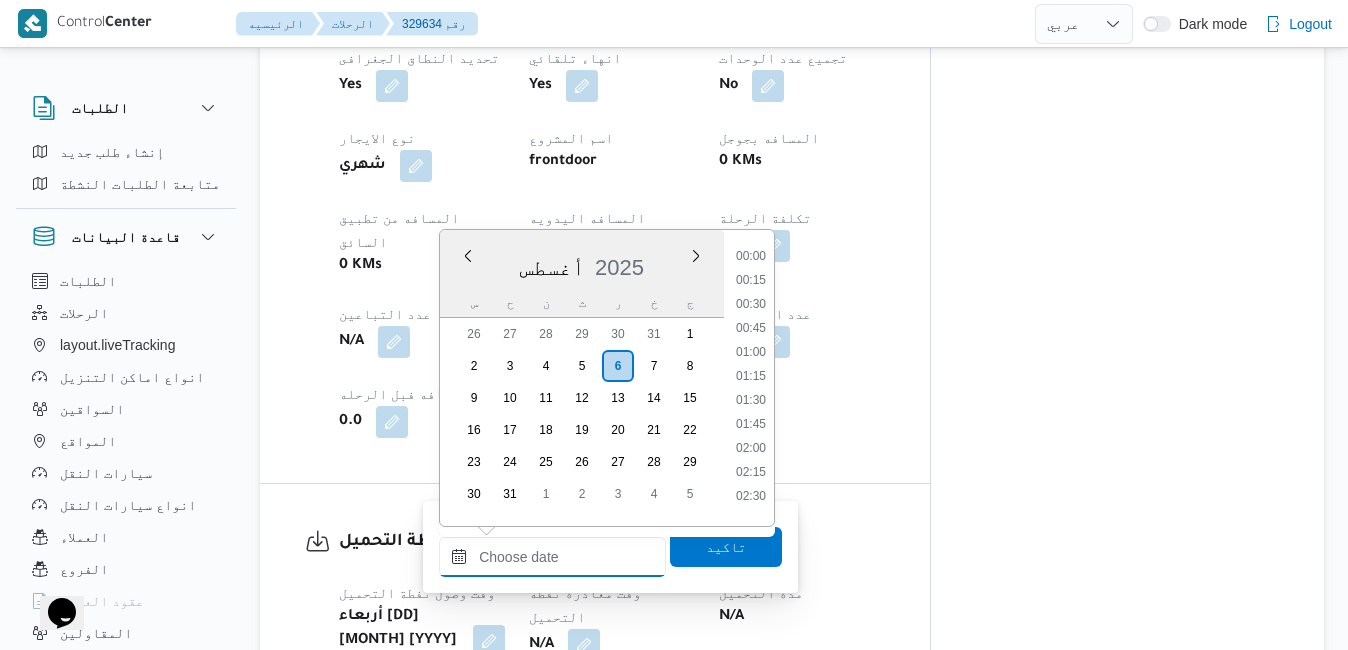 scroll, scrollTop: 990, scrollLeft: 0, axis: vertical 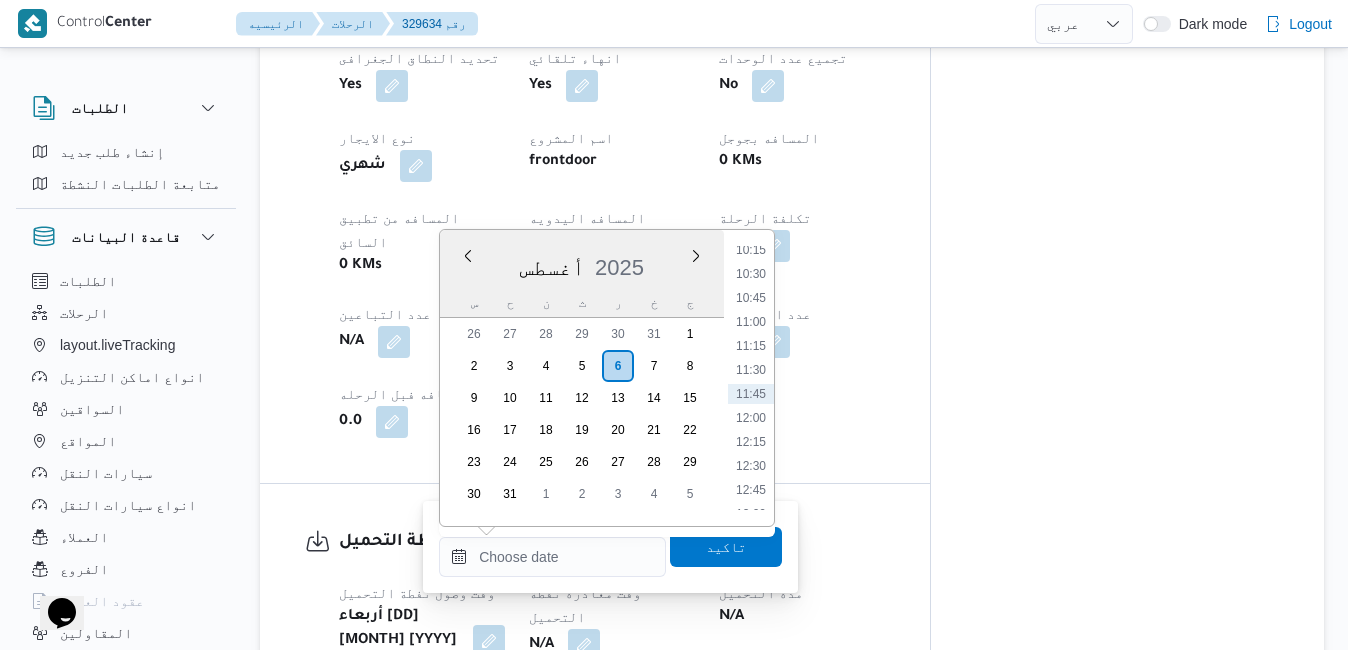 click on "[MONTH] [YEAR]" at bounding box center [582, 263] 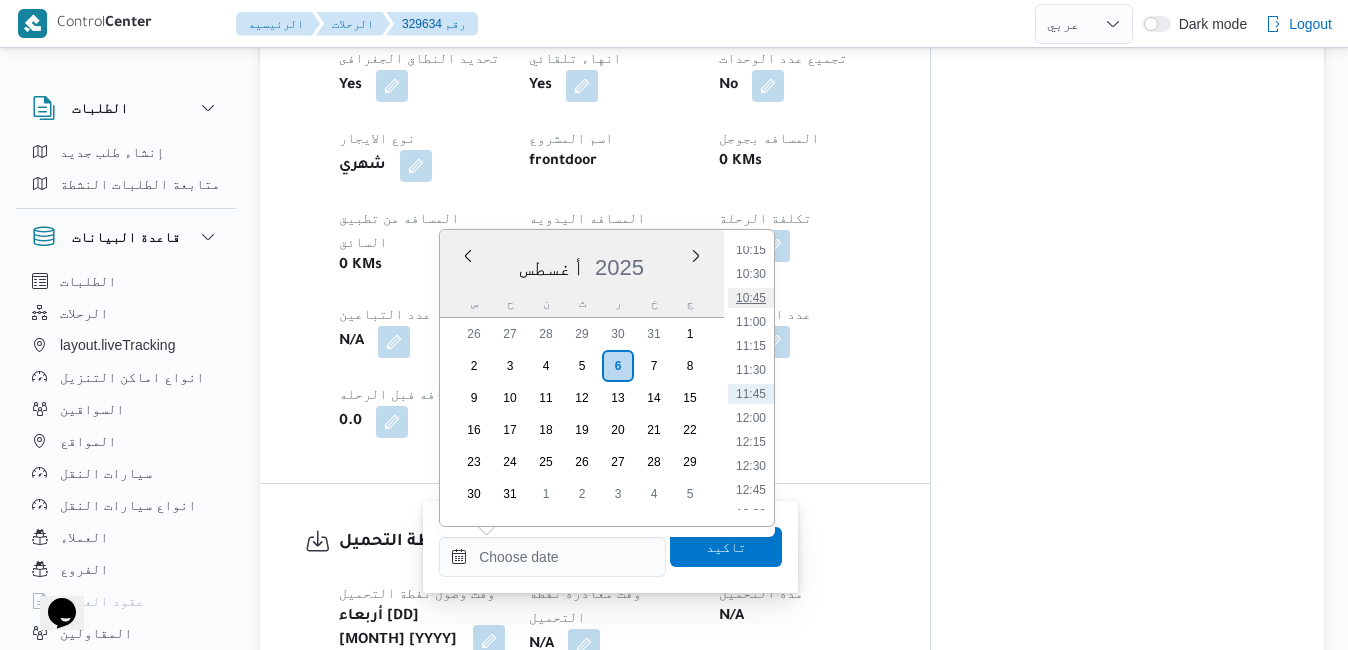 click on "10:45" at bounding box center (751, 298) 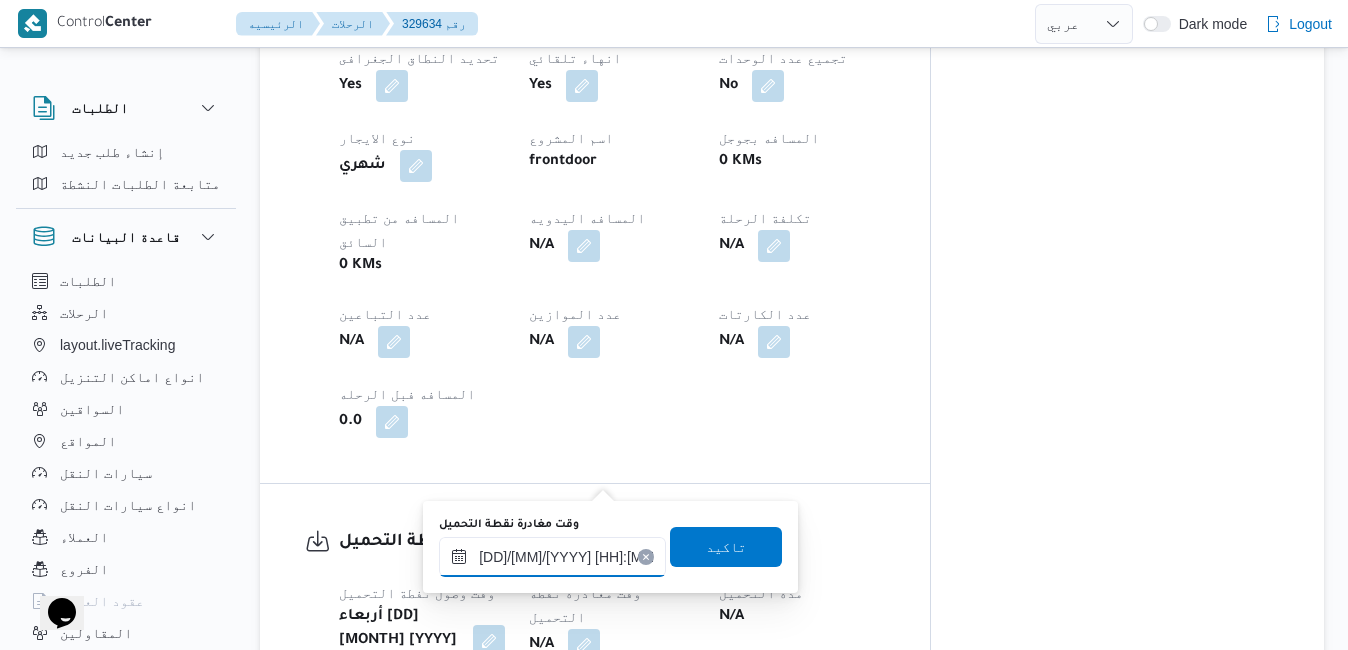 click on "٠٦/٠٨/٢٠٢٥ ١٠:٤٥" at bounding box center [552, 557] 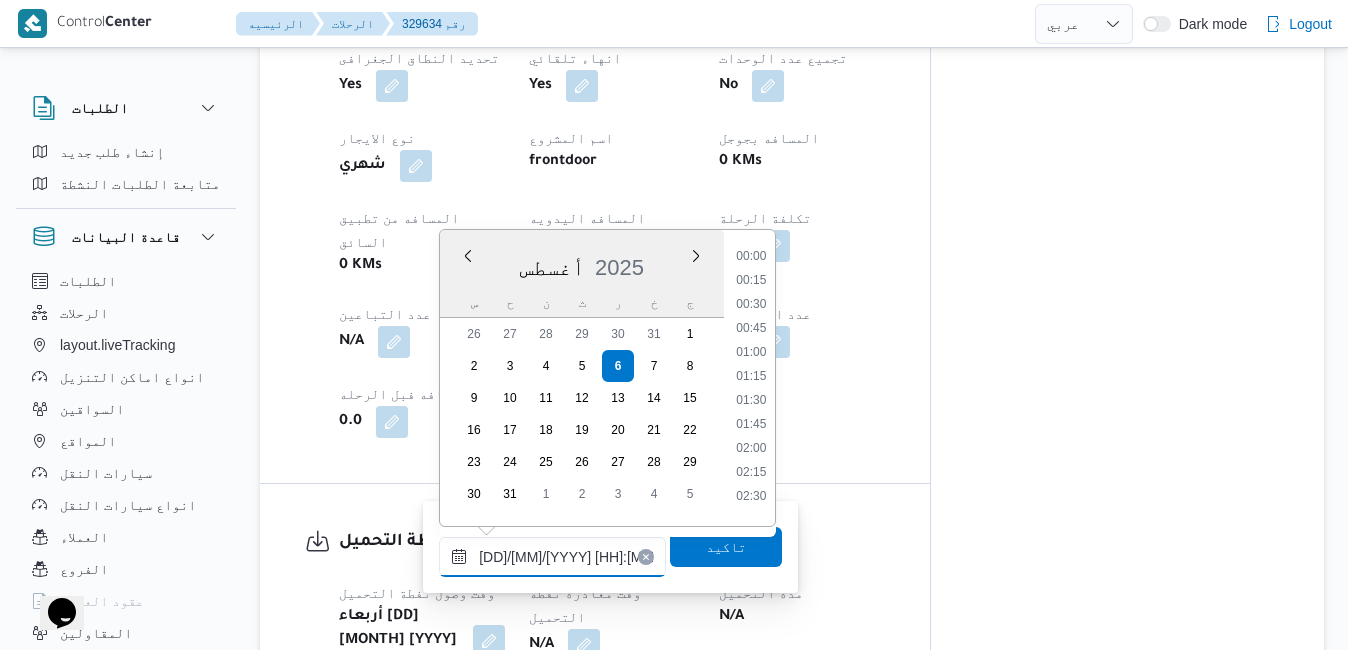 click on "٠٦/٠٨/٢٠٢٥ ١٠:٤٥" at bounding box center [552, 557] 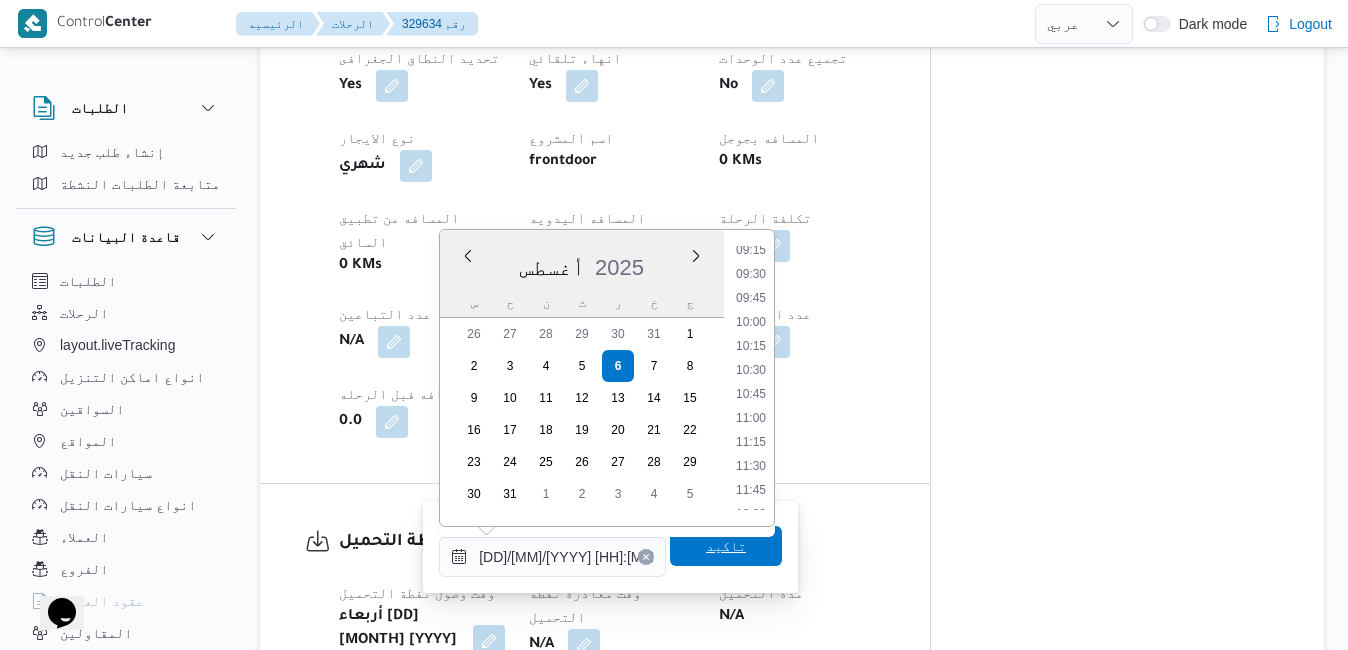 type on "٠٦/٠٨/٢٠٢٥ ١٠:٣٩" 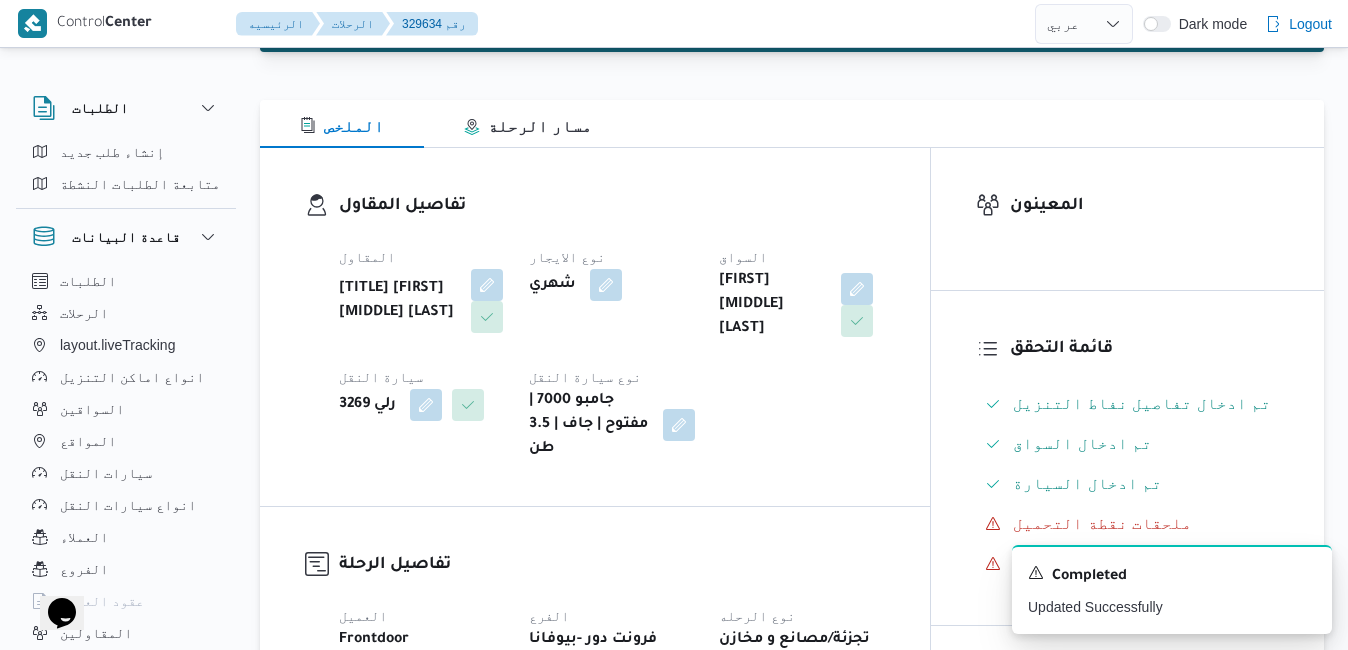 scroll, scrollTop: 0, scrollLeft: 0, axis: both 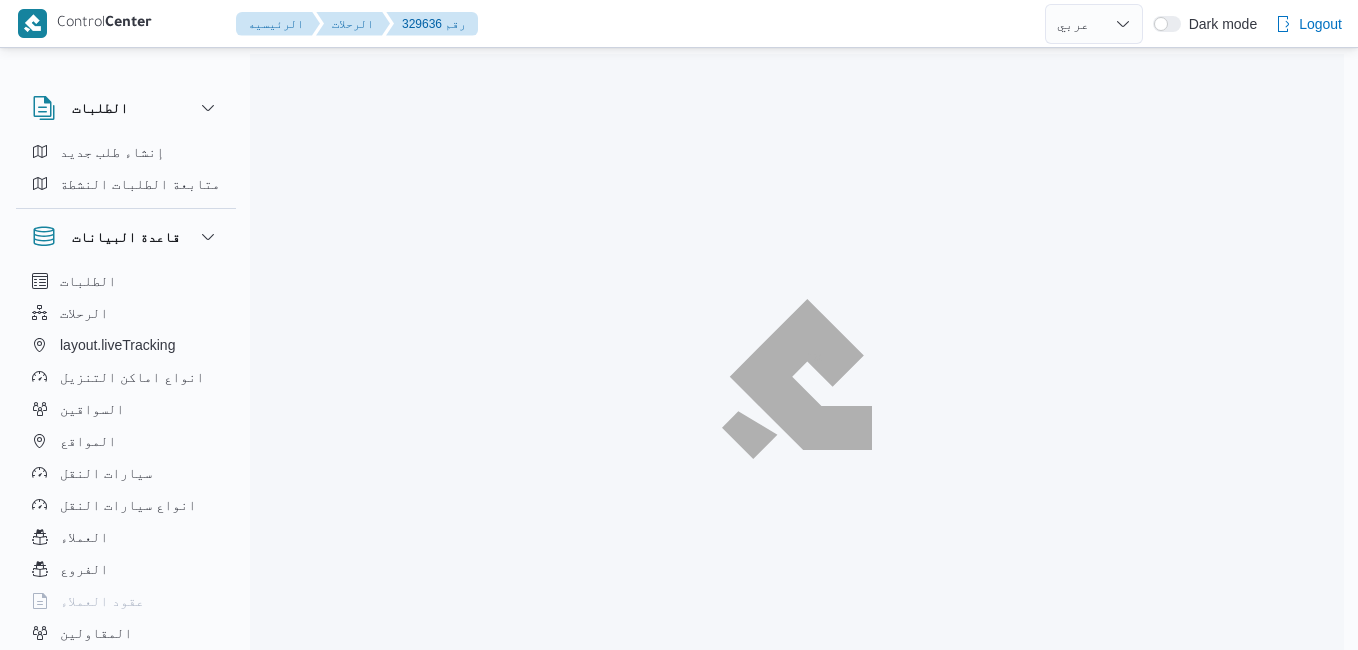 select on "ar" 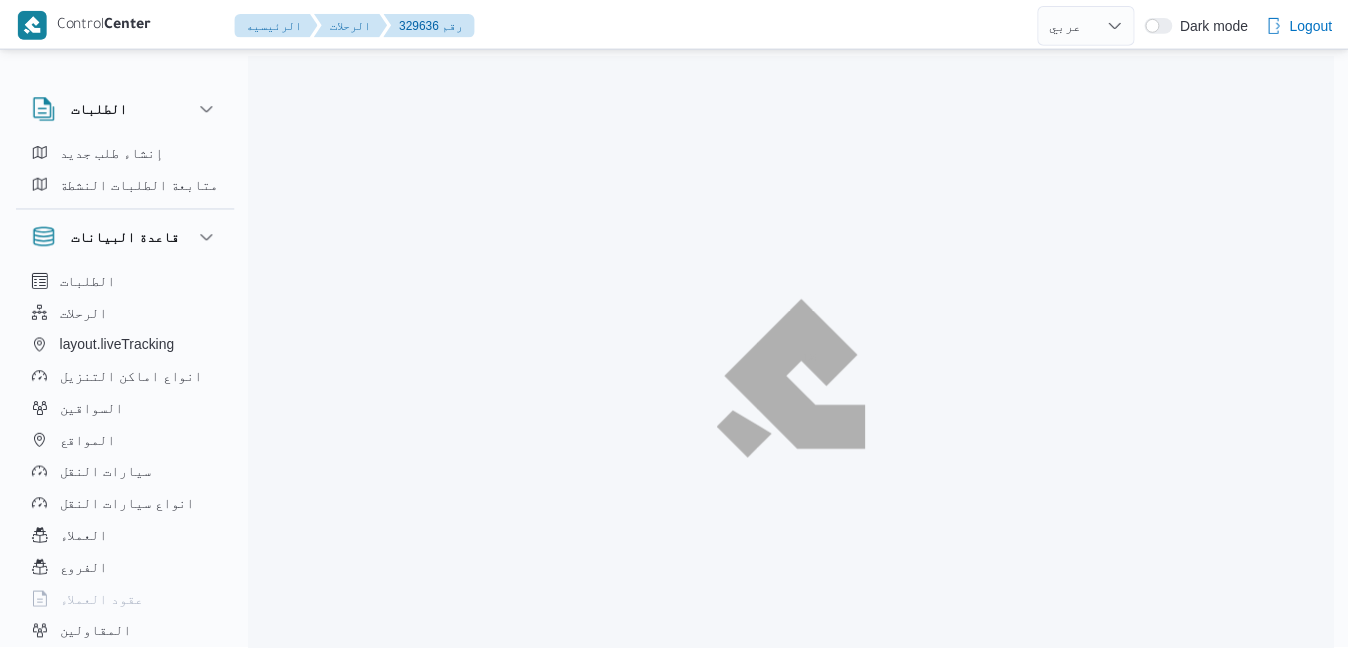 scroll, scrollTop: 0, scrollLeft: 0, axis: both 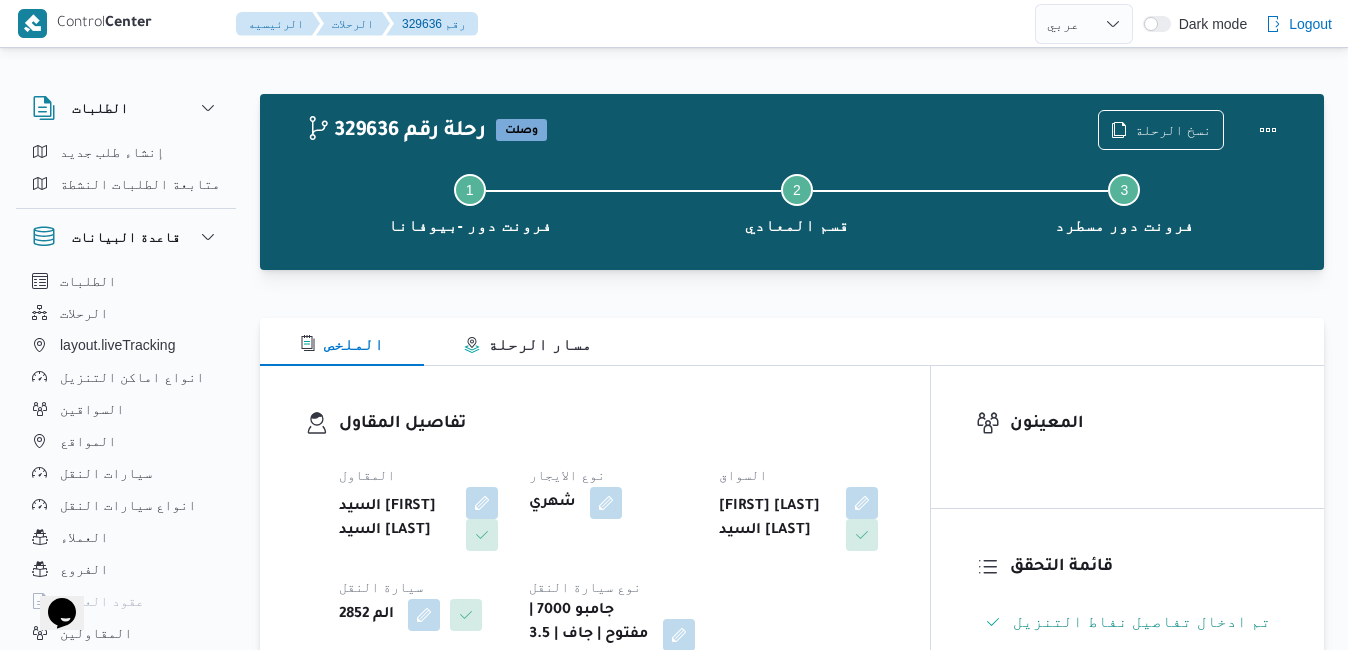 click on "تفاصيل المقاول المقاول السيد احمد السيد ابراهيم نوع الايجار شهري السواق جمال صابر السيد محمد عبدالرحمن سيارة النقل الم 2852 نوع سيارة النقل جامبو 7000 | مفتوح | جاف | 3.5 طن" at bounding box center [595, 541] 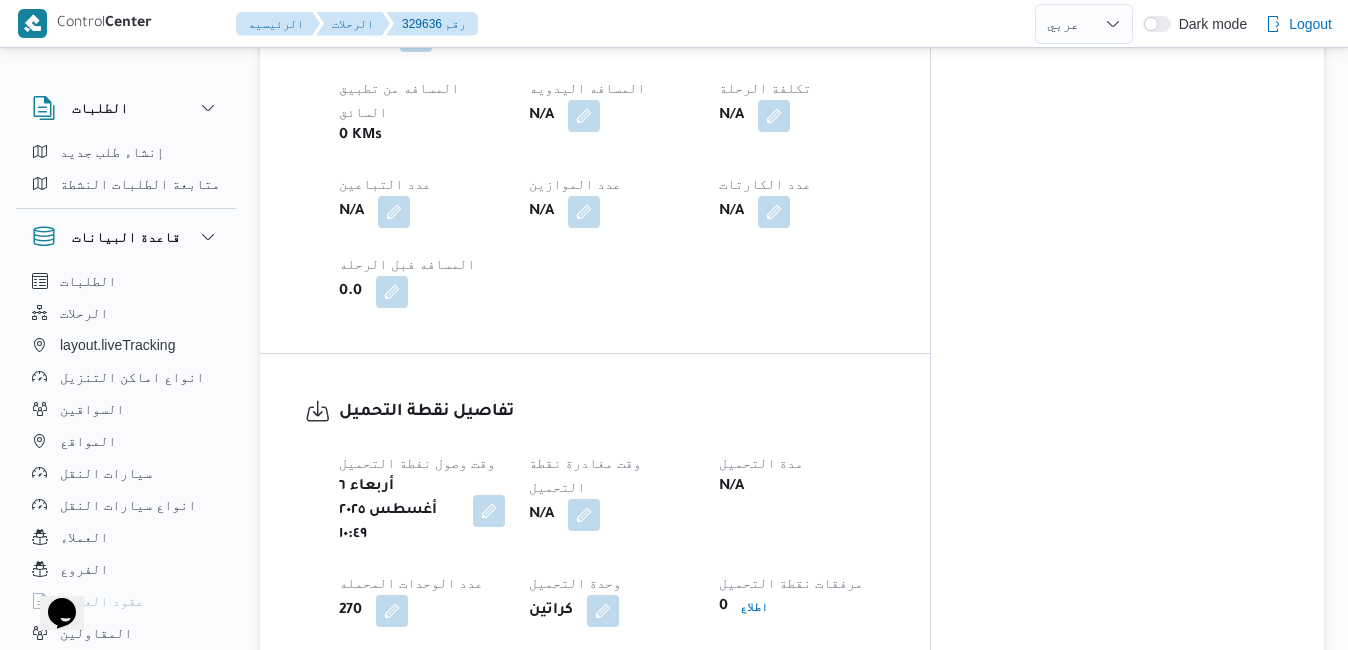 scroll, scrollTop: 1200, scrollLeft: 0, axis: vertical 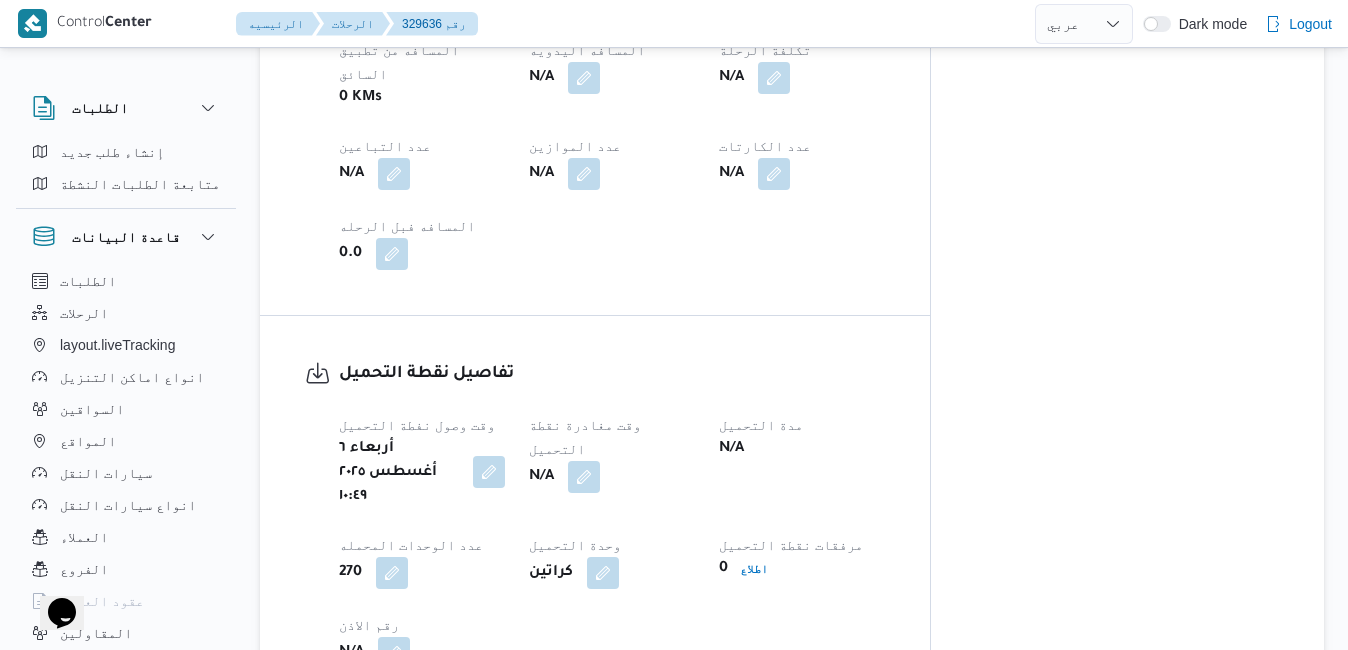click at bounding box center (489, 472) 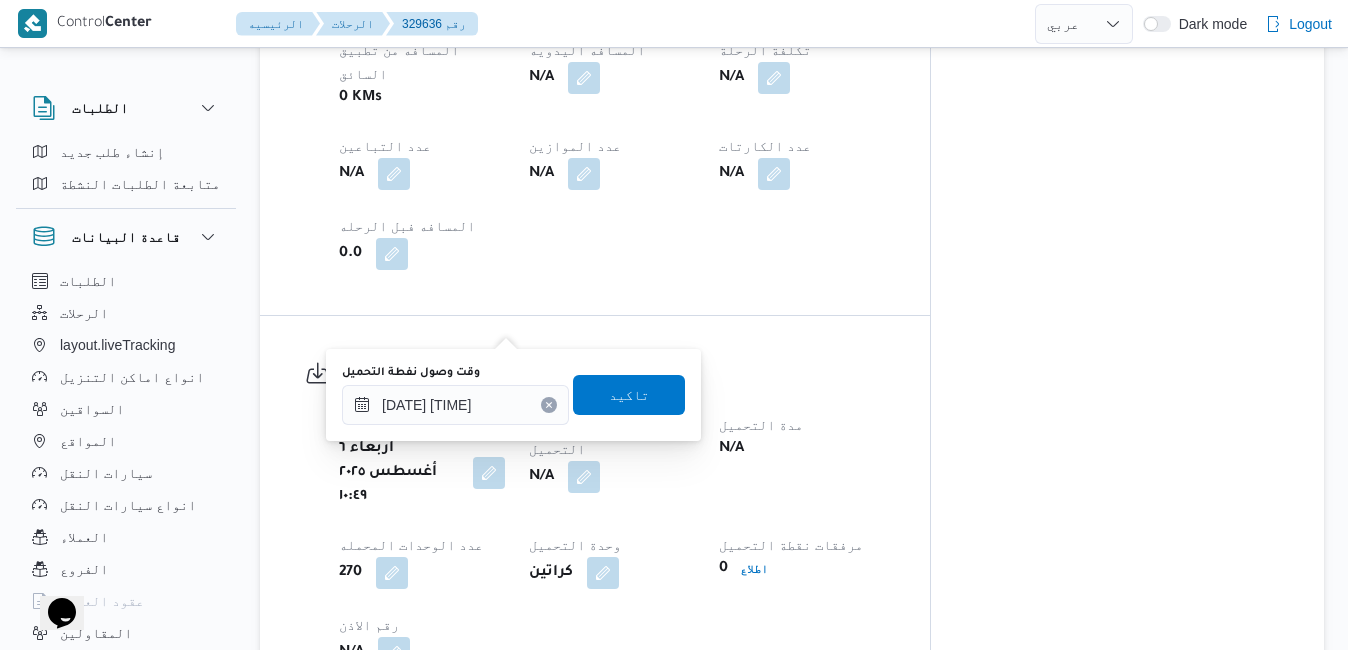 click 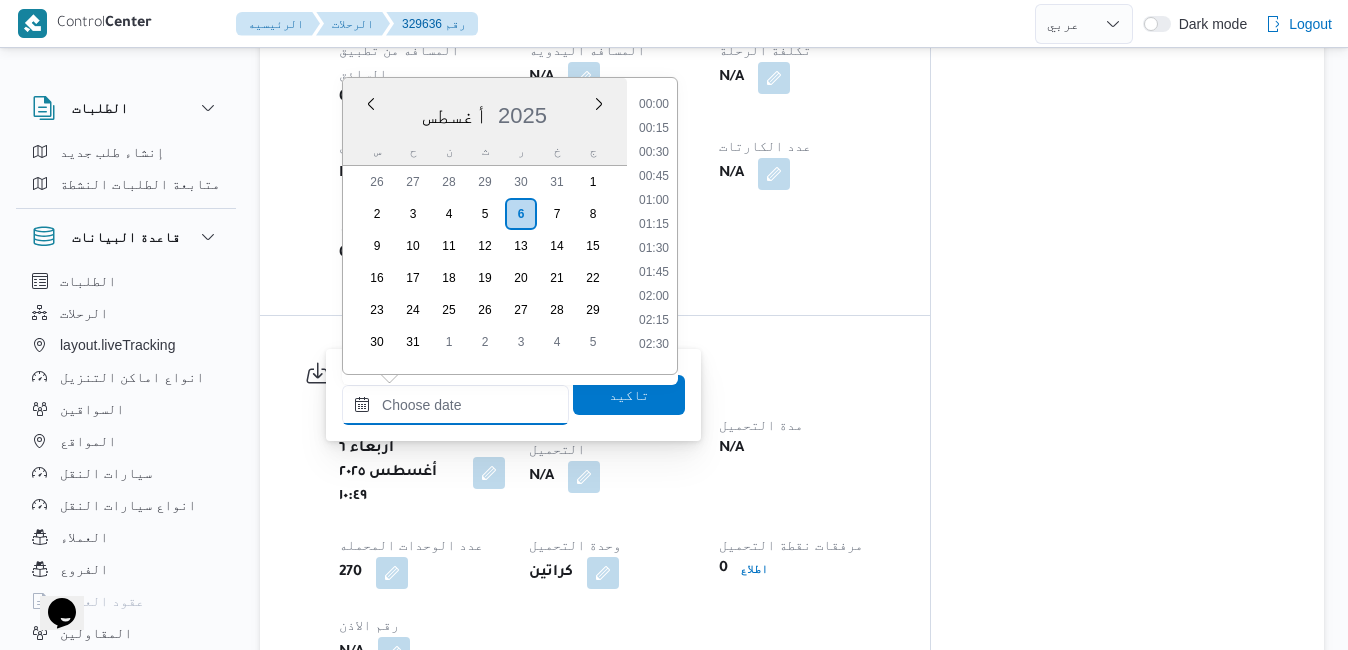 scroll, scrollTop: 990, scrollLeft: 0, axis: vertical 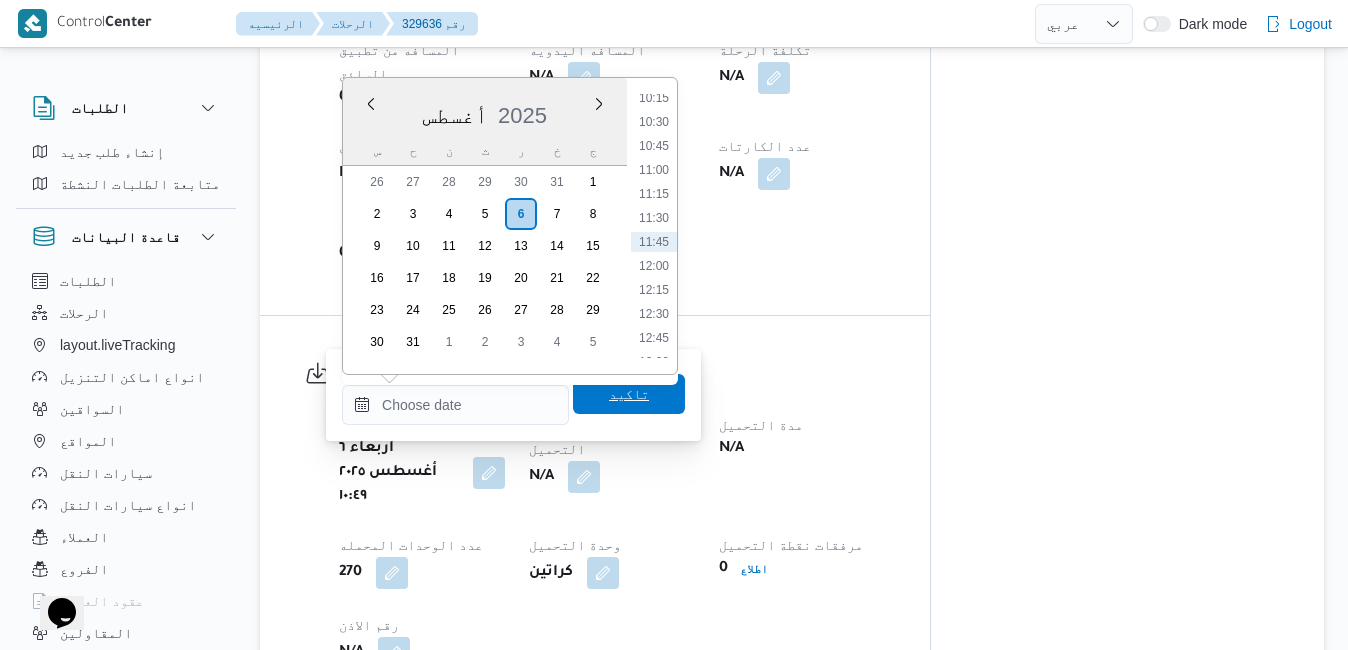click on "تاكيد" at bounding box center (629, 394) 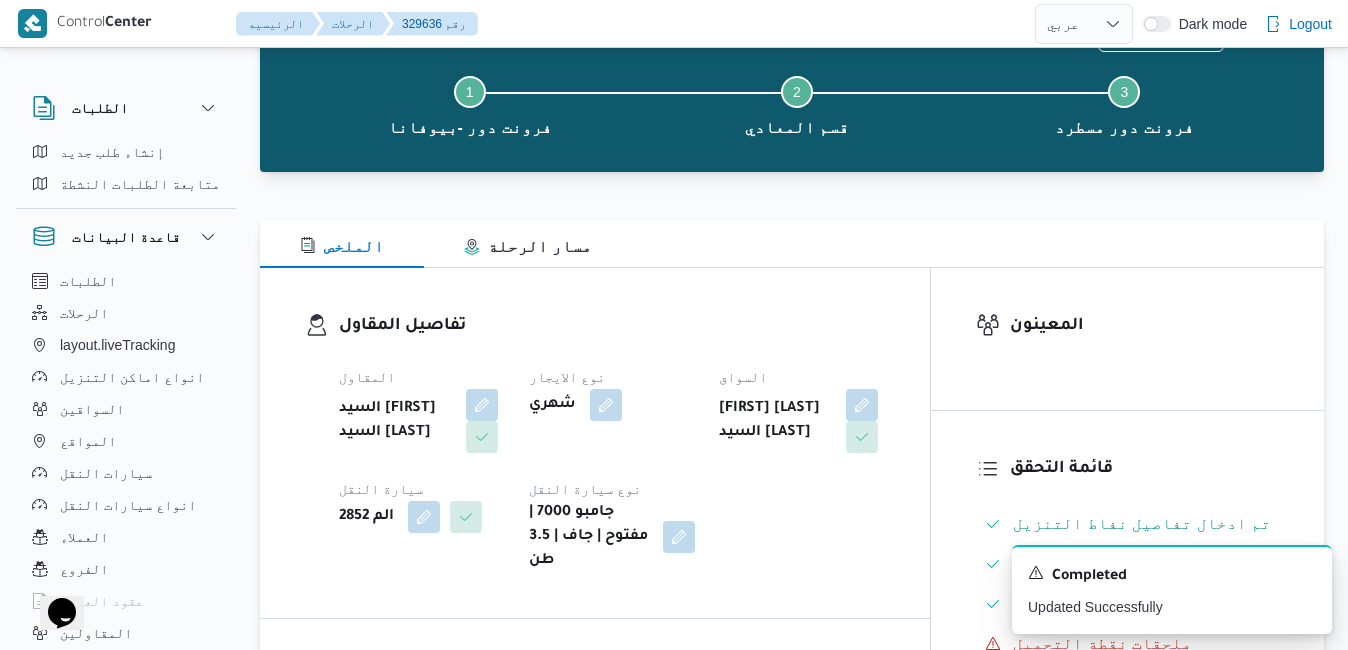 scroll, scrollTop: 0, scrollLeft: 0, axis: both 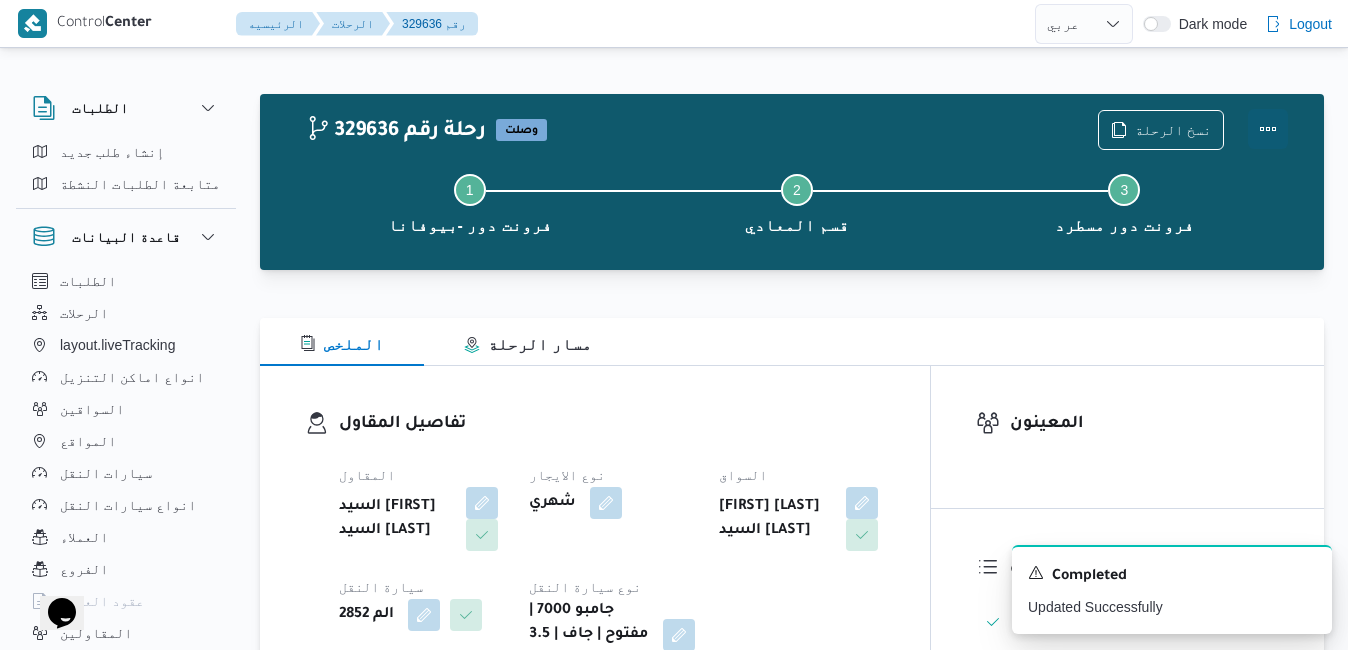 click at bounding box center [1268, 129] 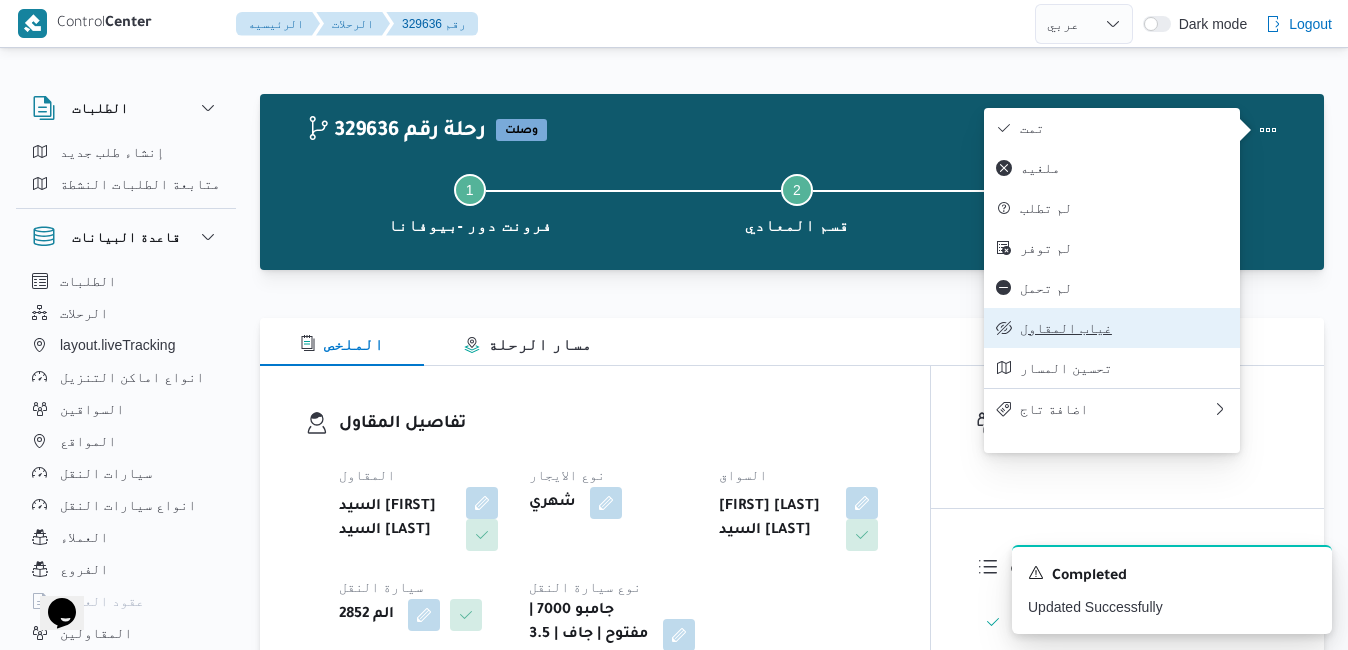 click on "غياب المقاول" at bounding box center (1124, 328) 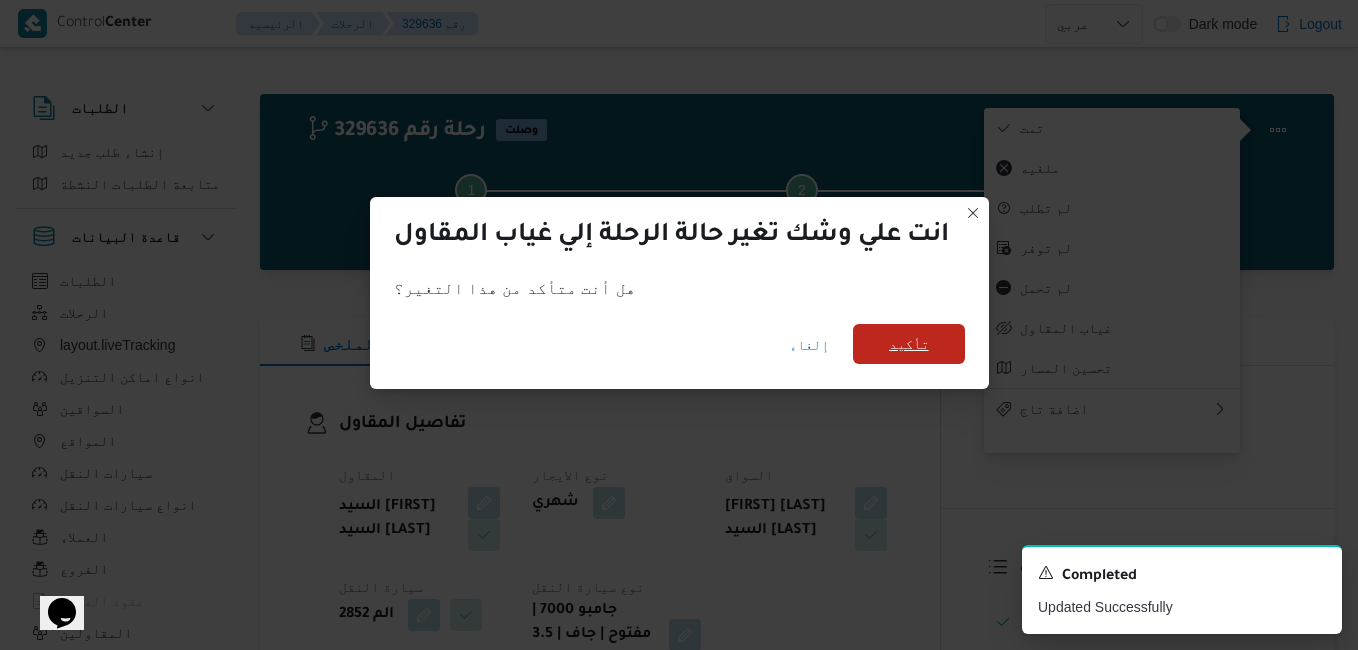 click on "تأكيد" at bounding box center [909, 344] 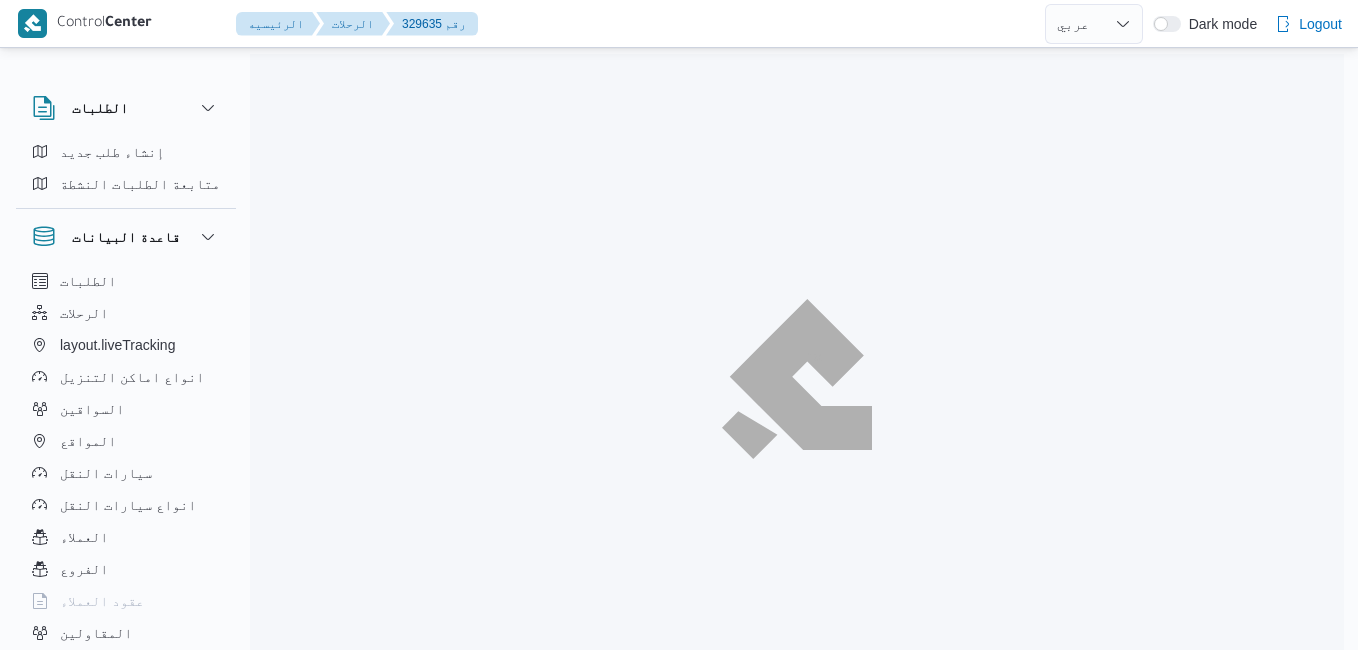 select on "ar" 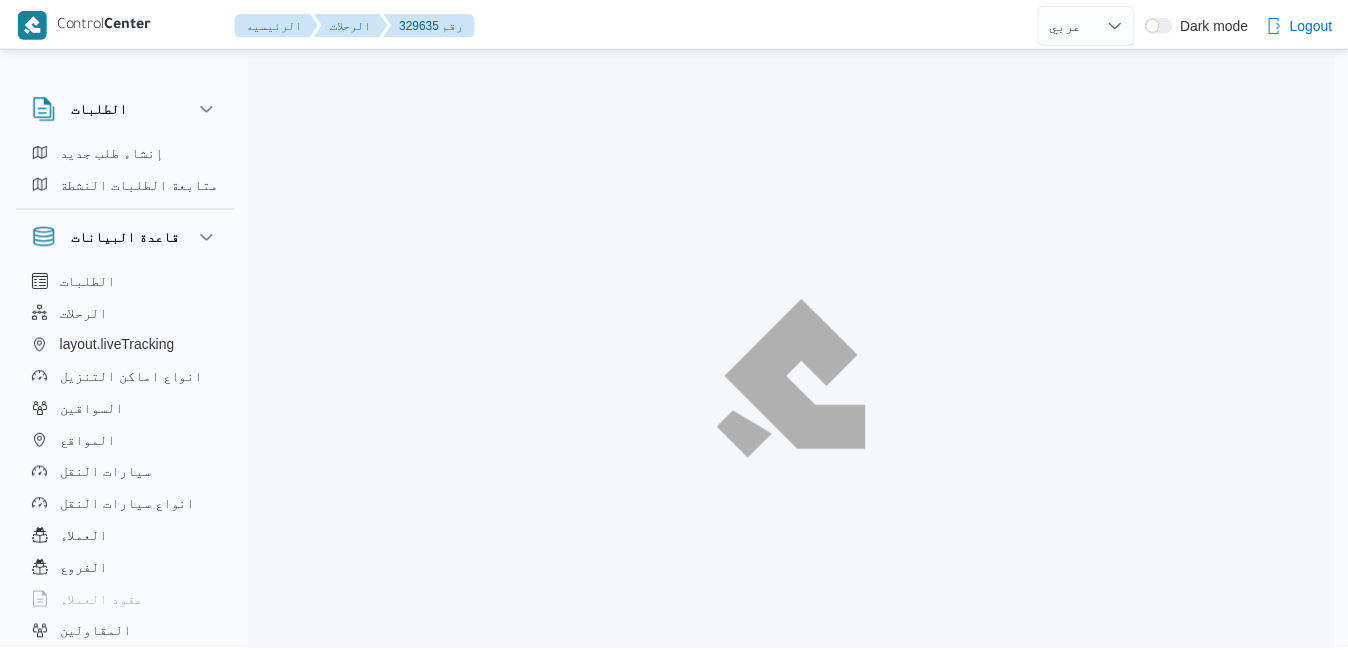 scroll, scrollTop: 0, scrollLeft: 0, axis: both 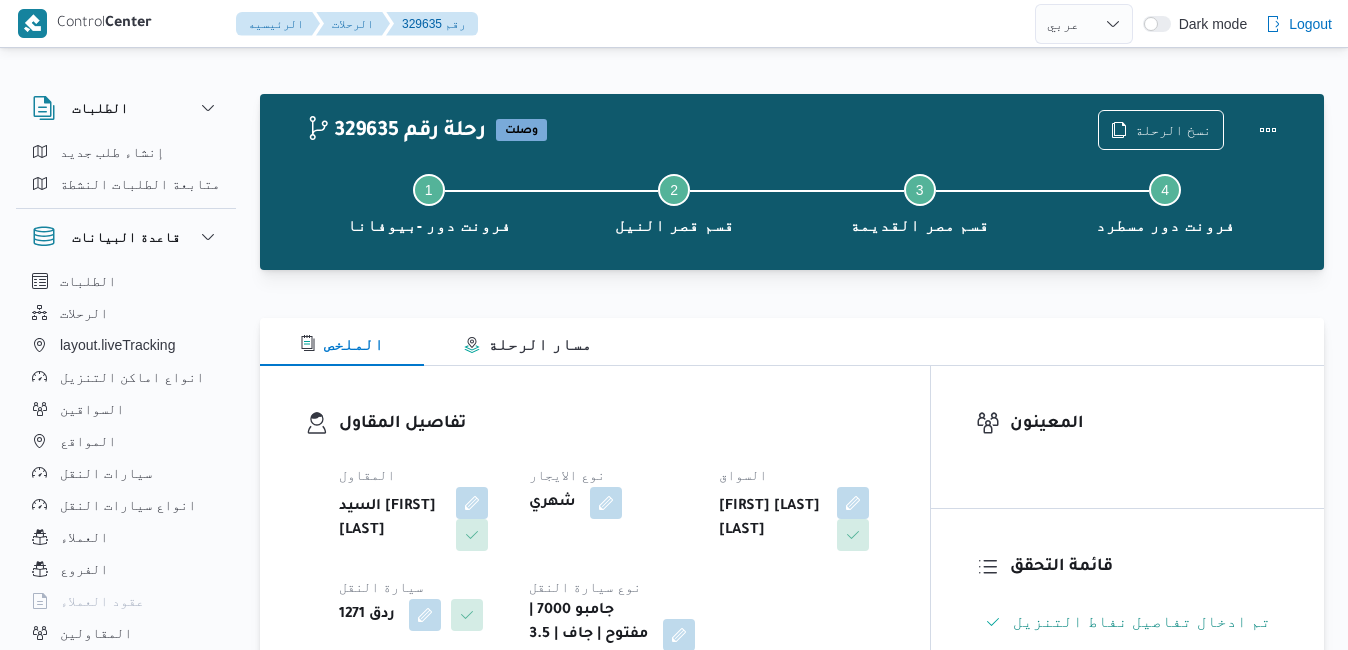 click on "تفاصيل المقاول المقاول السيد [FIRST] [LAST] نوع الايجار شهري السواق [FIRST] [LAST] [LAST] سيارة النقل ردق 1271 نوع سيارة النقل جامبو 7000 | مفتوح | جاف | 3.5 طن" at bounding box center [595, 541] 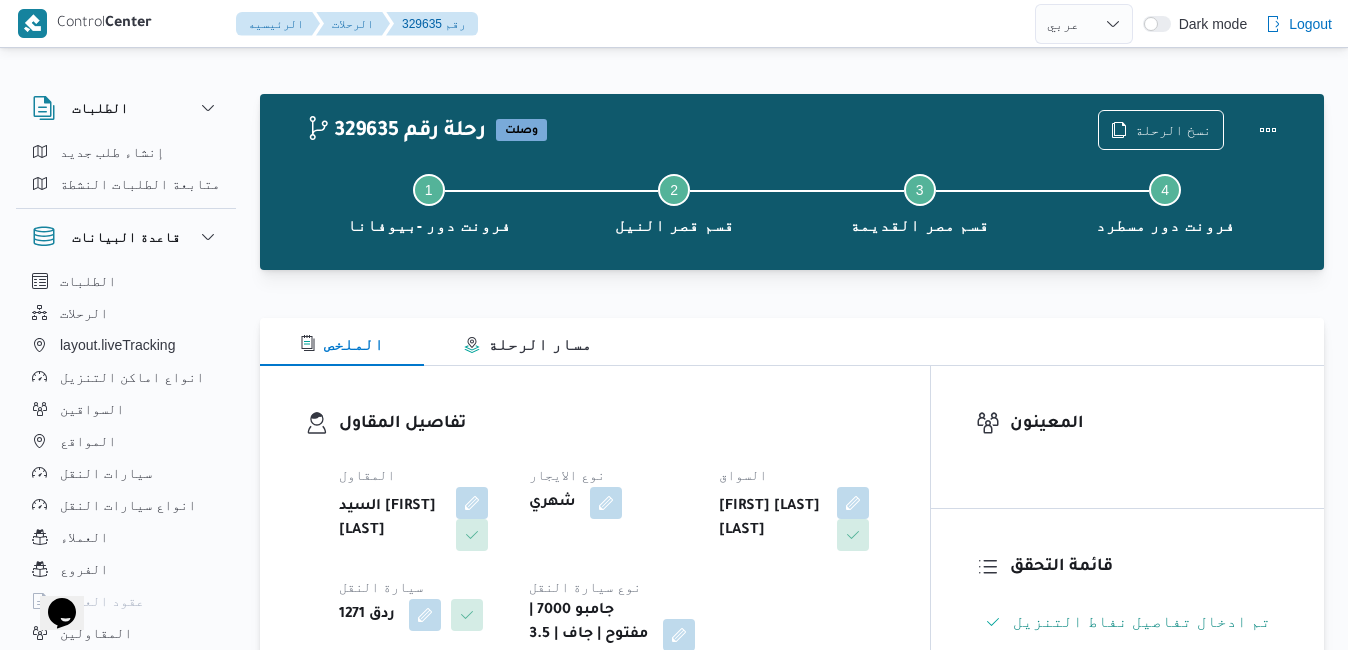 scroll, scrollTop: 0, scrollLeft: 0, axis: both 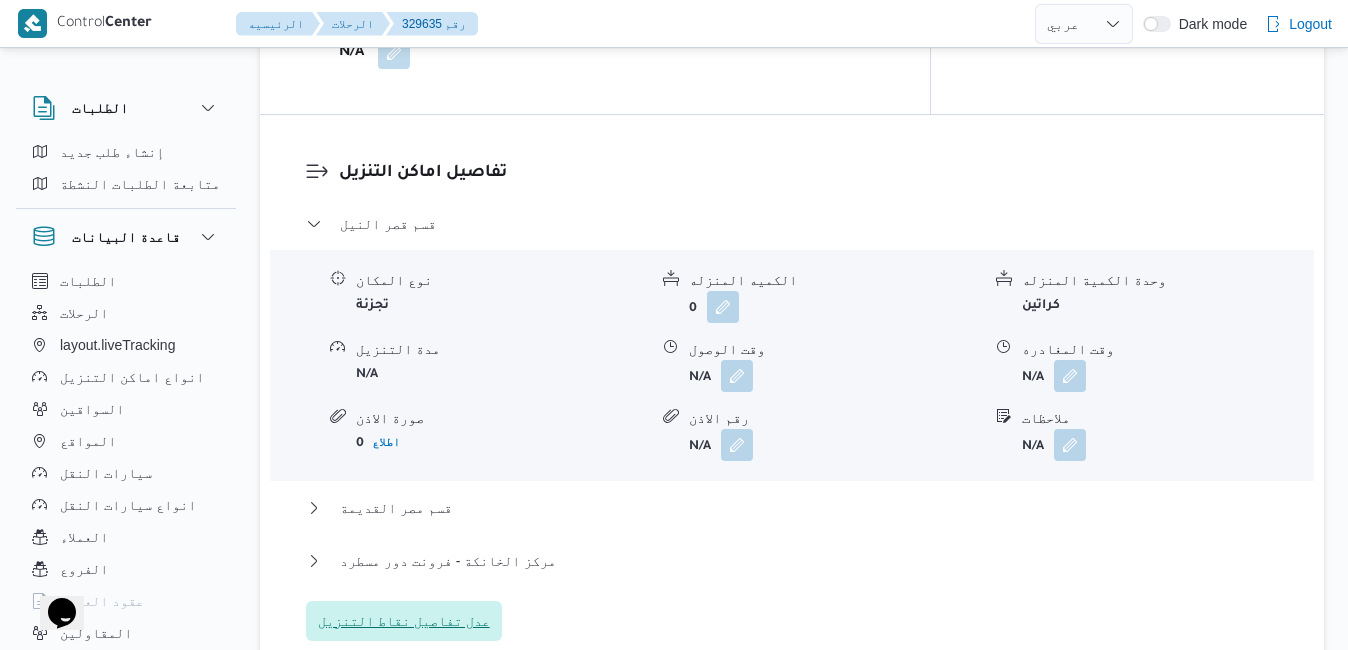 click on "عدل تفاصيل نقاط التنزيل" at bounding box center [404, 621] 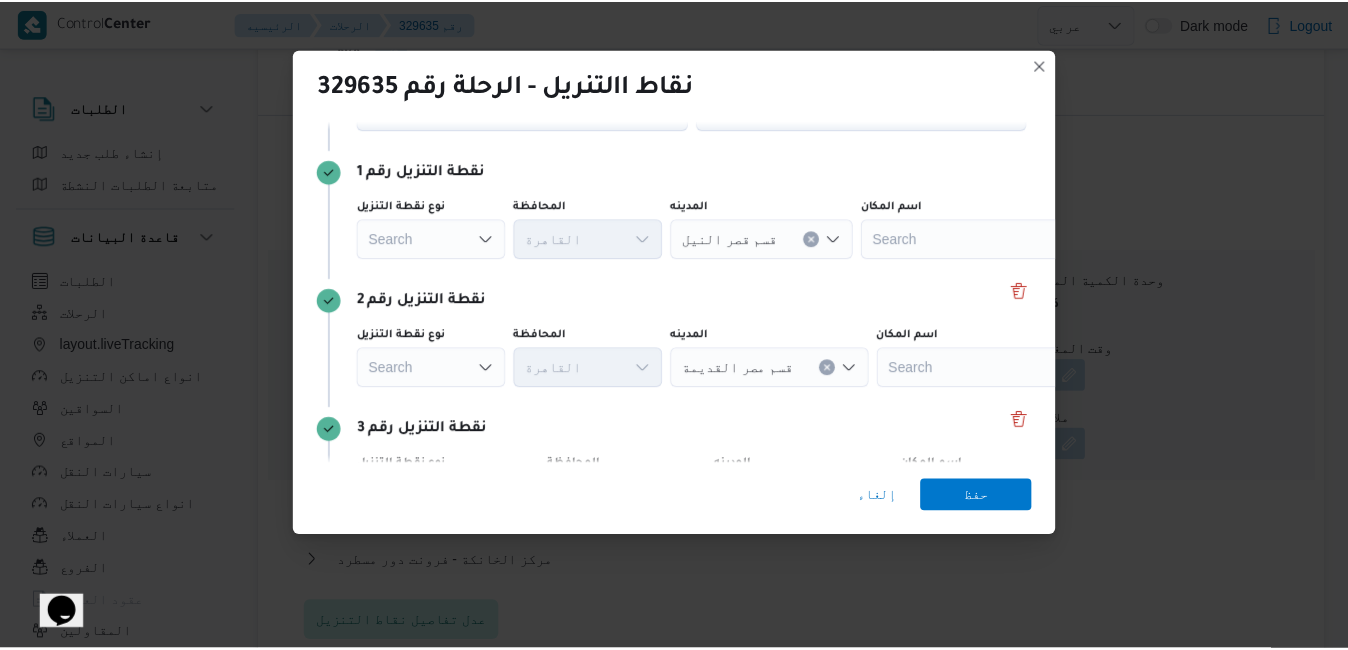 scroll, scrollTop: 112, scrollLeft: 0, axis: vertical 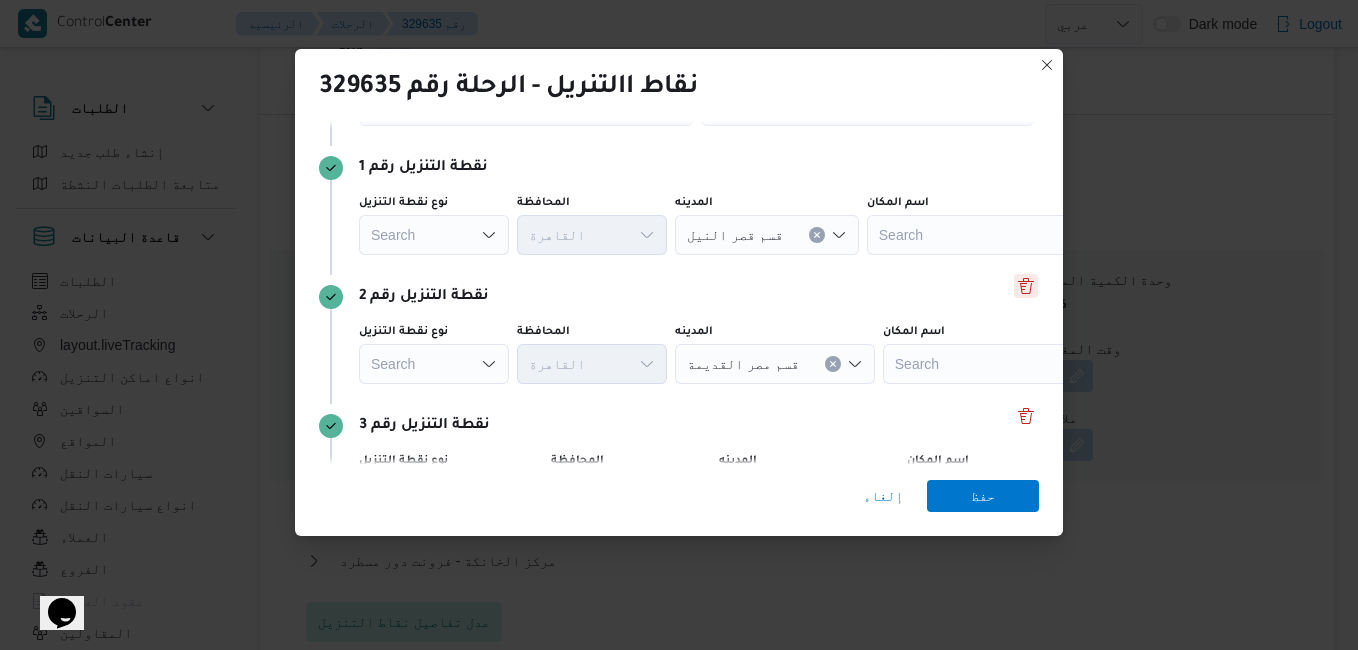 click at bounding box center (1026, 286) 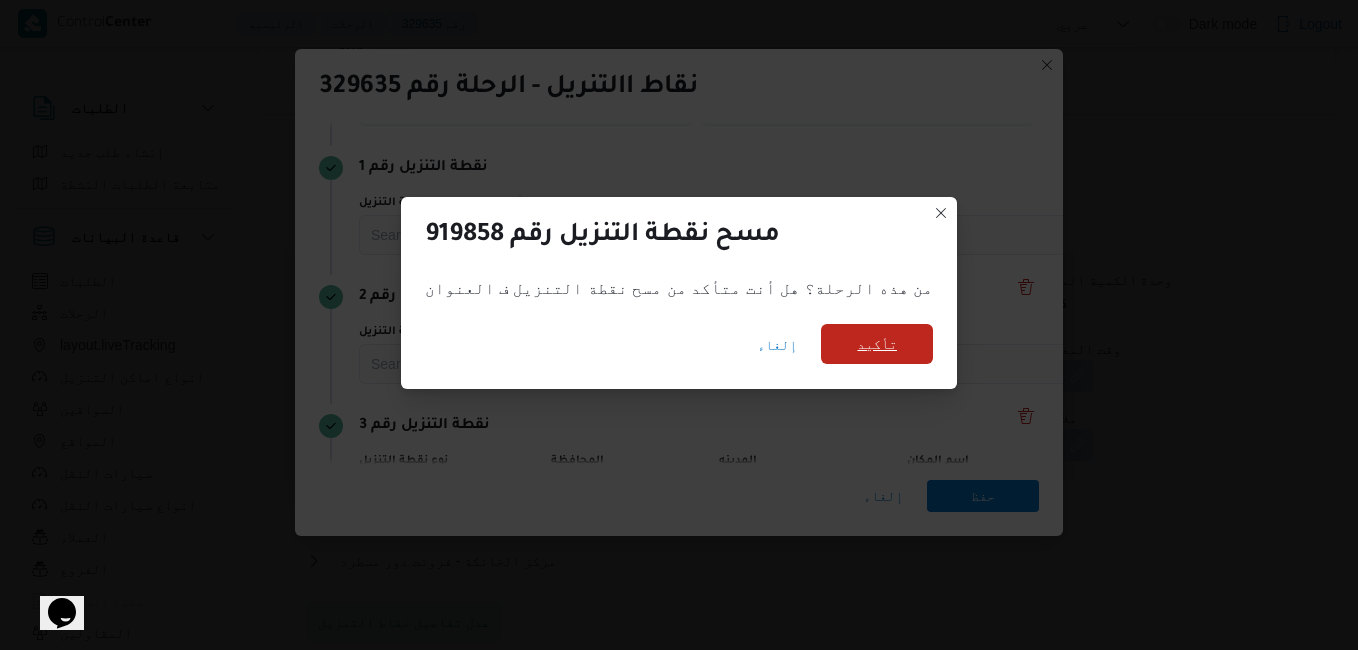 click on "تأكيد" at bounding box center [877, 344] 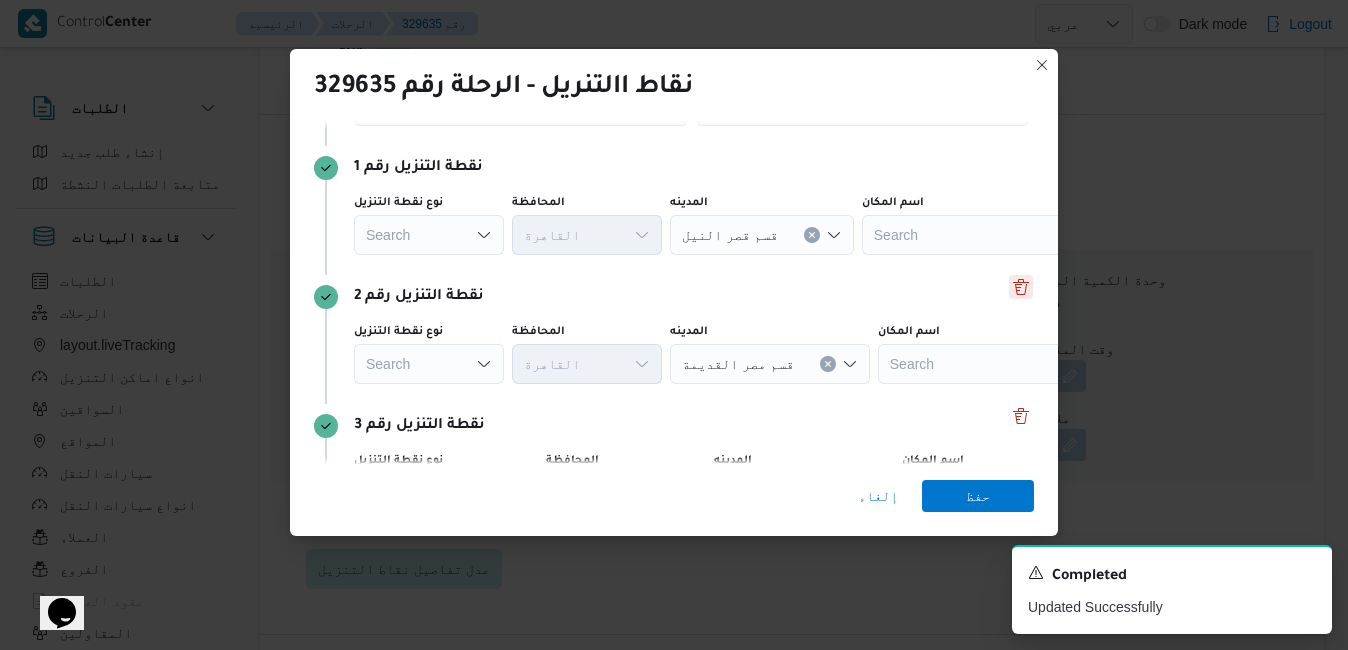 scroll, scrollTop: 111, scrollLeft: 0, axis: vertical 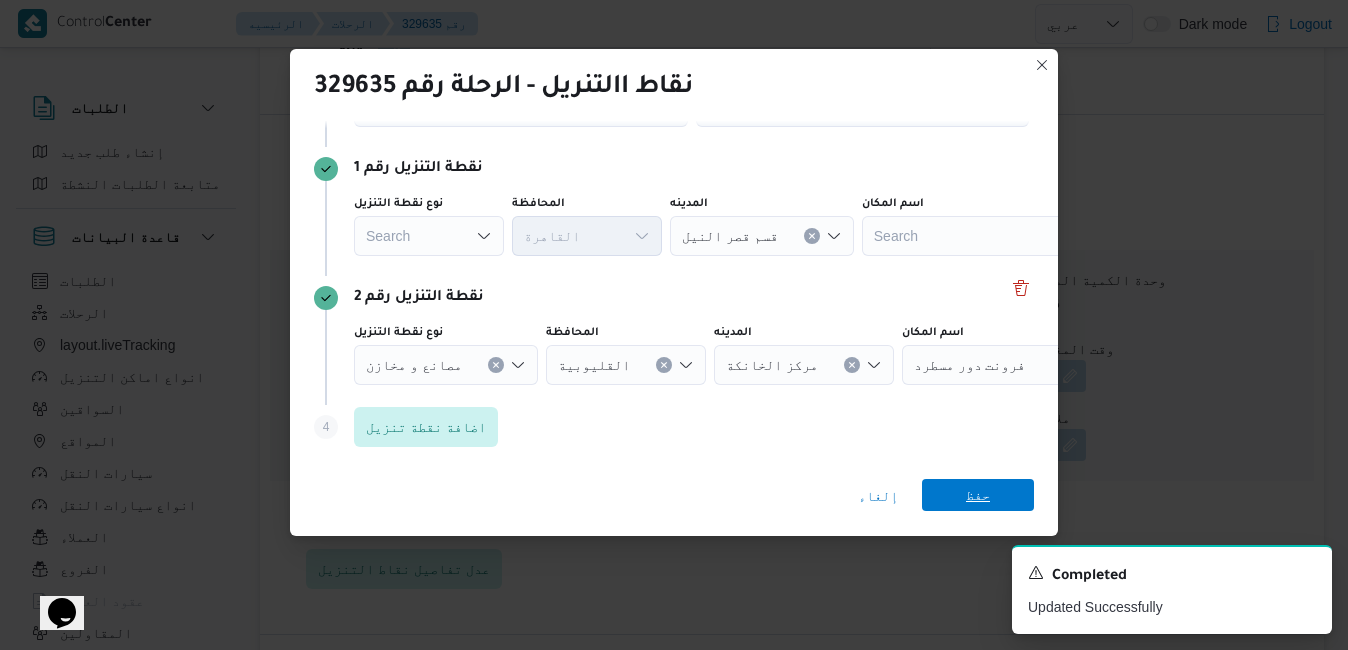 click on "حفظ" at bounding box center (978, 495) 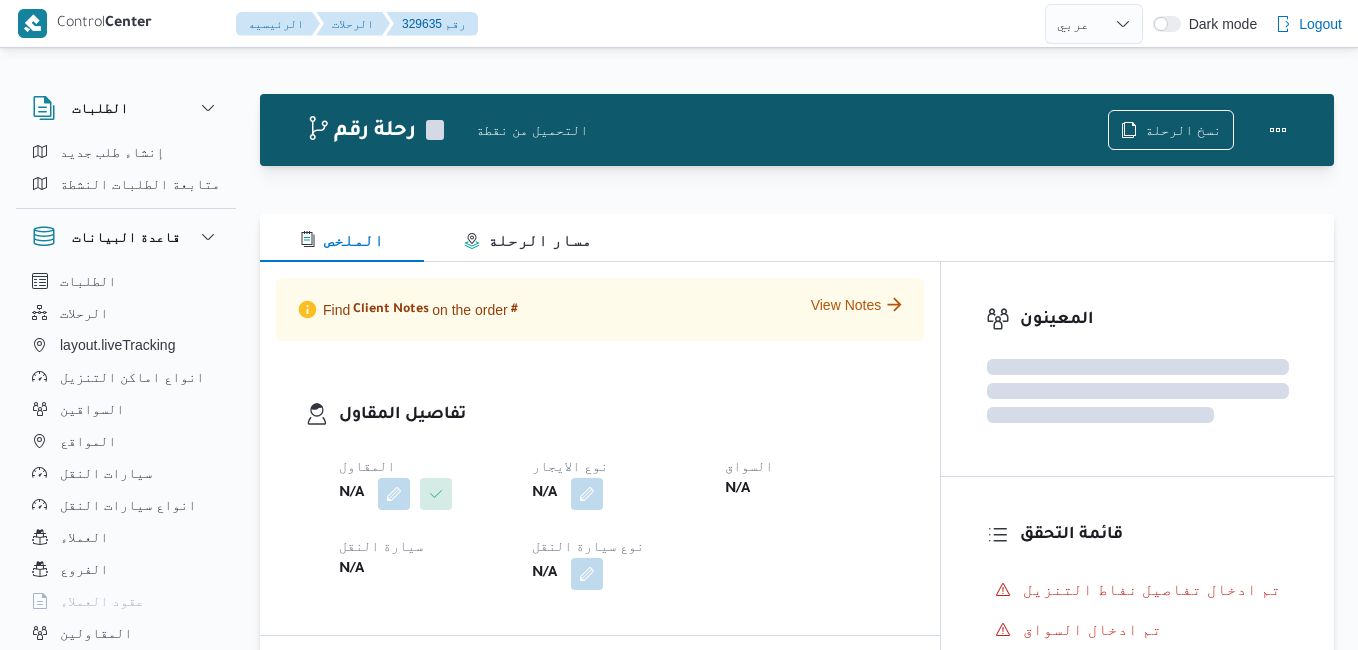 select on "ar" 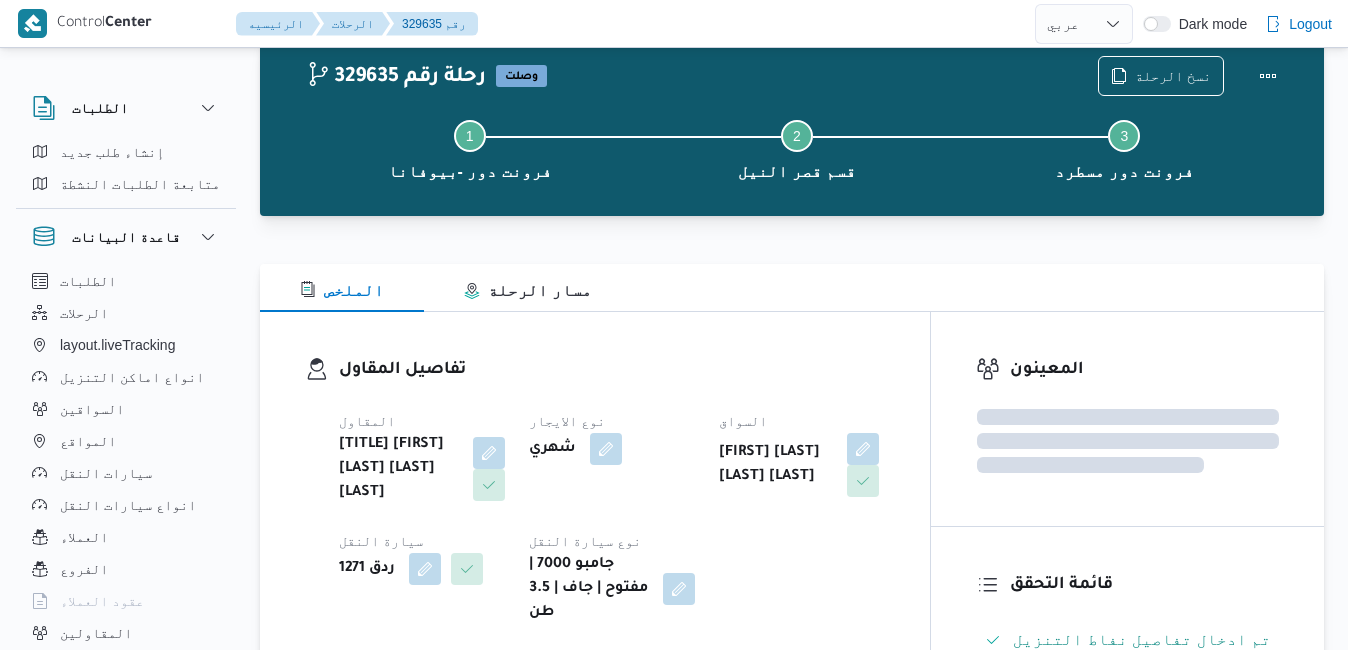 scroll, scrollTop: 54, scrollLeft: 0, axis: vertical 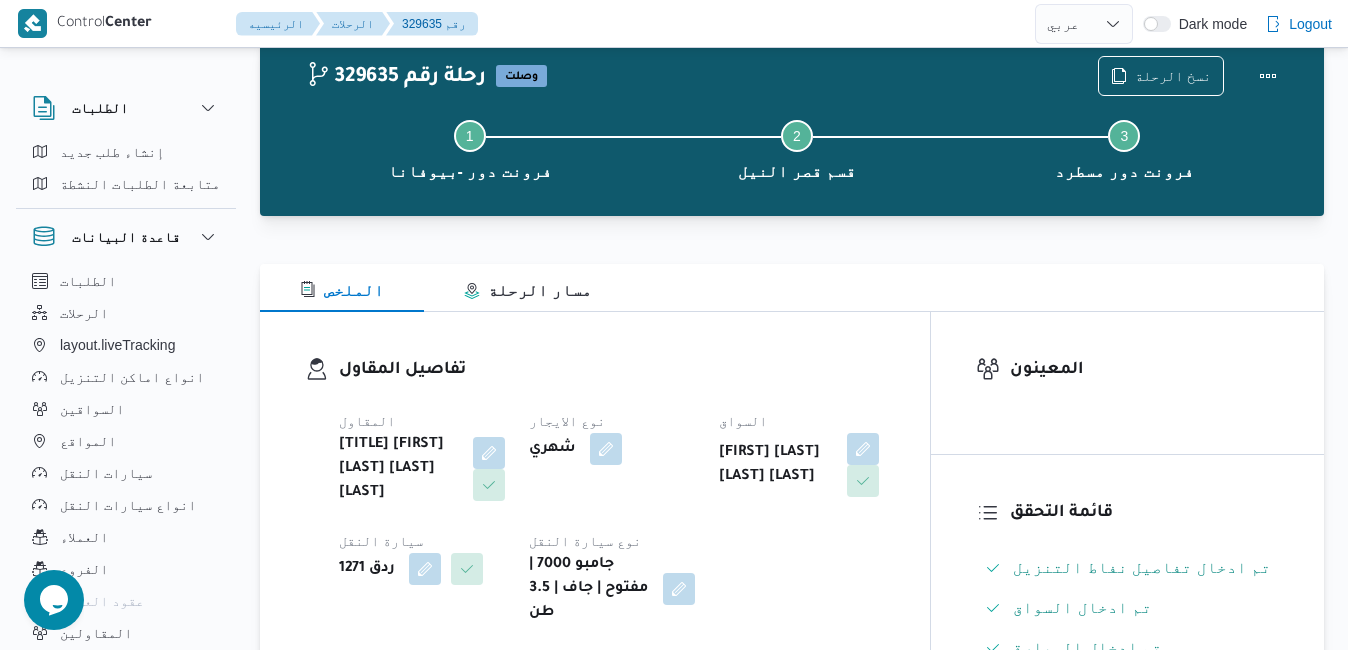 click on "الملخص مسار الرحلة" at bounding box center [792, 288] 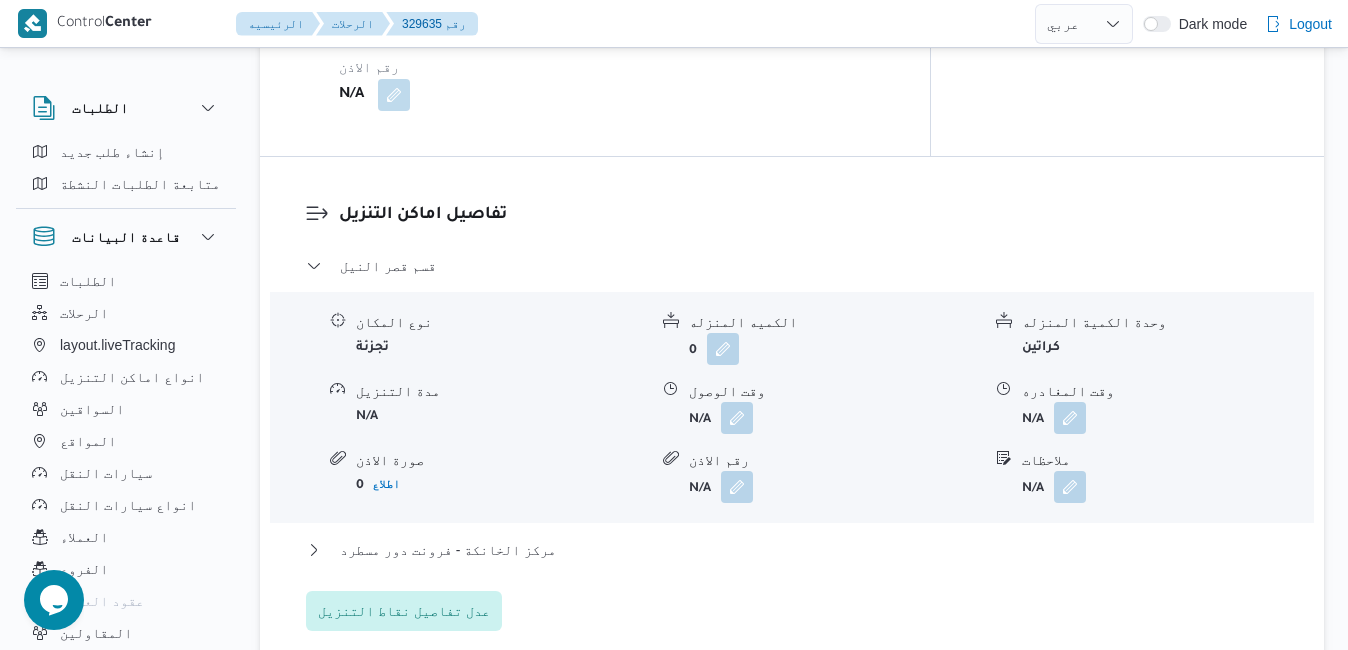 scroll, scrollTop: 1814, scrollLeft: 0, axis: vertical 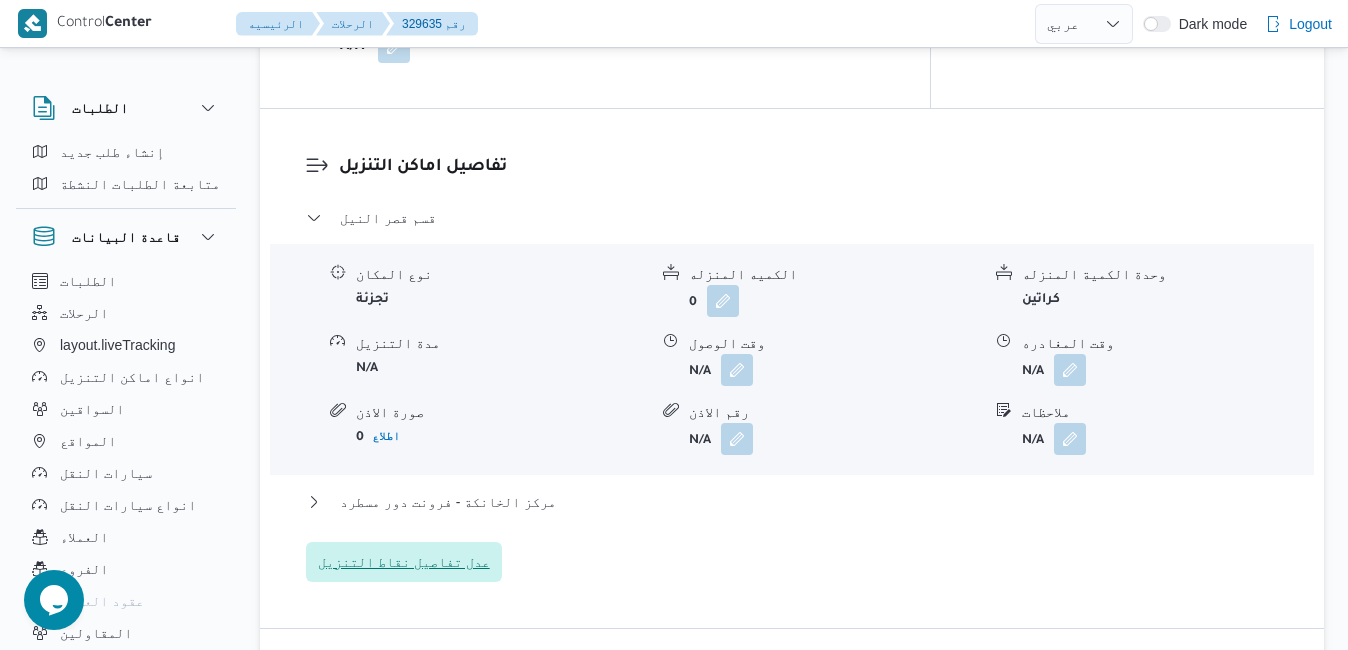 click on "عدل تفاصيل نقاط التنزيل" at bounding box center [404, 562] 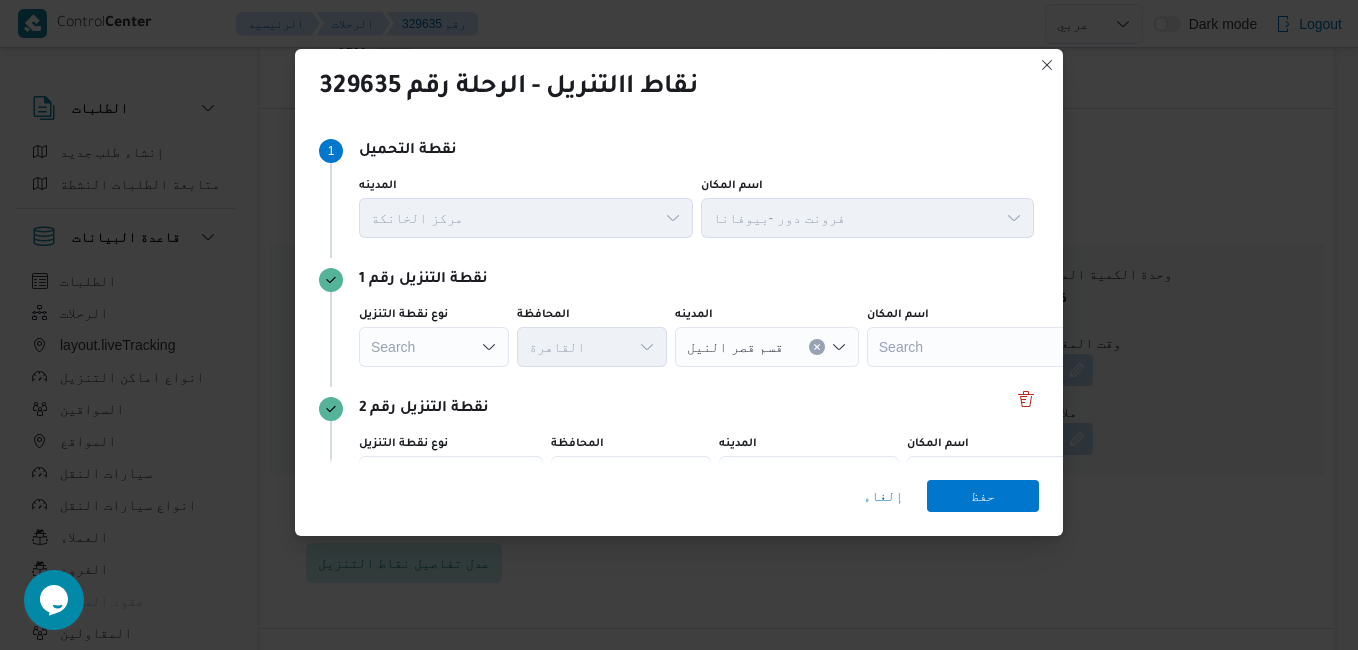 click 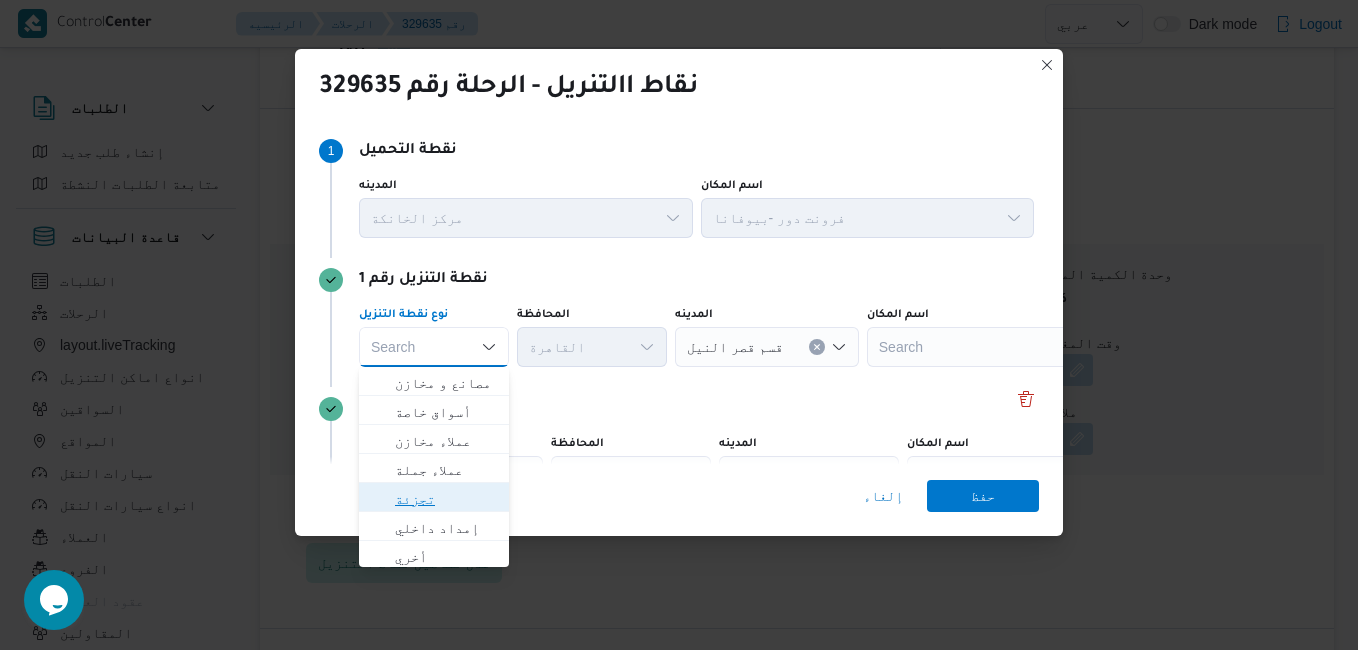 click on "تجزئة" at bounding box center [446, 499] 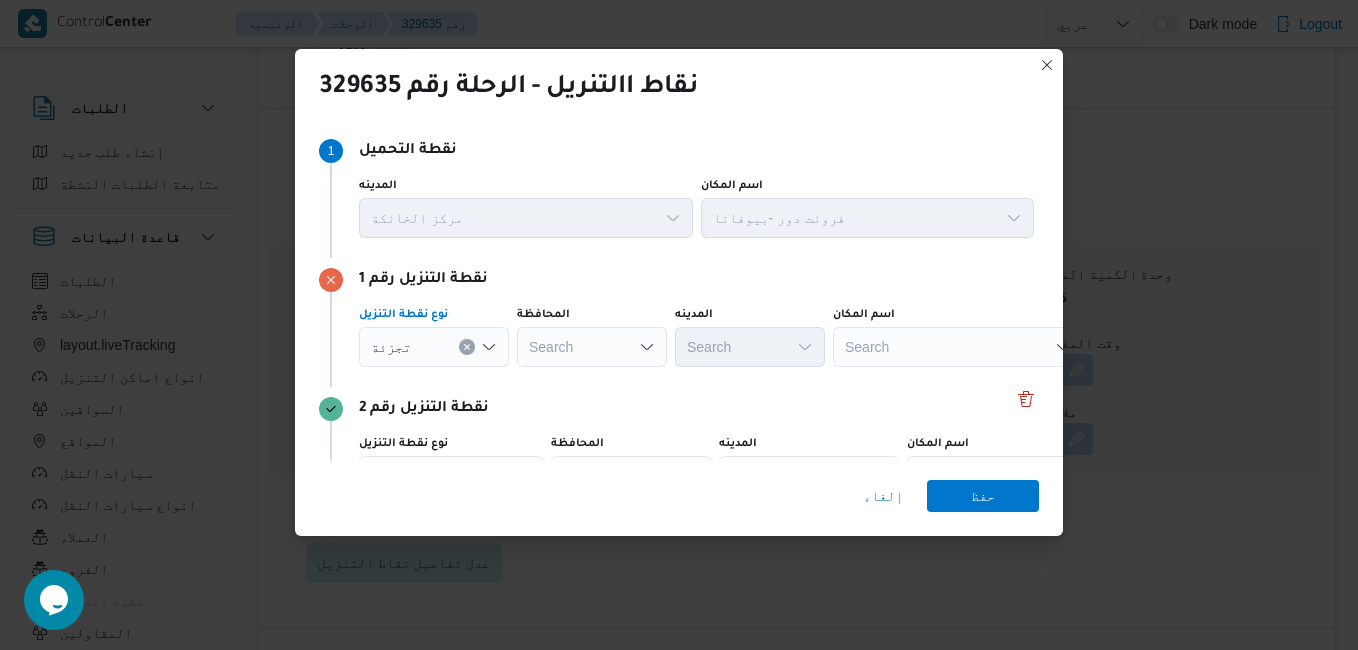 click on "Search" at bounding box center [592, 347] 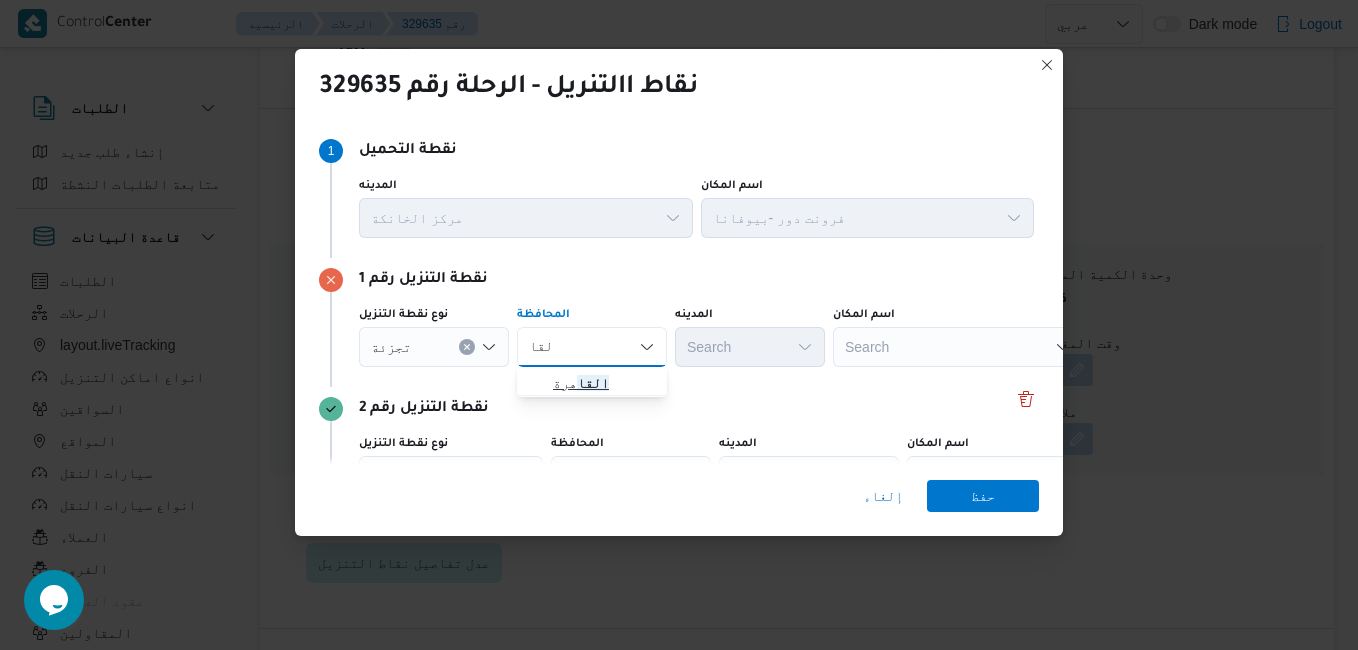 type on "القا" 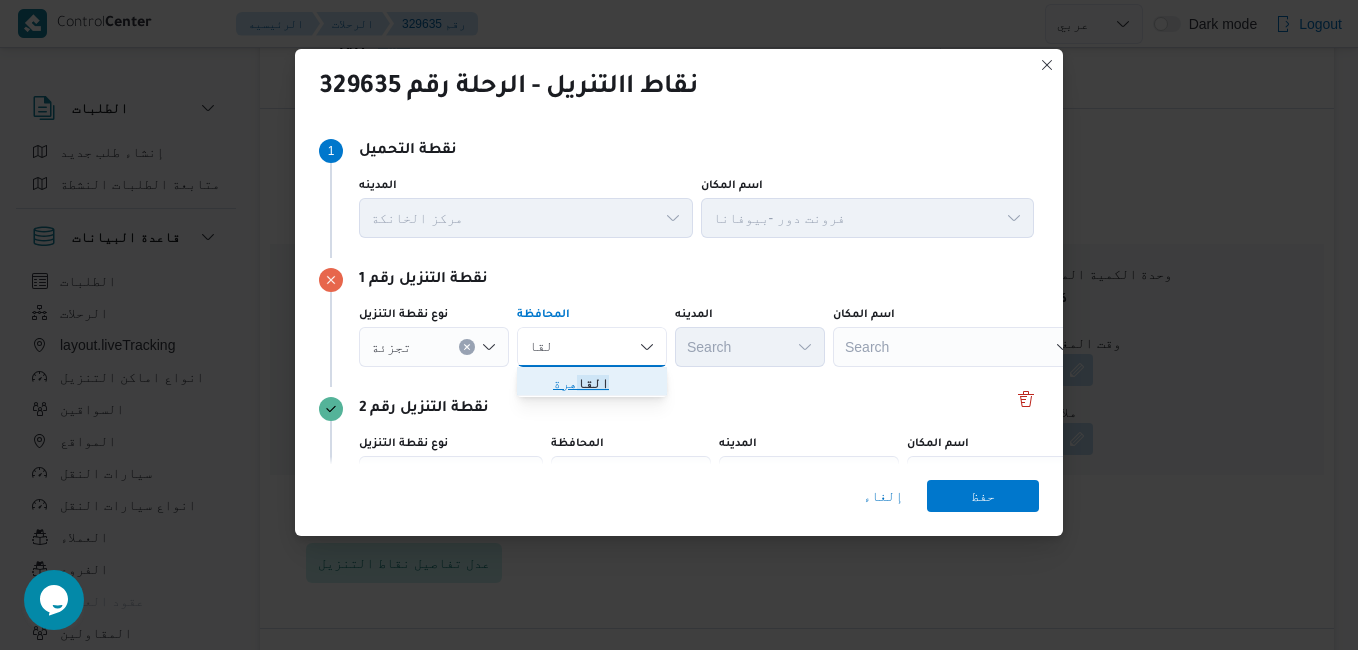 click on "القا هرة" at bounding box center [604, 383] 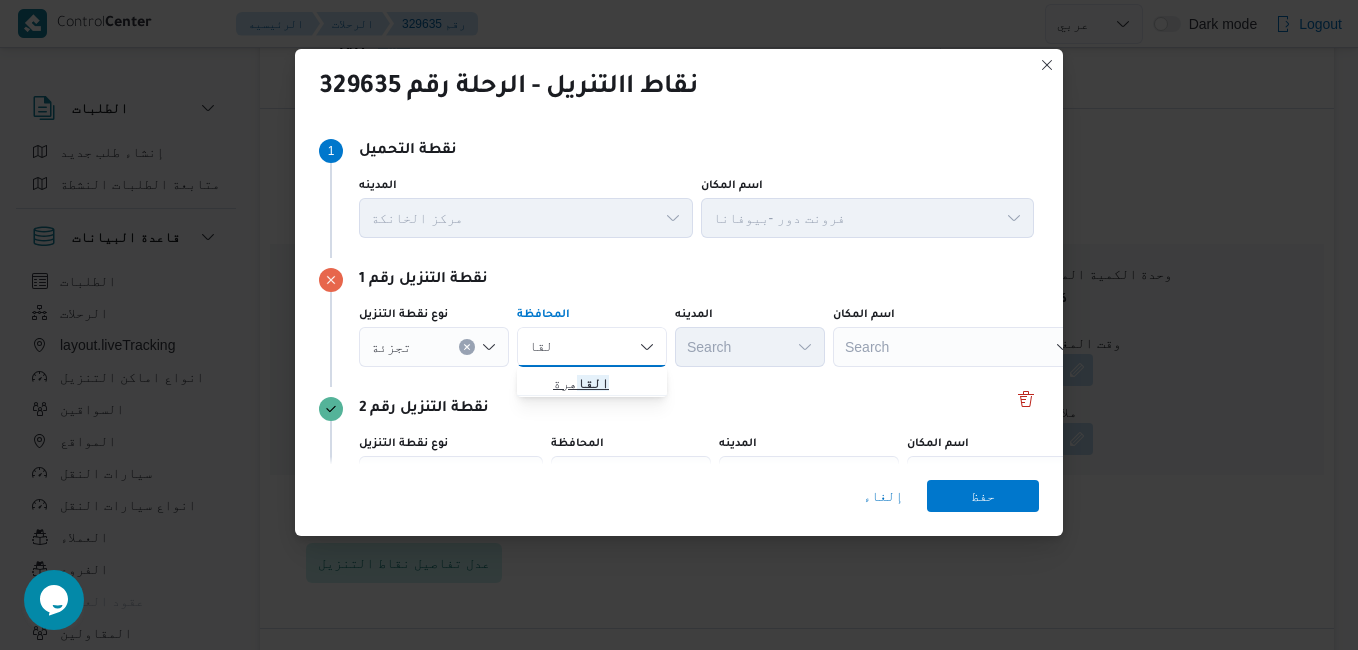 type 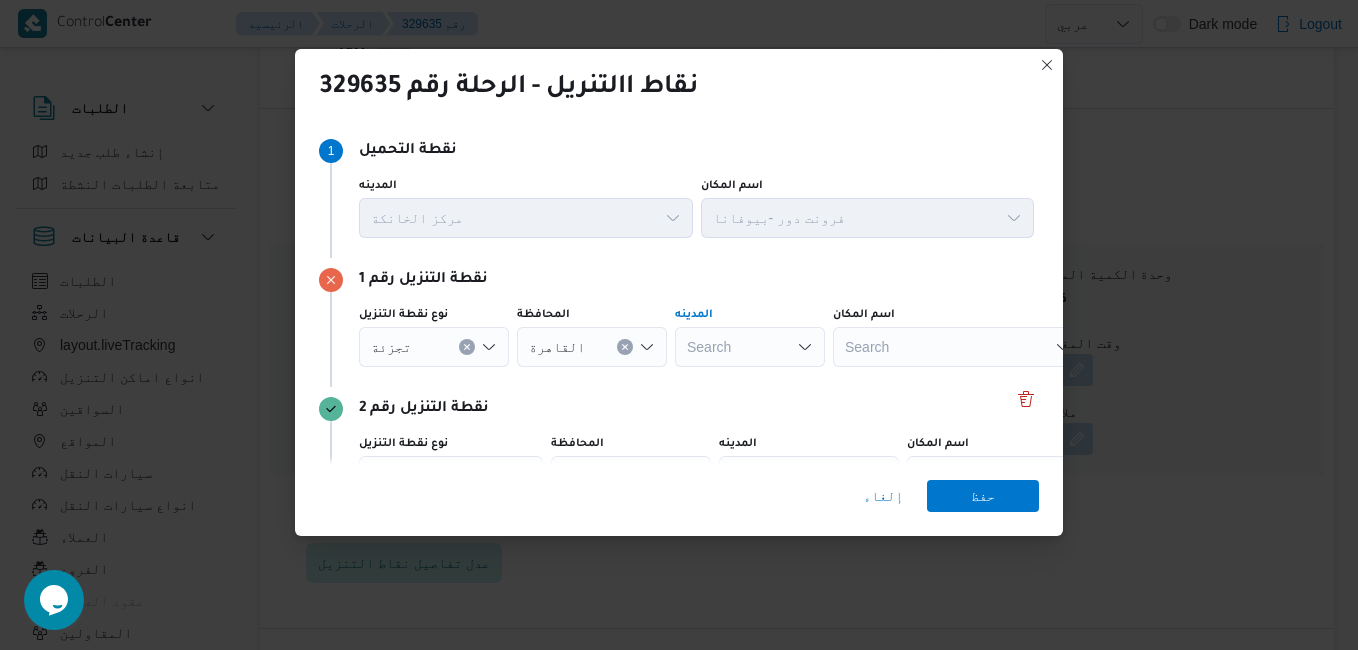 click on "Search" at bounding box center (750, 347) 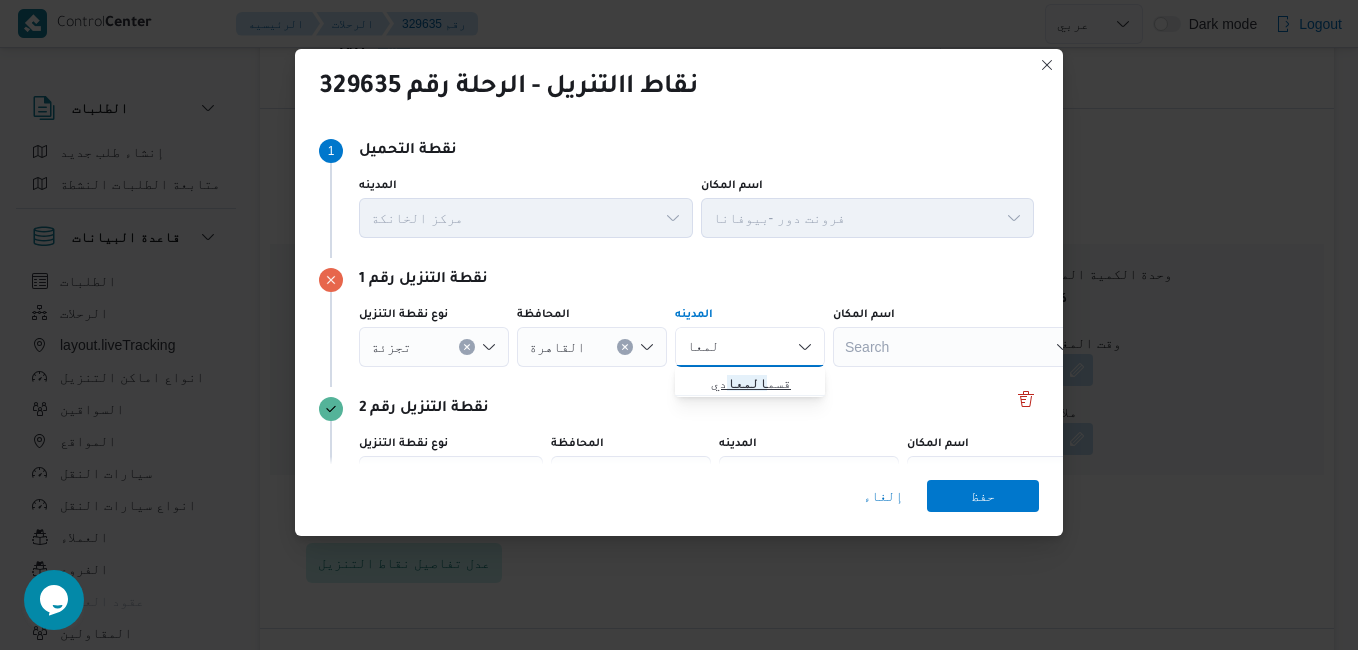 type on "المعا" 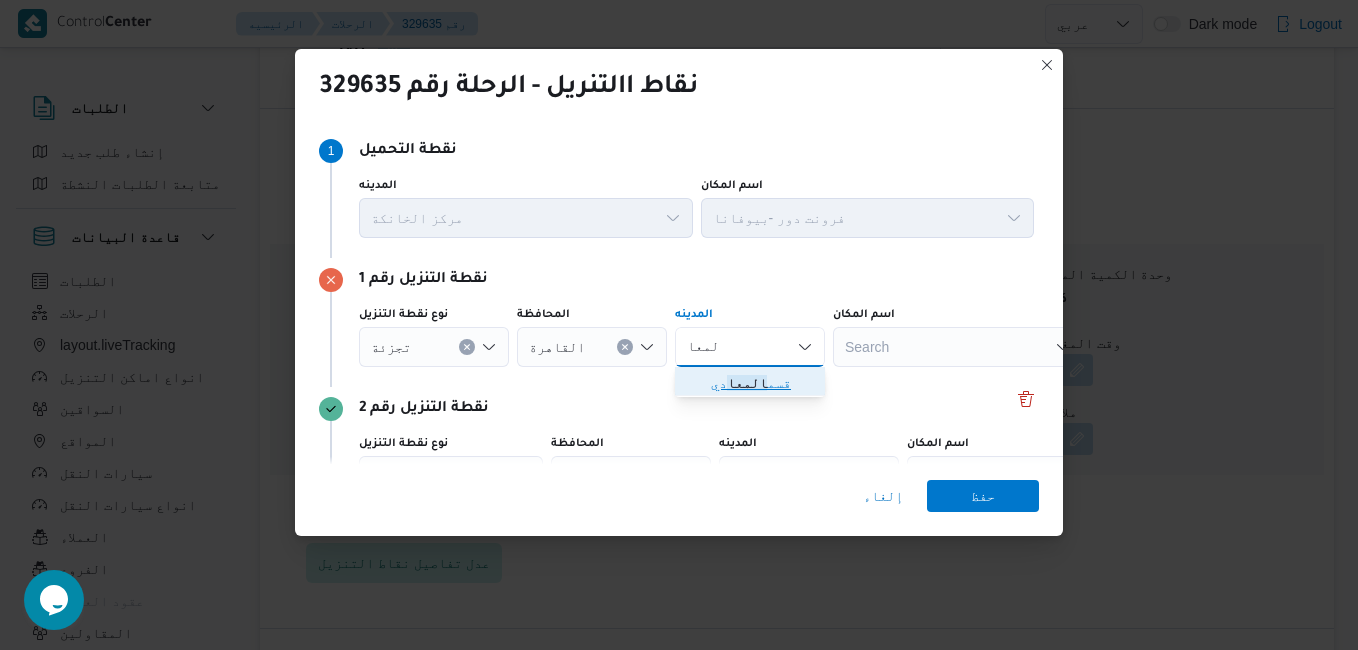 click on "قسم  المعا دي" at bounding box center [762, 383] 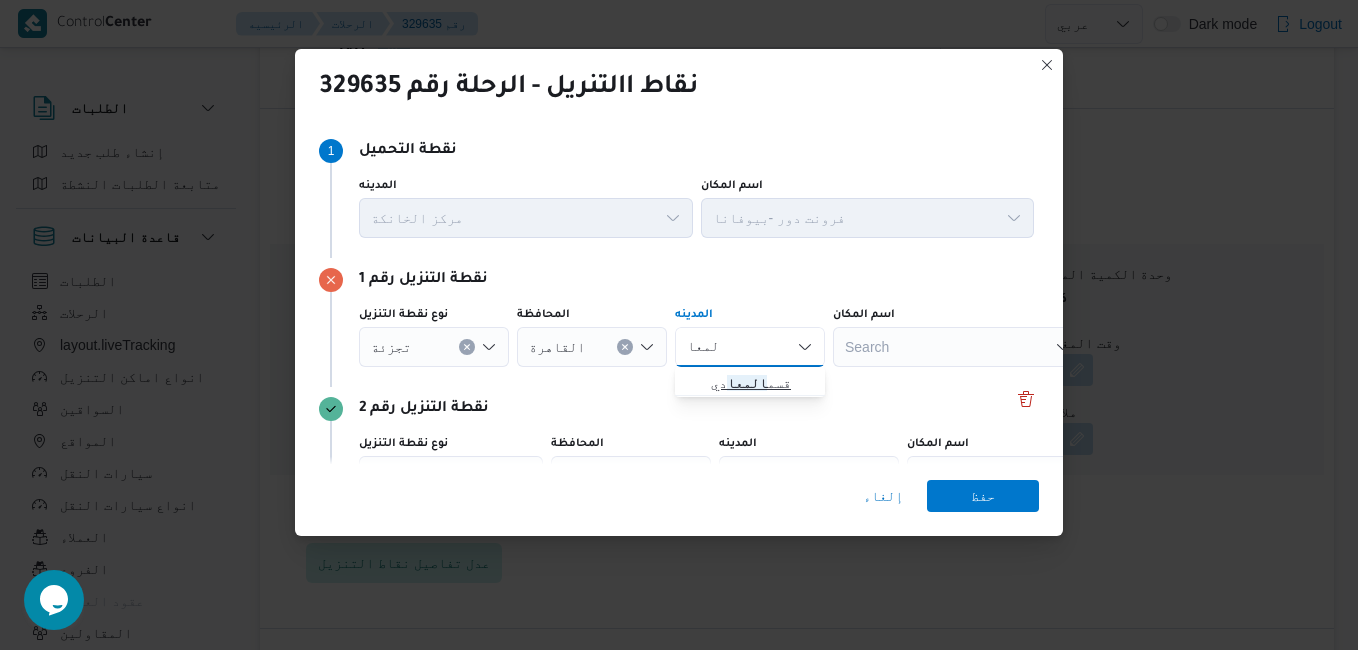 type 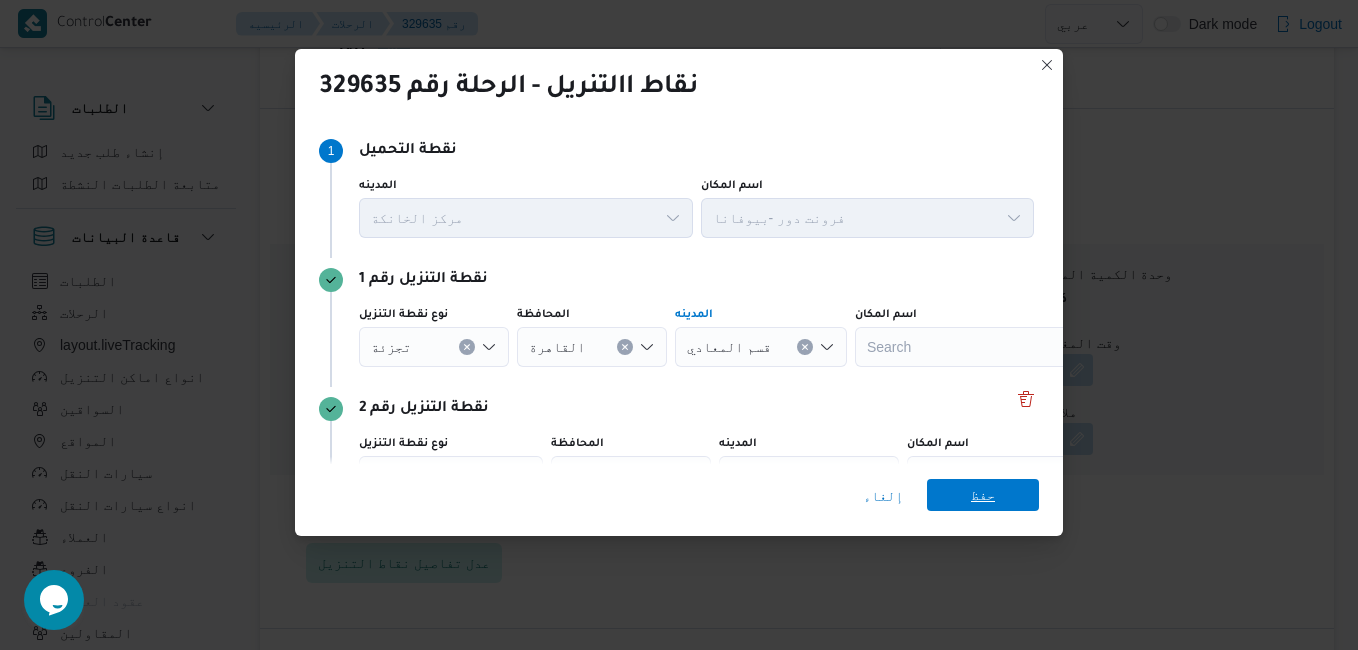 click on "حفظ" at bounding box center (983, 495) 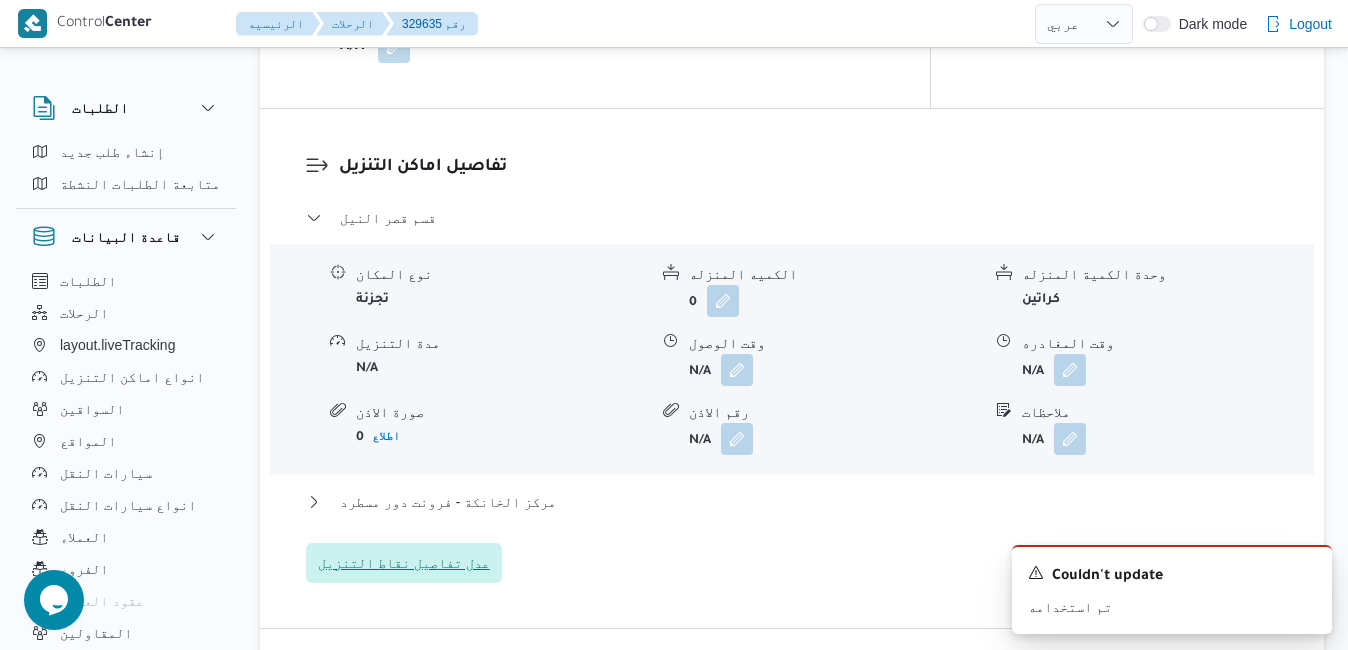 type 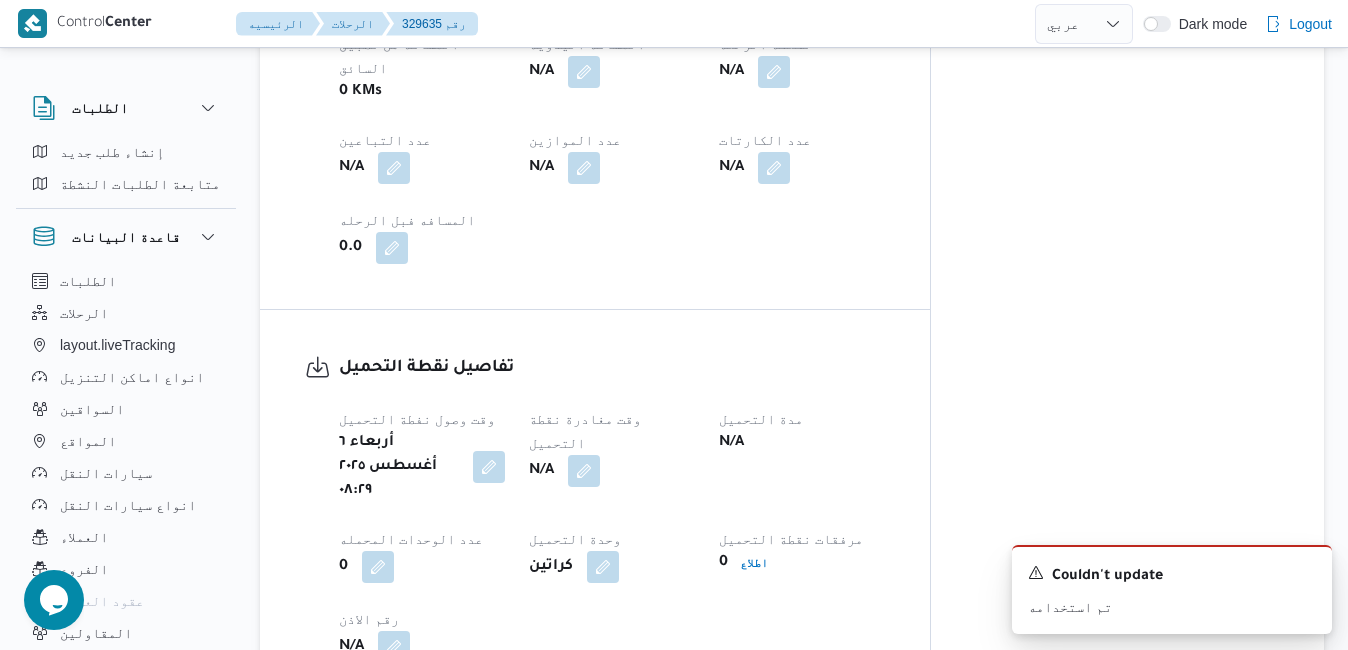 scroll, scrollTop: 1174, scrollLeft: 0, axis: vertical 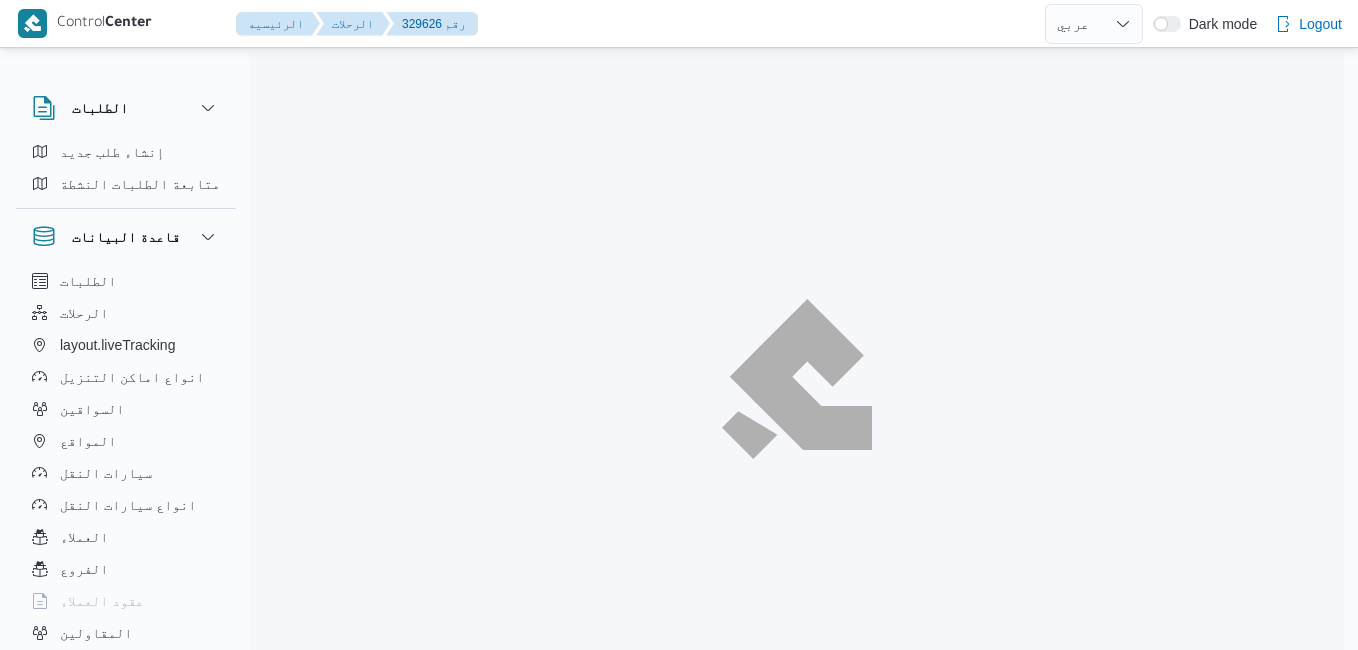 select on "ar" 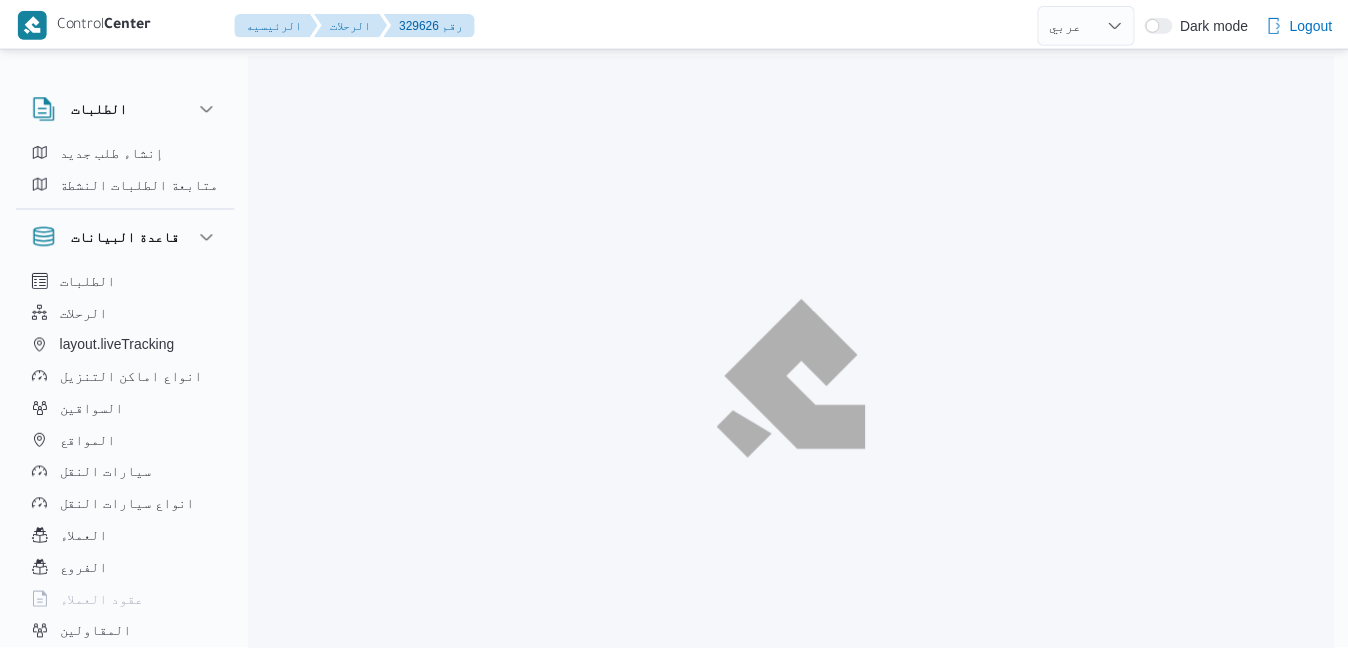 scroll, scrollTop: 0, scrollLeft: 0, axis: both 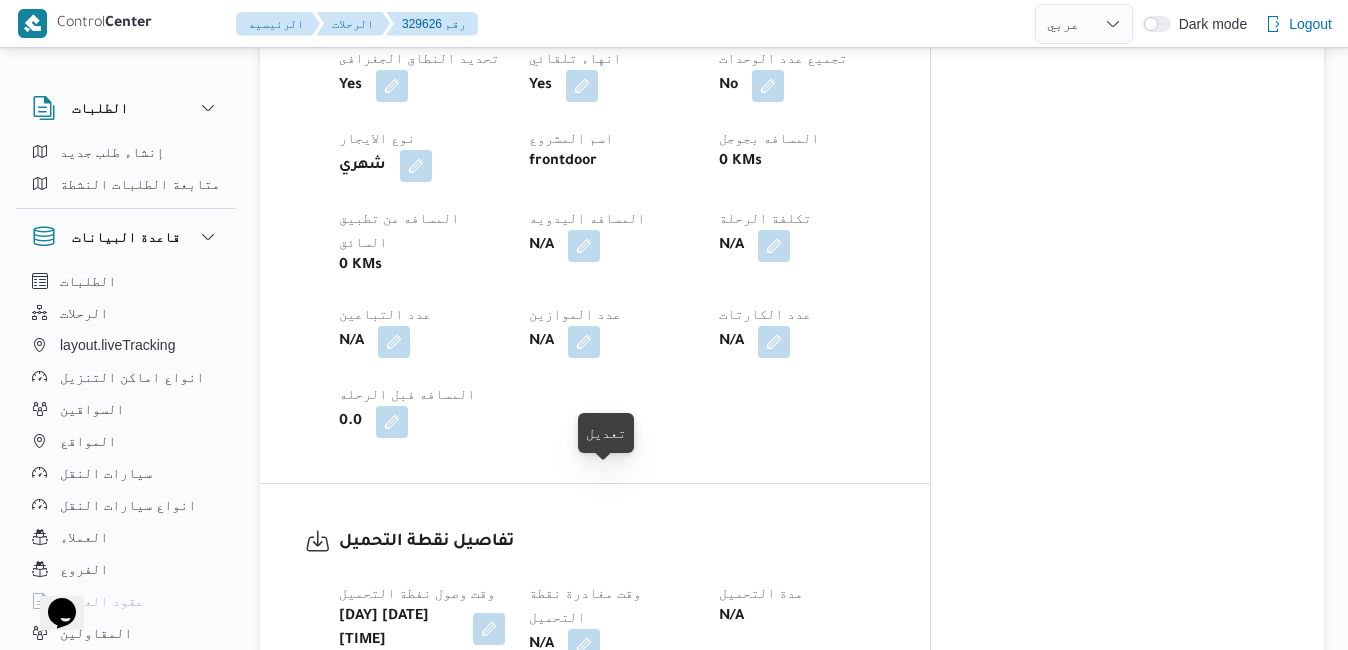 click on "N/A" at bounding box center [612, 645] 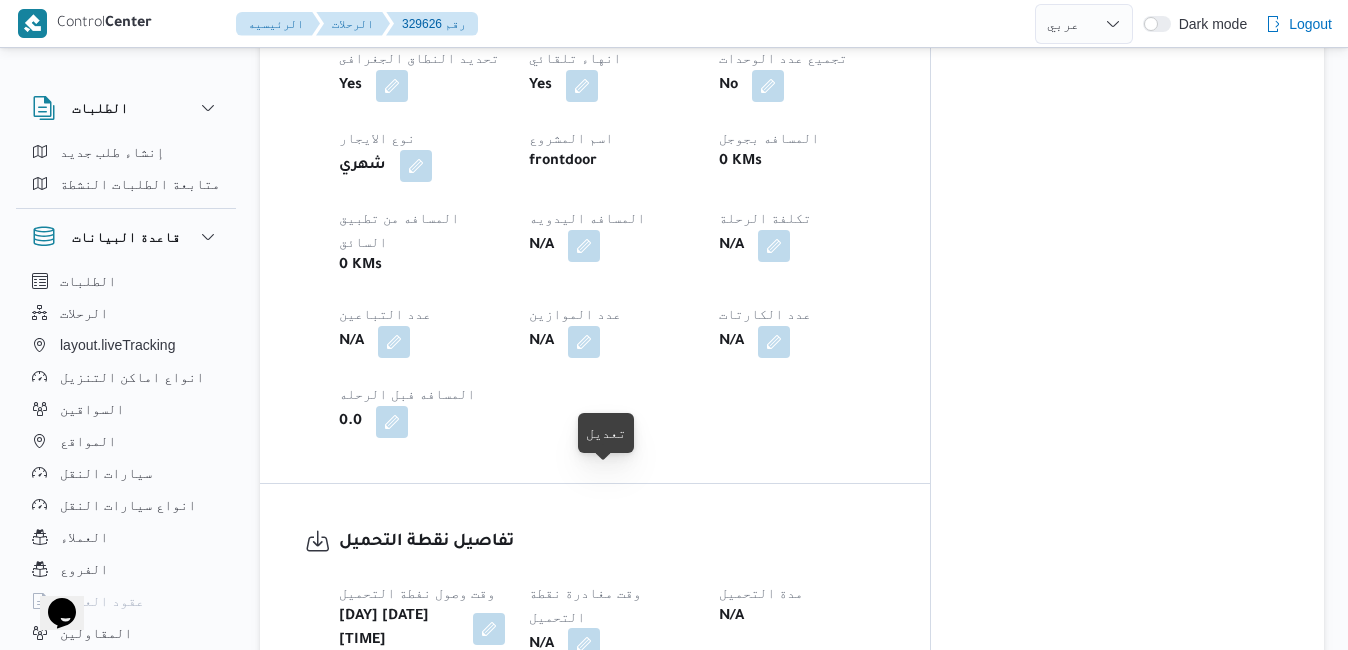 click at bounding box center (584, 644) 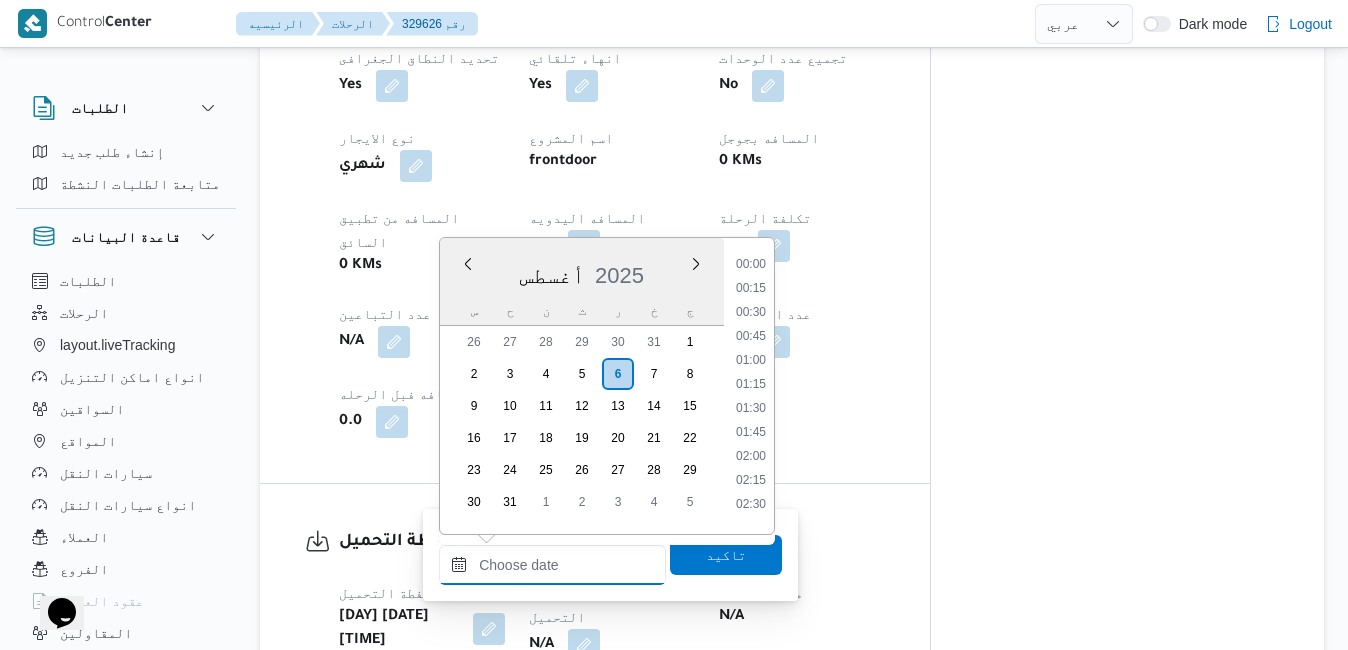 click on "وقت مغادرة نقطة التحميل" at bounding box center [552, 565] 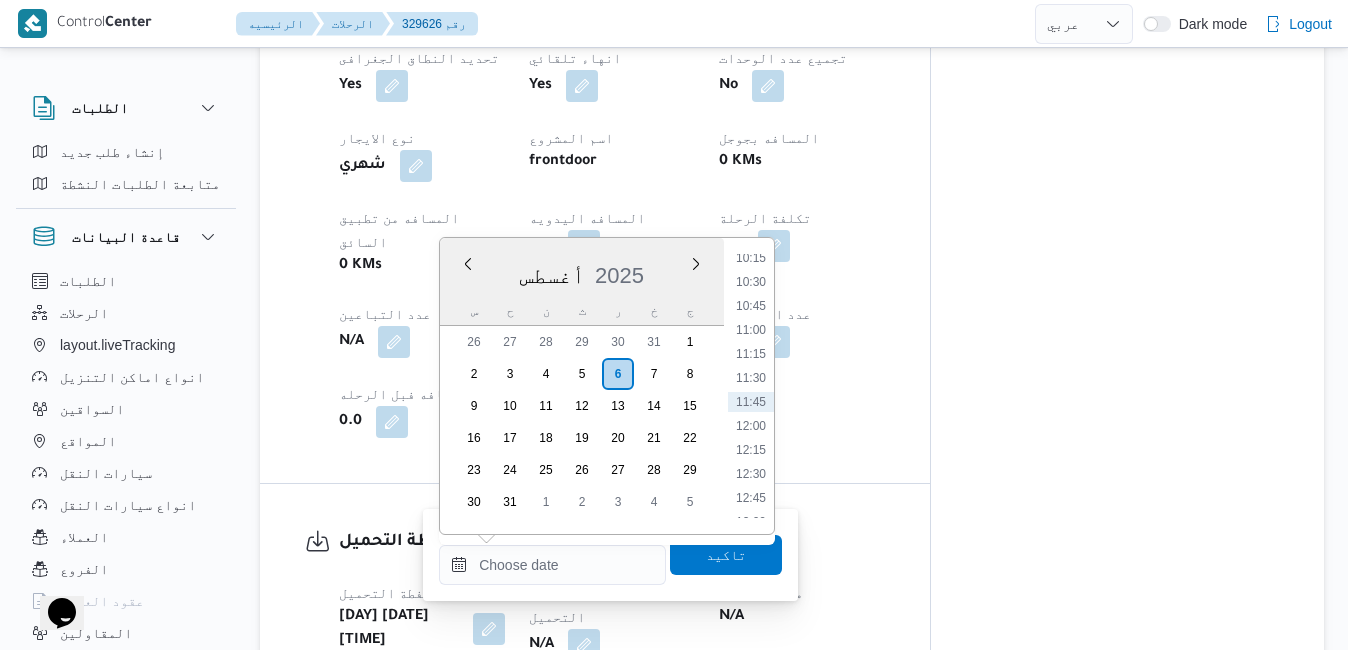 click on "أغسطس 2025" at bounding box center (582, 271) 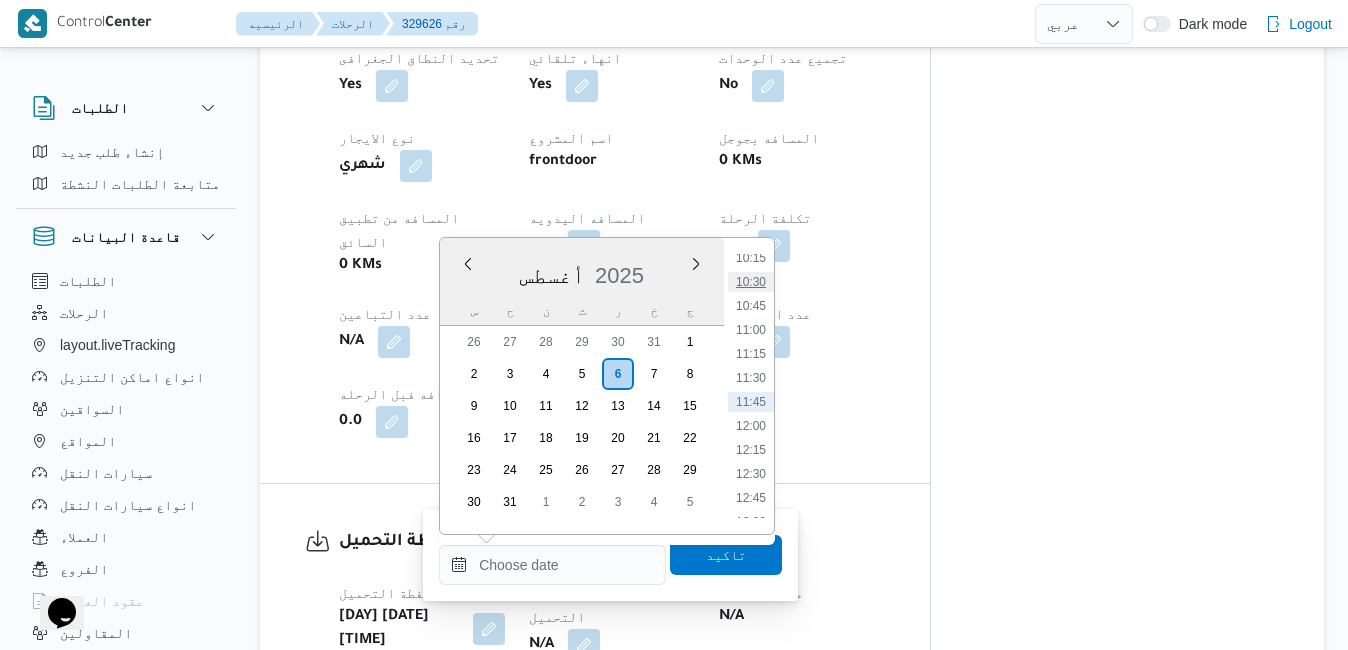 click on "10:30" at bounding box center (751, 282) 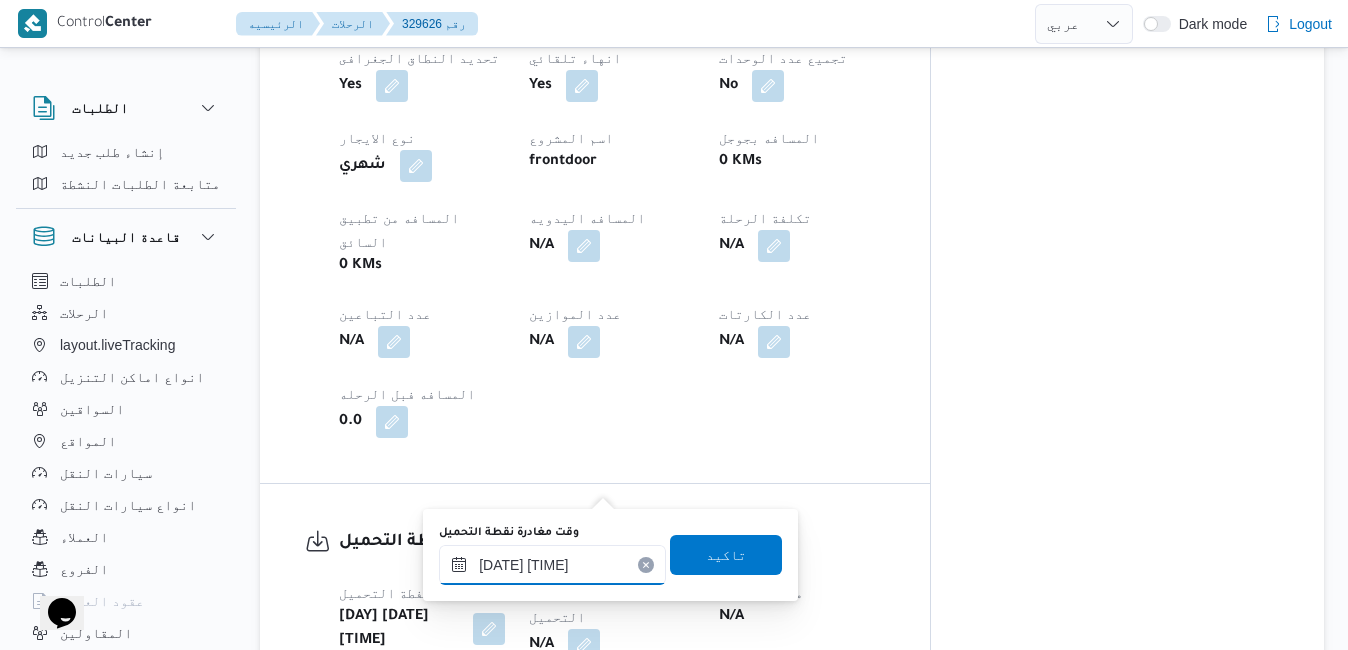 click on "[DATE] [TIME]" at bounding box center [552, 565] 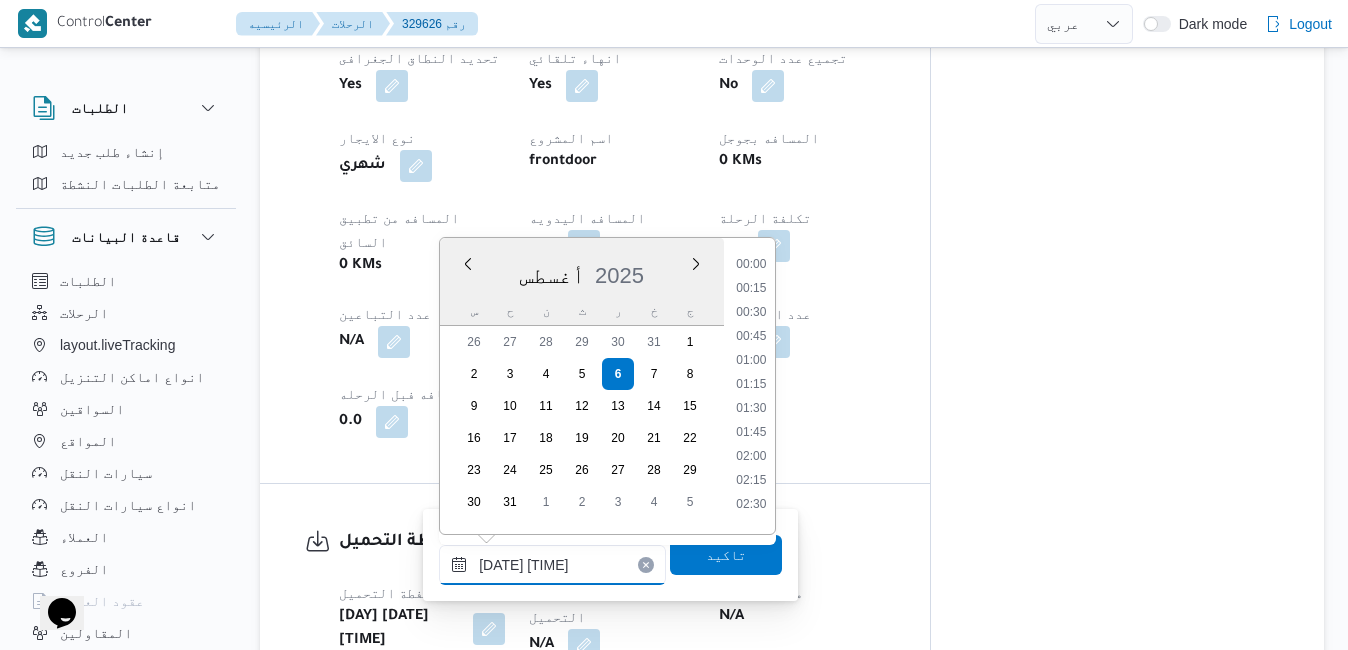 click on "[DATE] [TIME]" at bounding box center [552, 565] 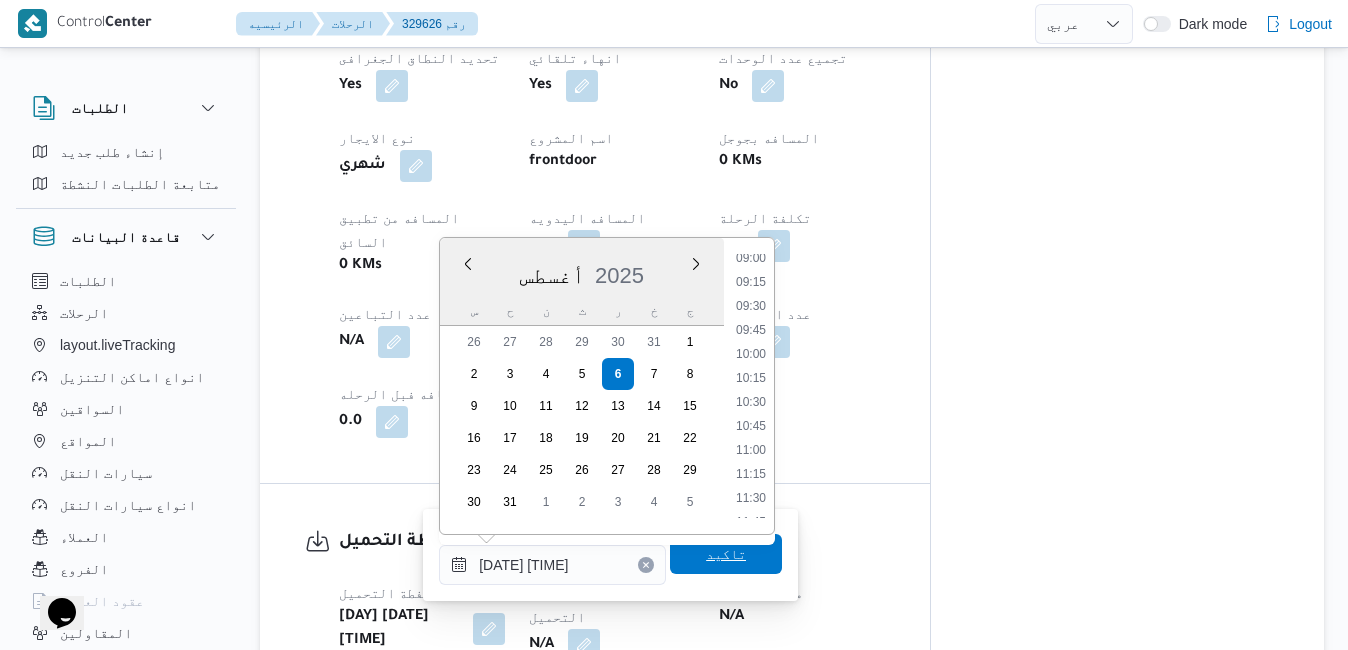type on "٠٦/٠٨/٢٠٢٥ ١٠:٣٨" 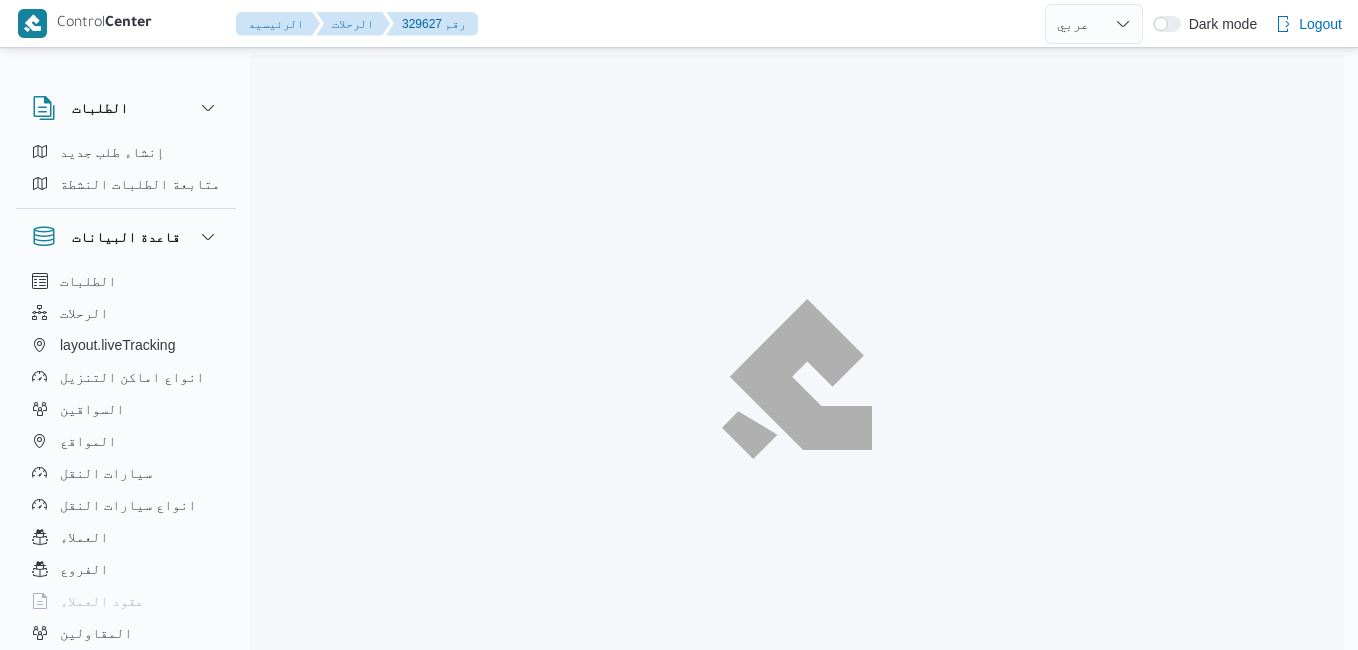 select on "ar" 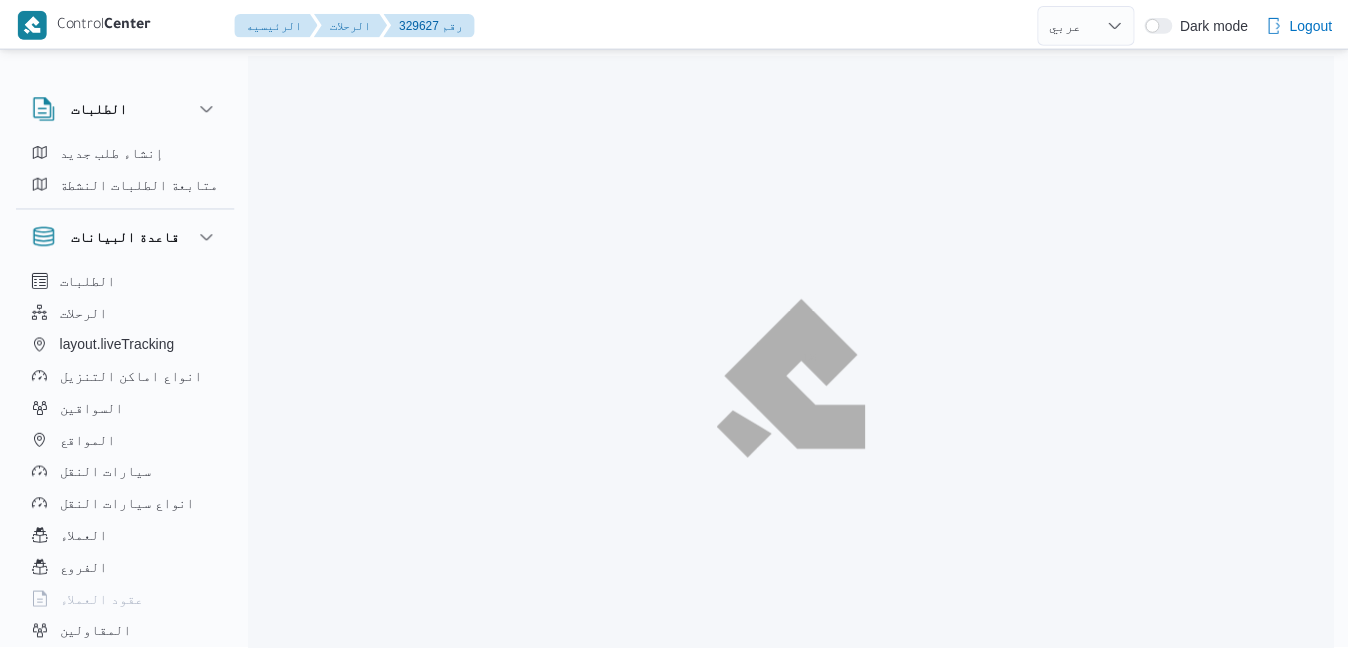 scroll, scrollTop: 0, scrollLeft: 0, axis: both 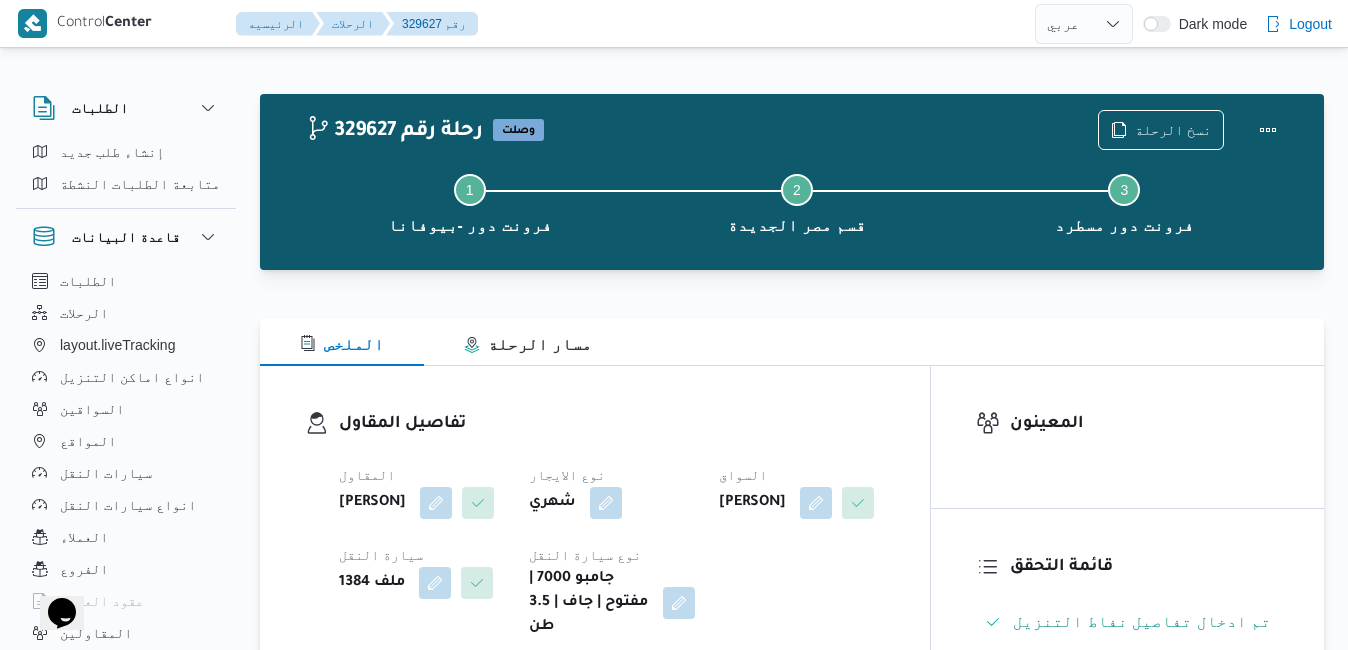 click on "تفاصيل المقاول المقاول [PERSON] نوع الايجار شهري السواق [PERSON] سيارة النقل ملف 1384 نوع سيارة النقل جامبو 7000 | مفتوح | جاف | 3.5 طن" at bounding box center [612, 525] 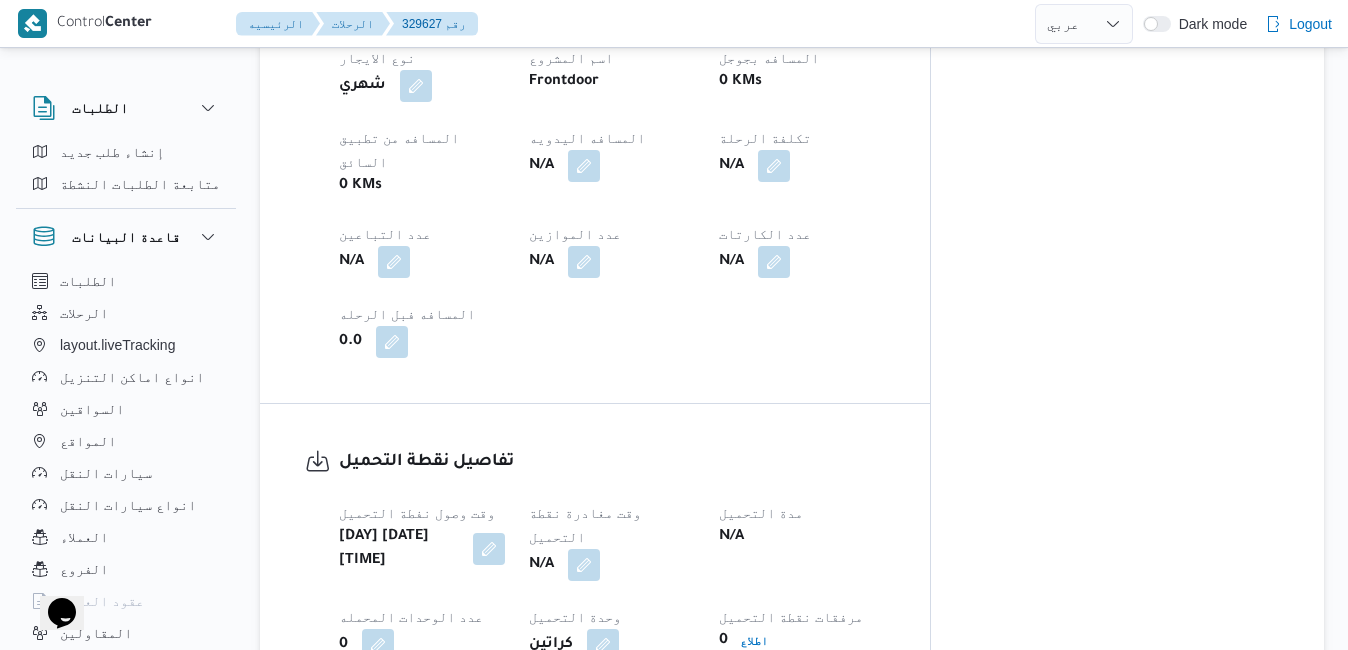 scroll, scrollTop: 1120, scrollLeft: 0, axis: vertical 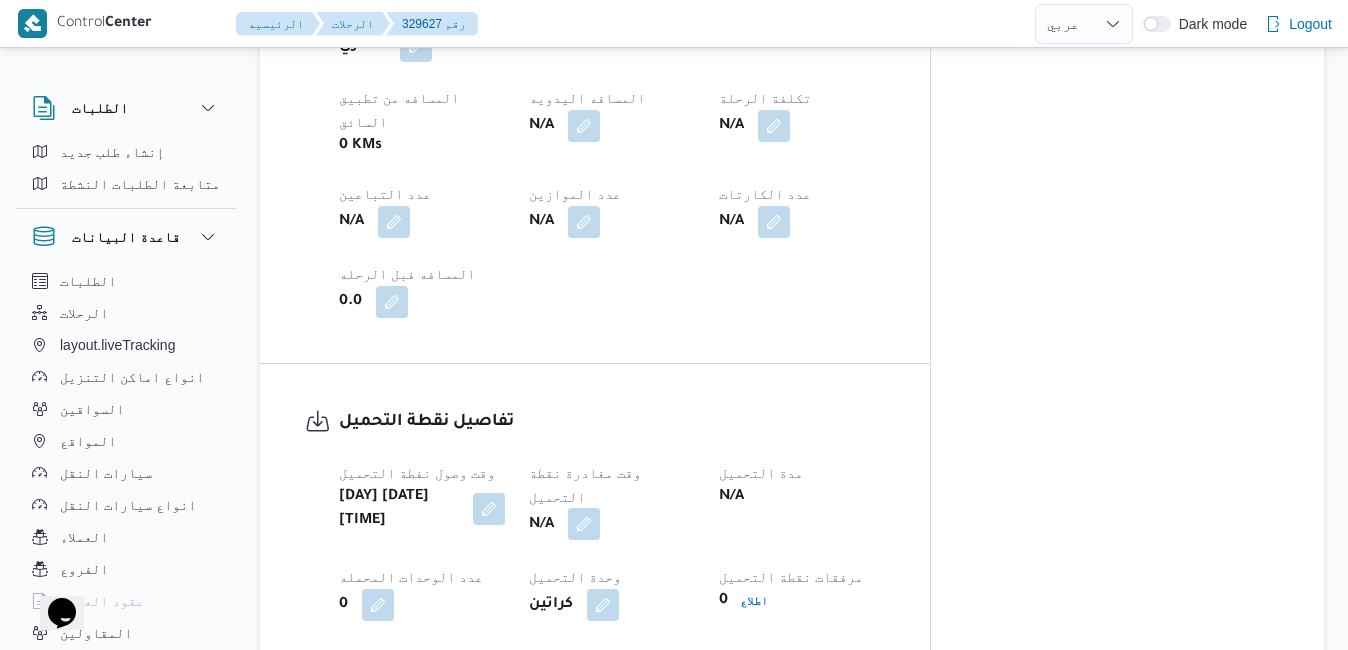 click at bounding box center (584, 524) 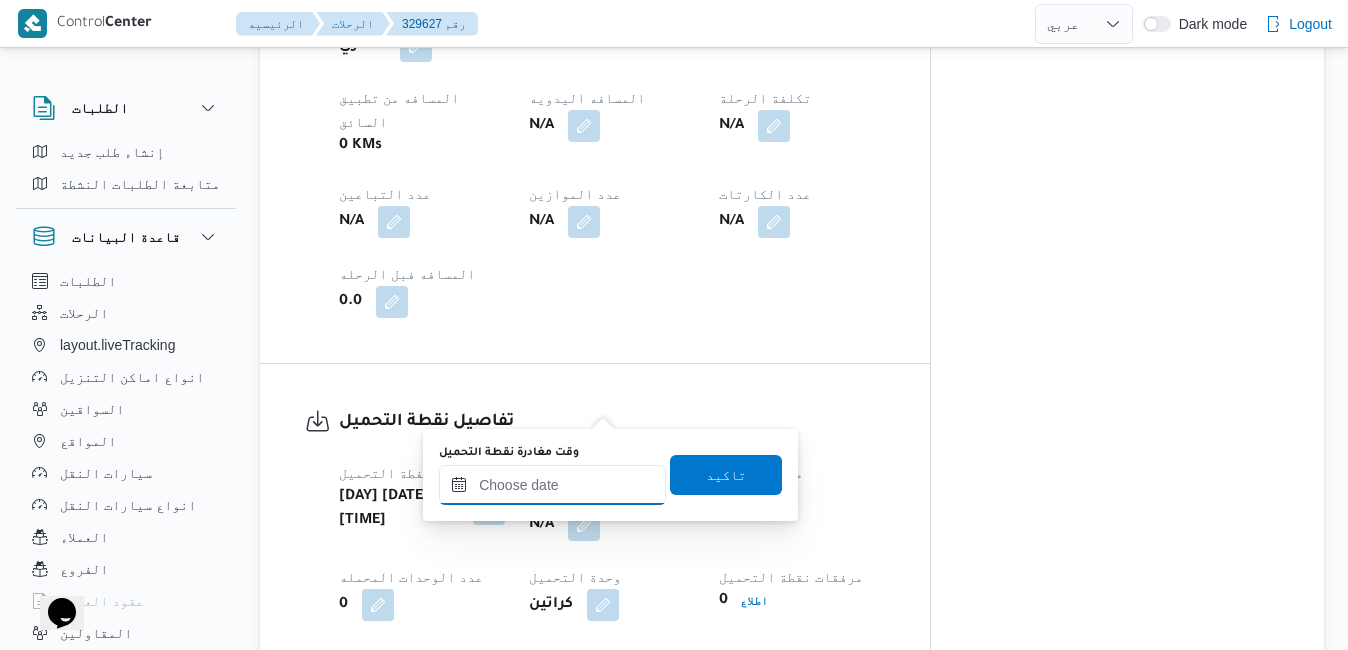 click on "وقت مغادرة نقطة التحميل" at bounding box center (552, 485) 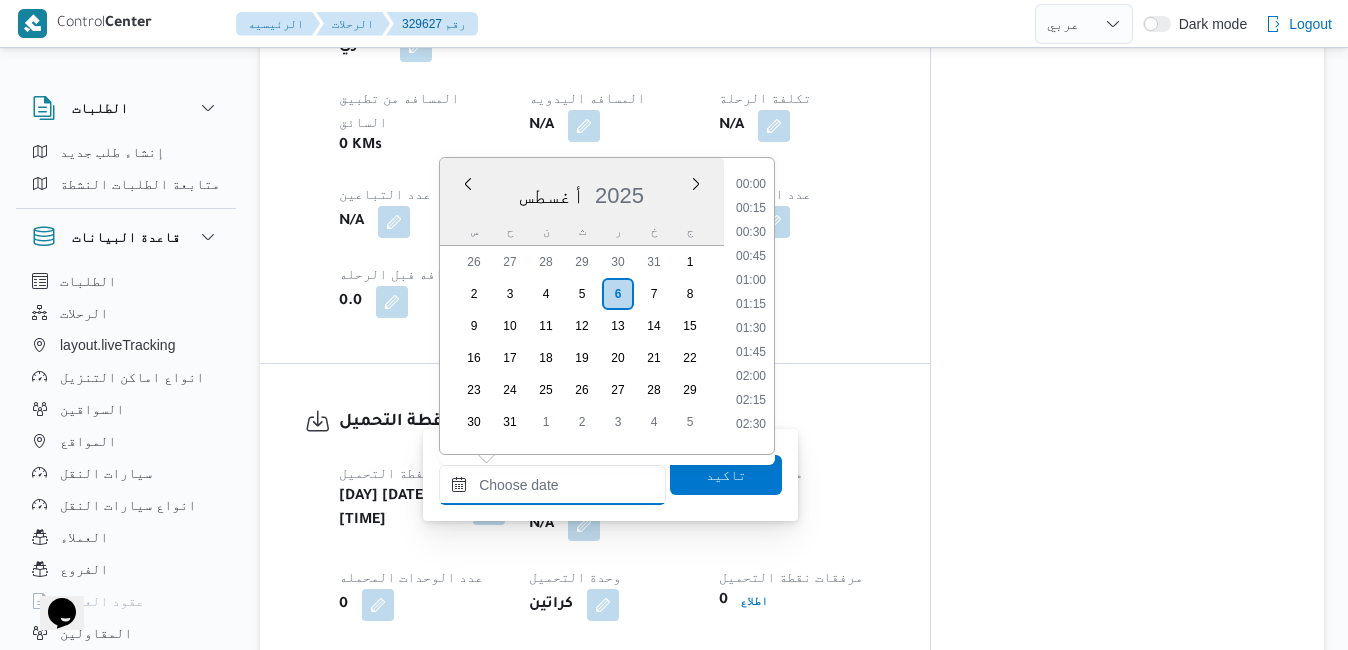scroll, scrollTop: 990, scrollLeft: 0, axis: vertical 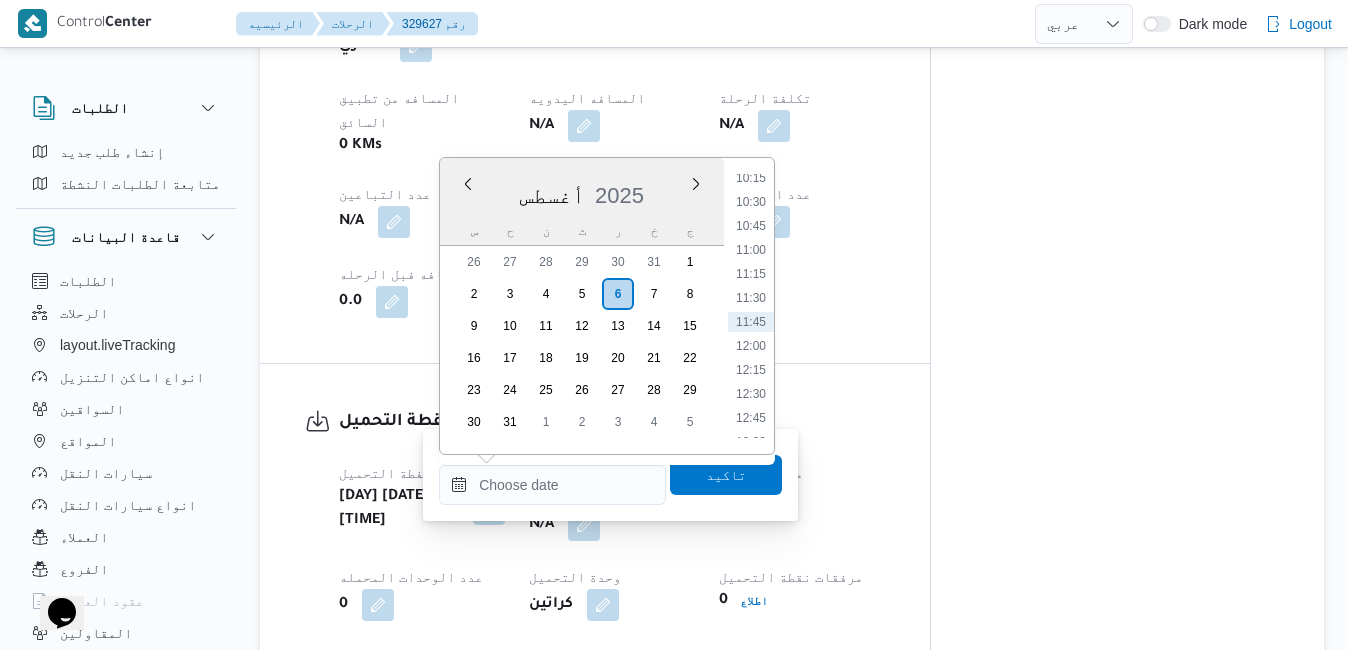 click on "أغسطس 2025" at bounding box center (582, 191) 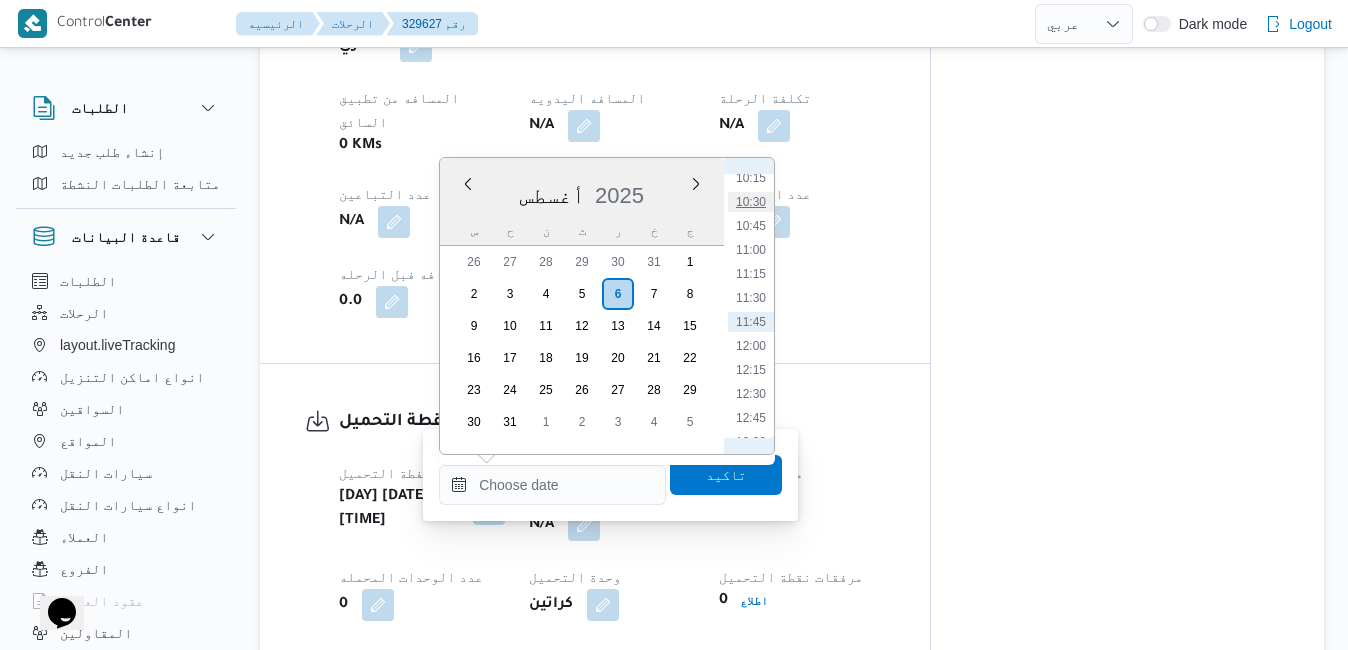 click on "10:30" at bounding box center [751, 202] 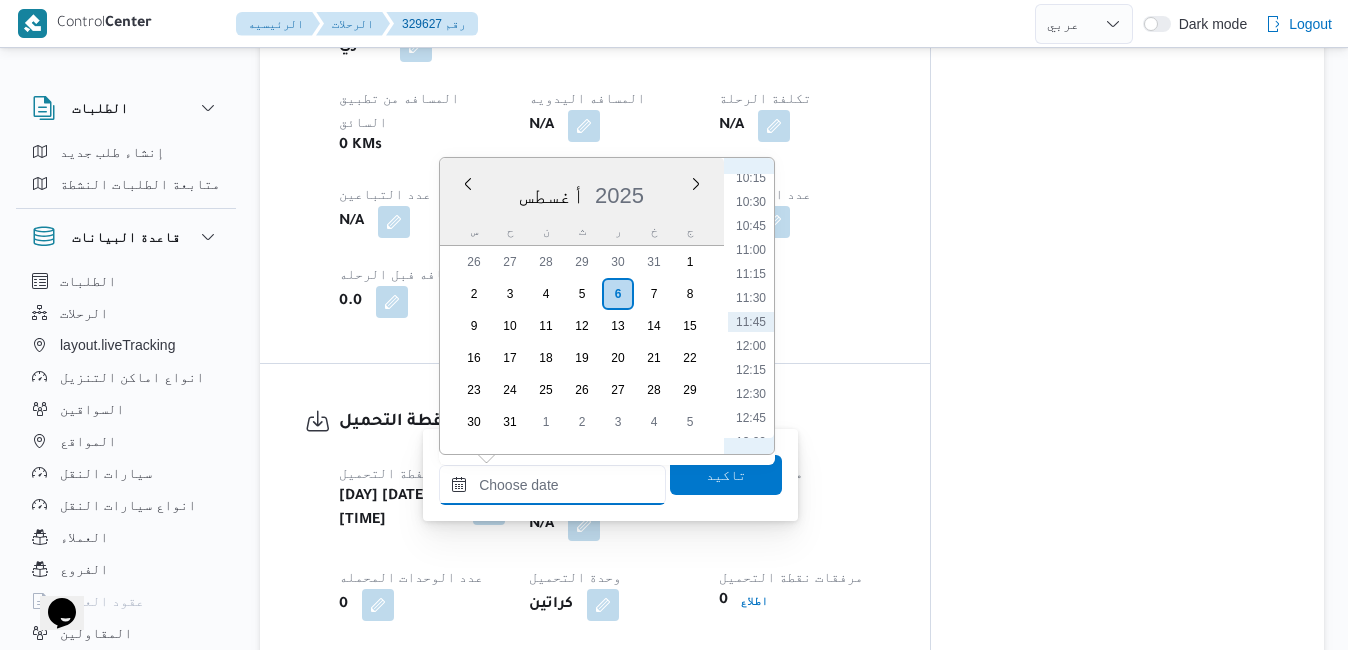 type on "[DATE] [TIME]" 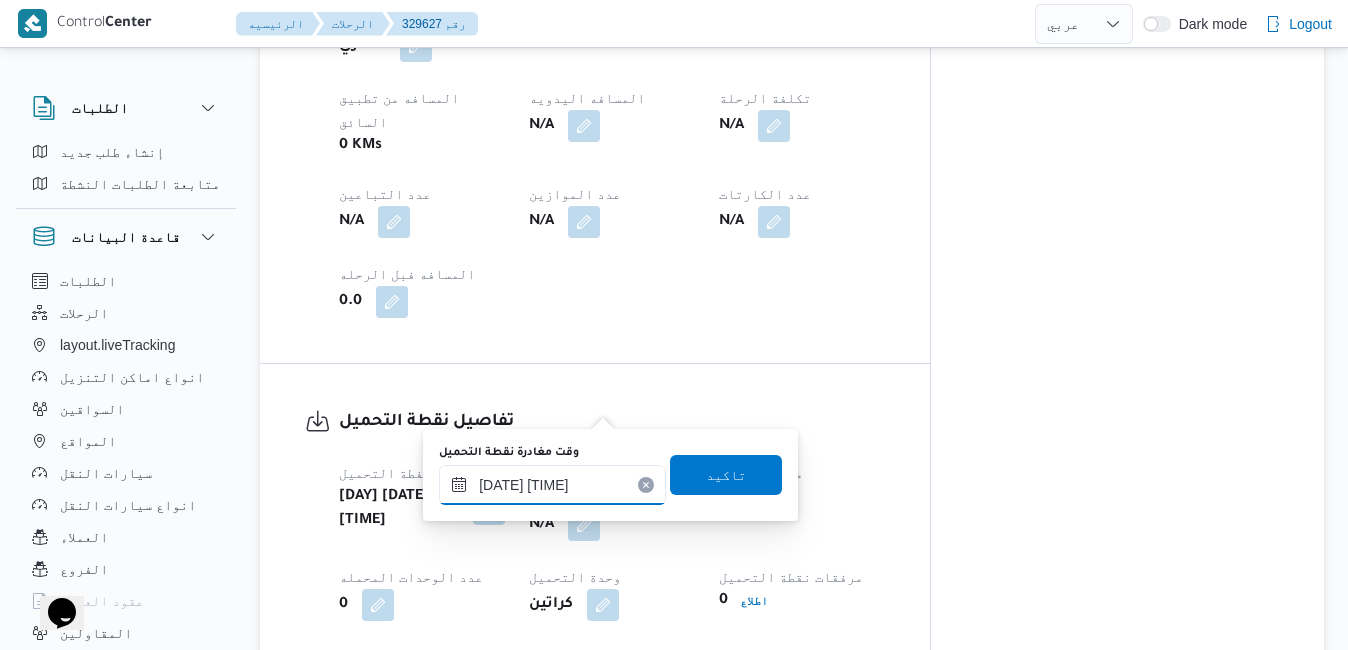 click on "[DATE] [TIME]" at bounding box center (552, 485) 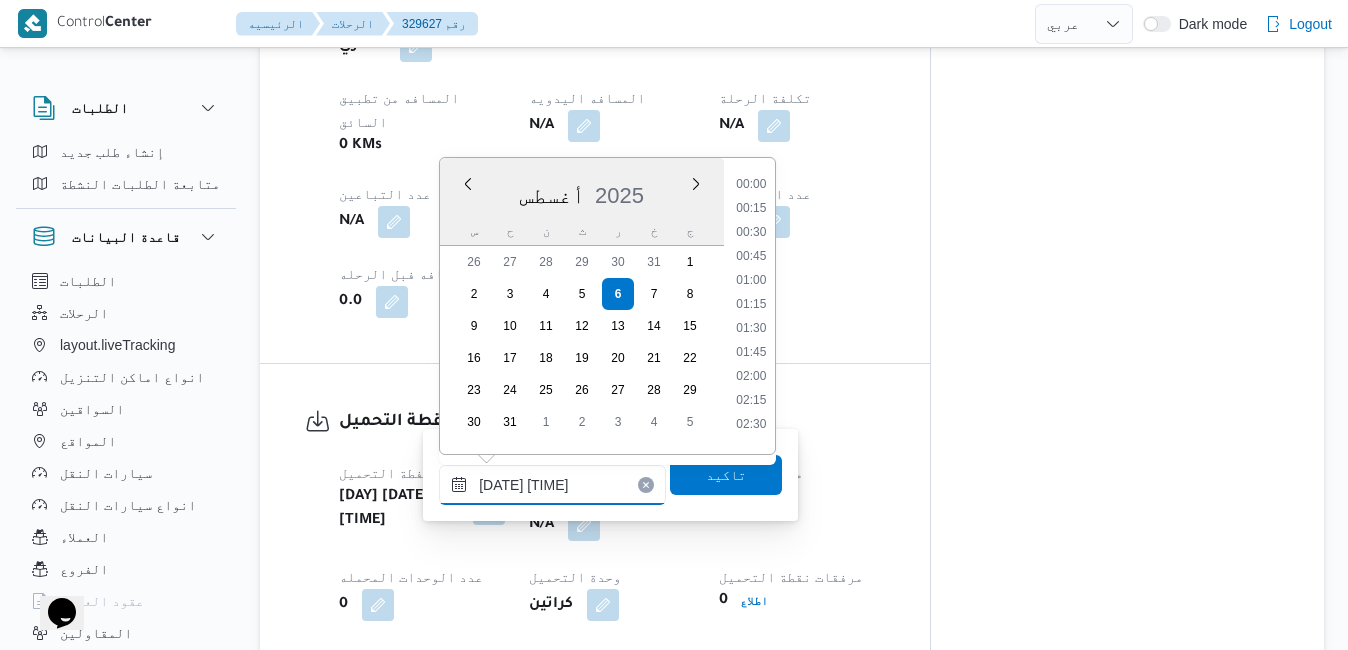 scroll, scrollTop: 870, scrollLeft: 0, axis: vertical 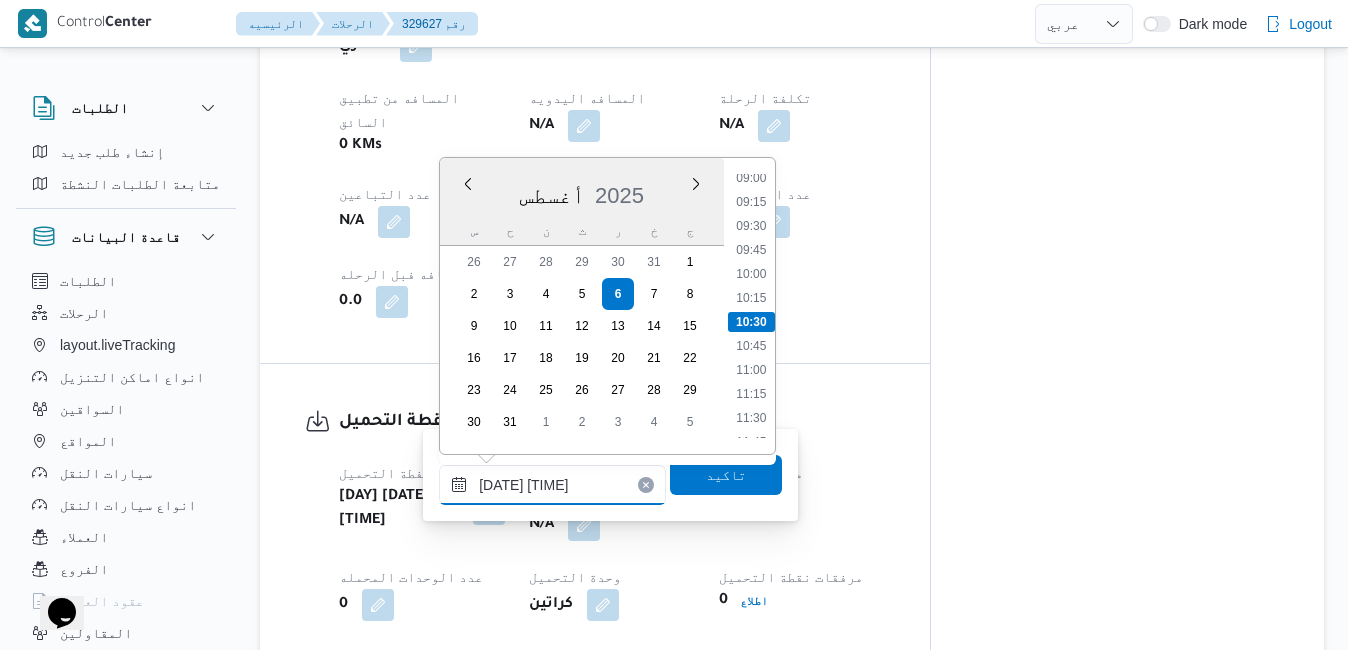 click on "[DATE] [TIME]" at bounding box center (552, 485) 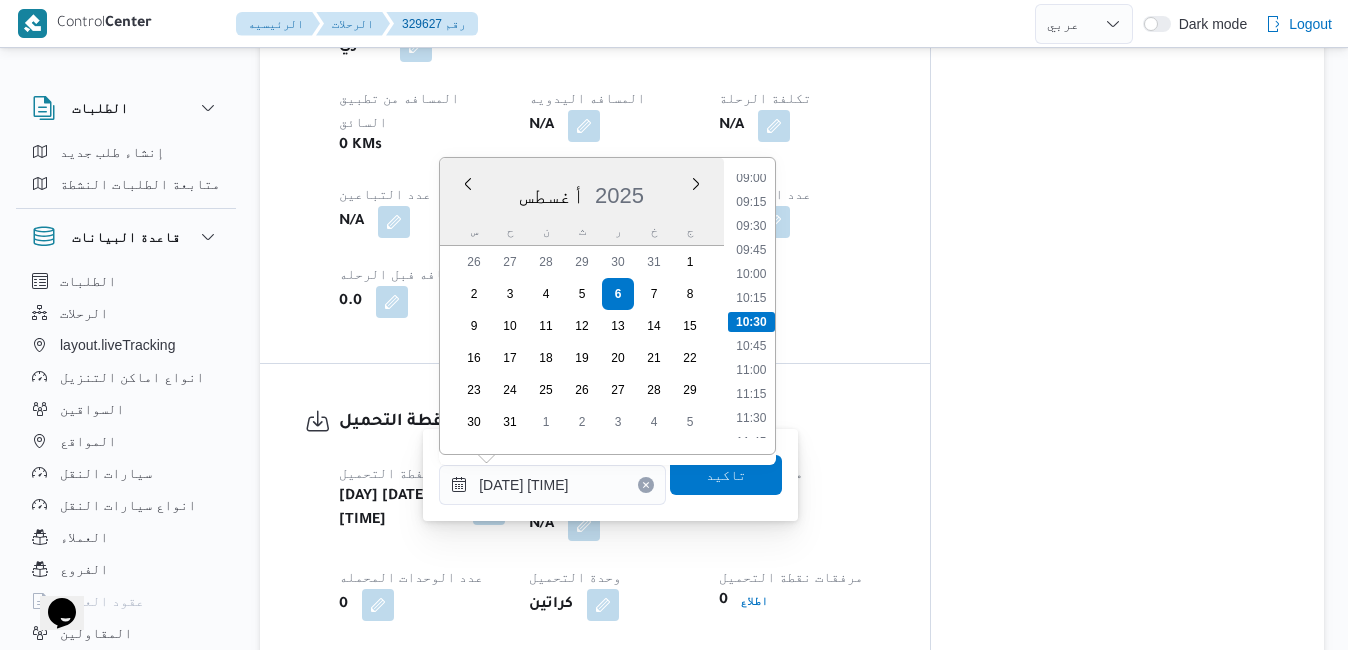 click on "وقت وصول نفطة التحميل أربعاء ٦ أغسطس ٢٠٢٥ ٠٩:٠١ وقت مغادرة نقطة التحميل N/A مدة التحميل N/A عدد الوحدات المحمله 0 وحدة التحميل كراتين مرفقات نقطة التحميل 0 اطلاع رقم الاذن N/A" at bounding box center [612, 581] 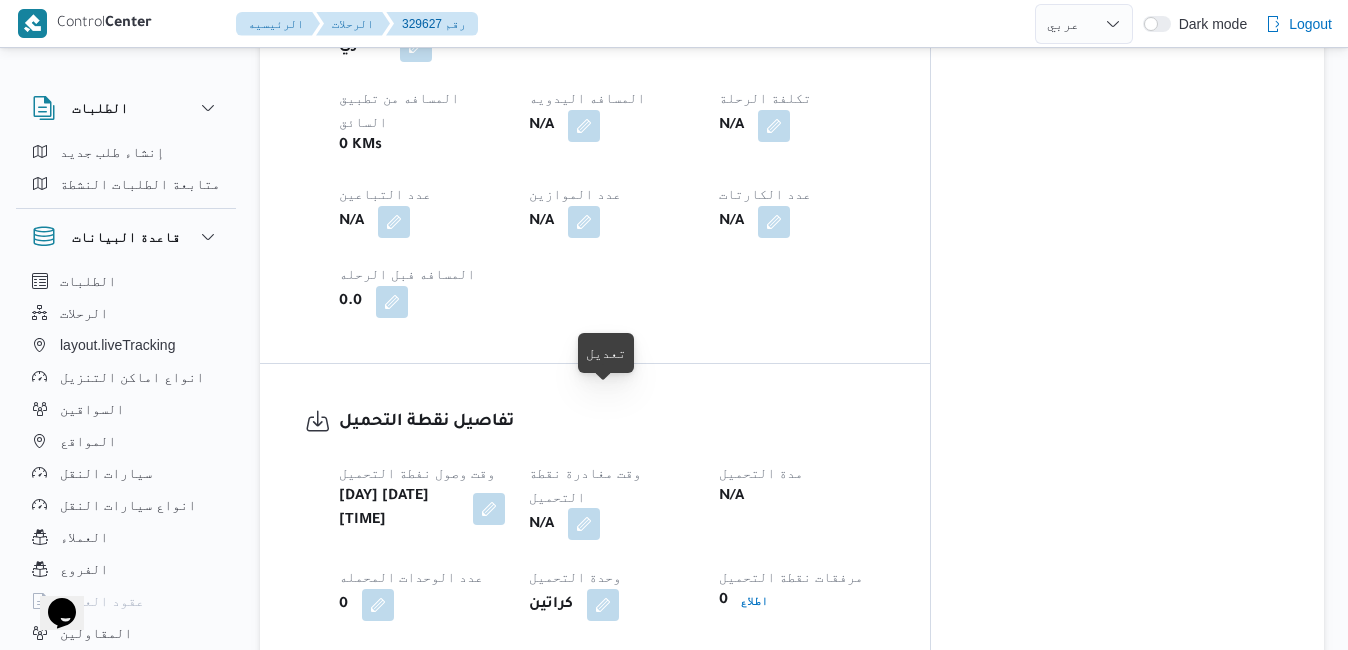 click at bounding box center [584, 524] 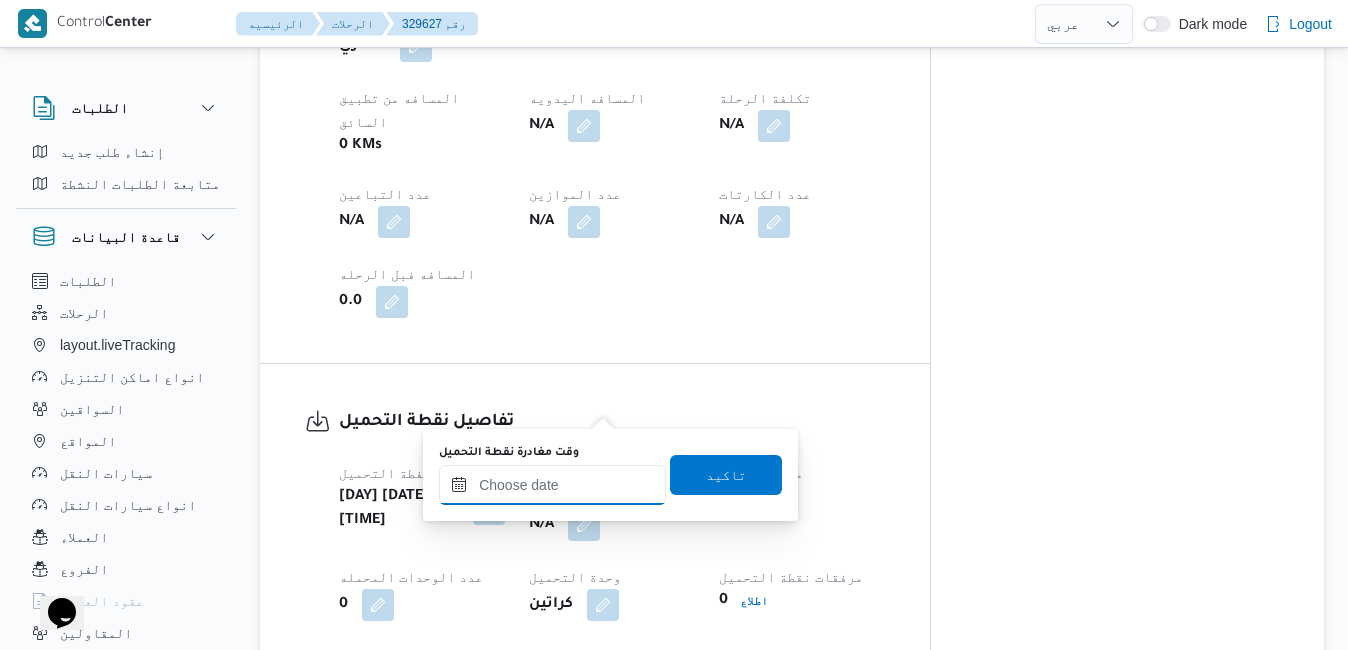 click on "وقت مغادرة نقطة التحميل" at bounding box center (552, 485) 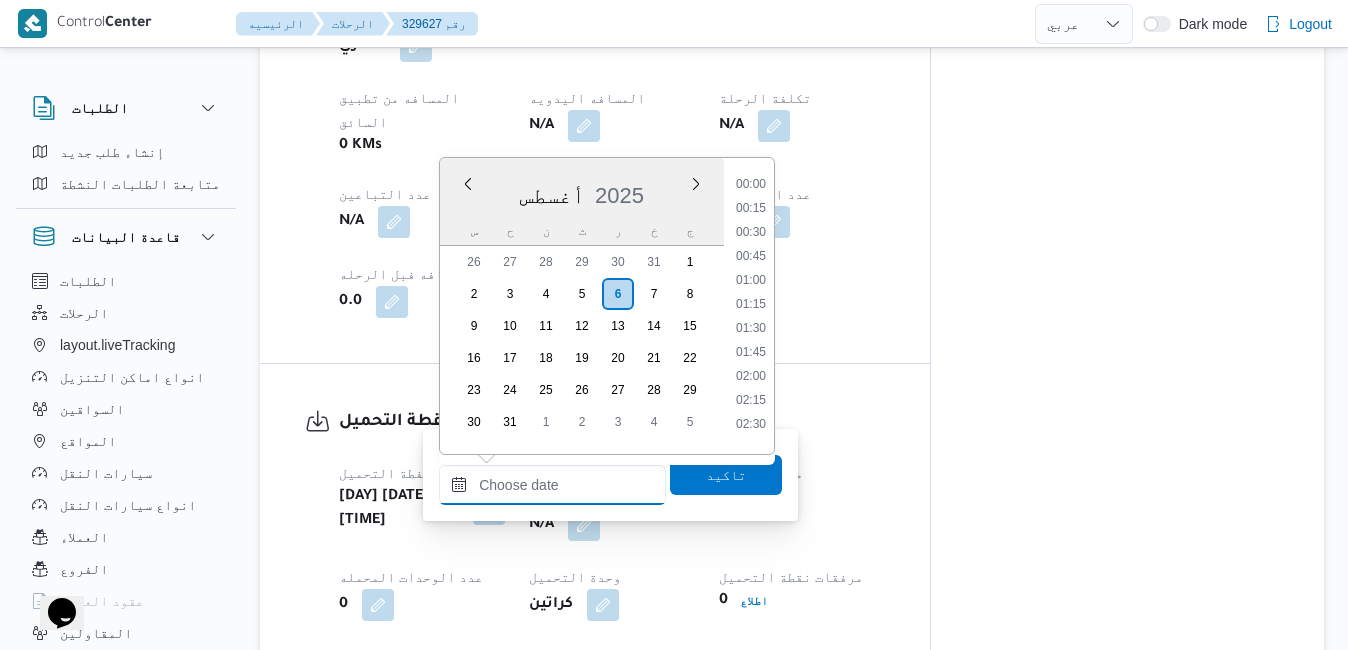 scroll, scrollTop: 990, scrollLeft: 0, axis: vertical 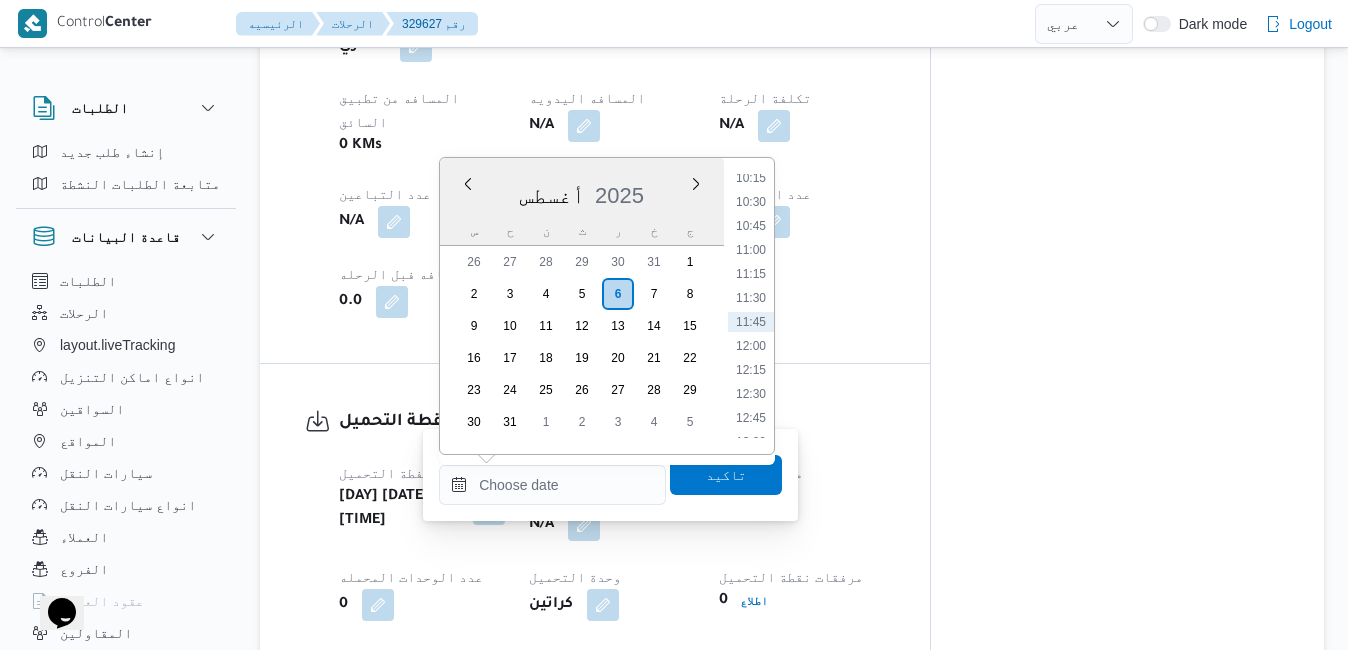 click on "أغسطس 2025" at bounding box center [582, 191] 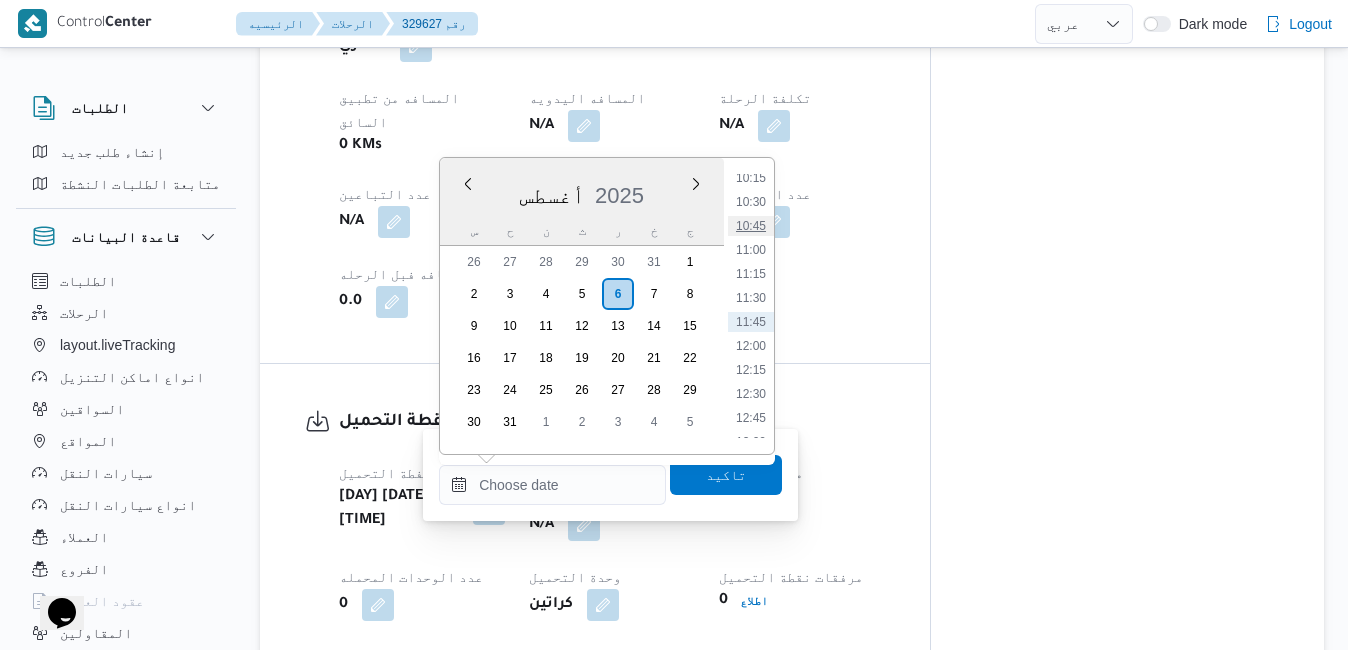 click on "10:45" at bounding box center [751, 226] 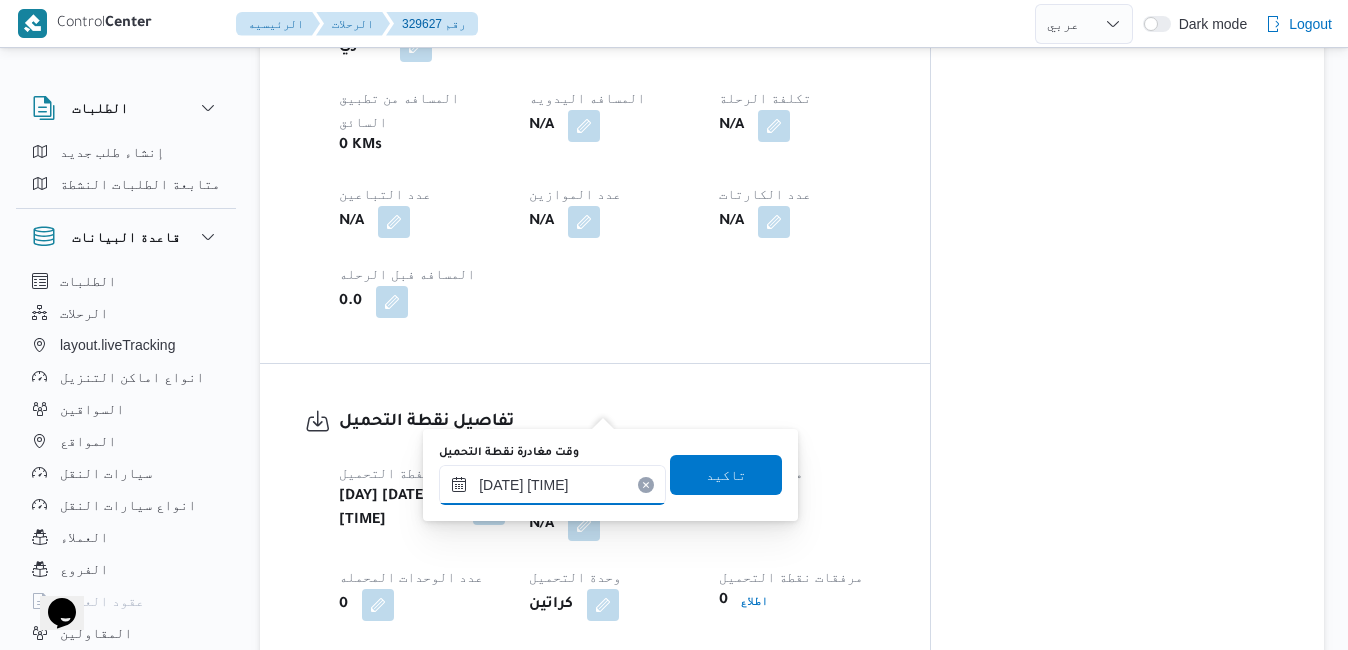 click on "٠٦/٠٨/٢٠٢٥ ١٠:٤٥" at bounding box center [552, 485] 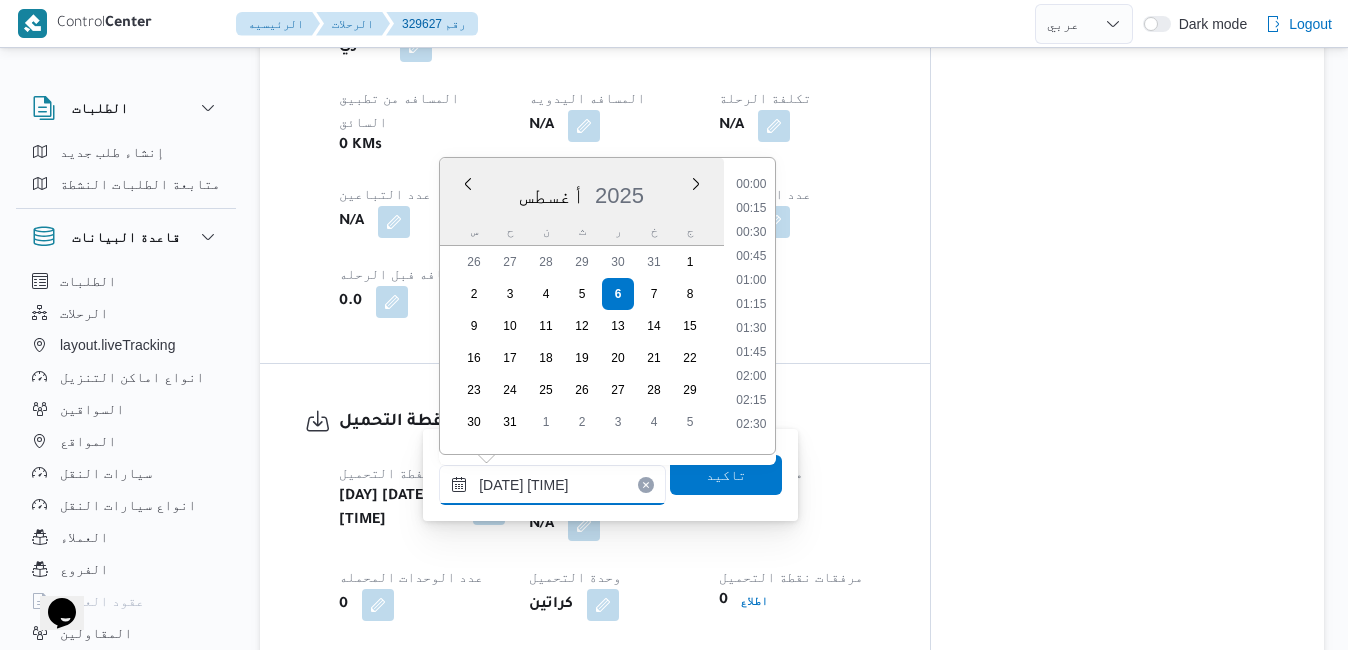 click on "٠٦/٠٨/٢٠٢٥ ١٠:٤٥" at bounding box center [552, 485] 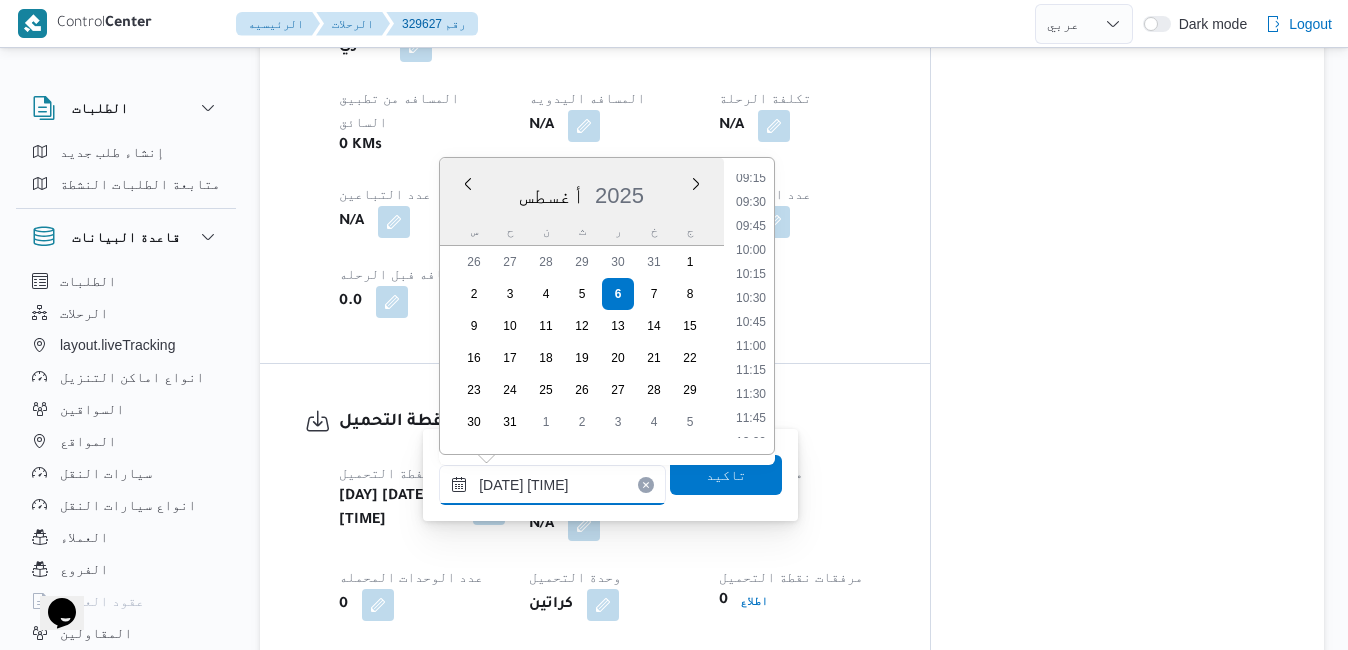 type on "٠٦/٠٨/٢٠٢٥ ١٠:40" 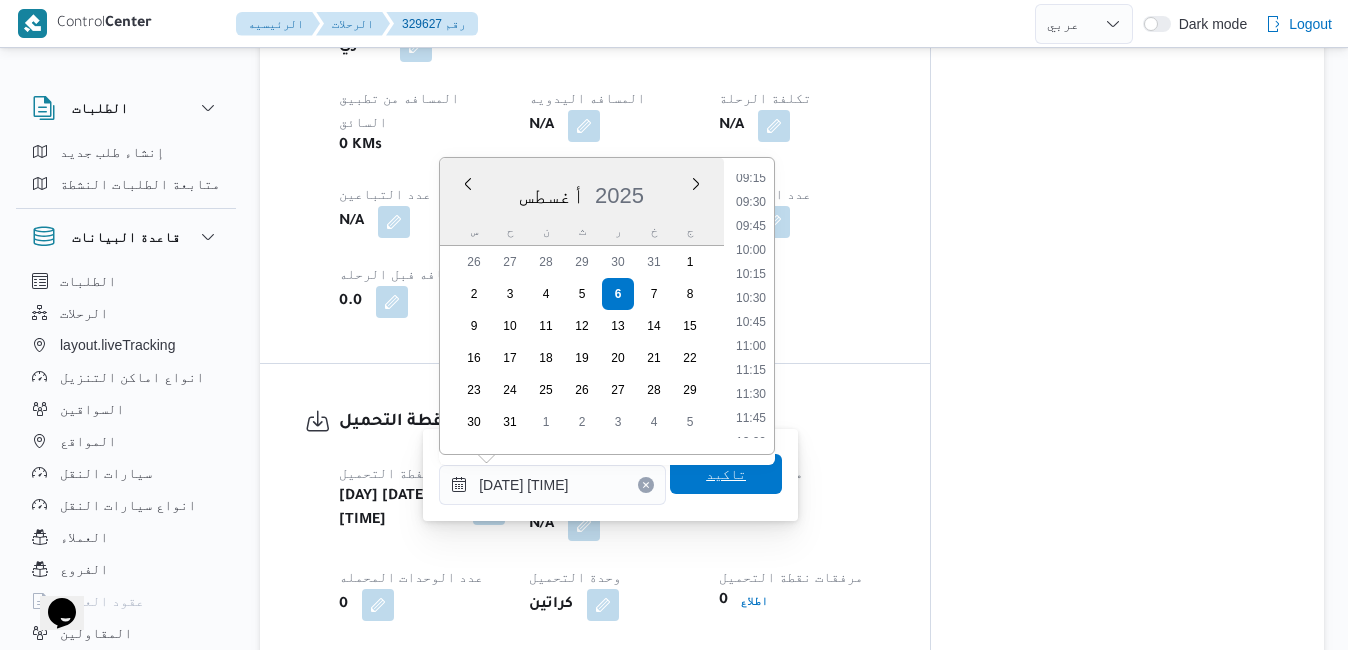 click on "تاكيد" at bounding box center [726, 474] 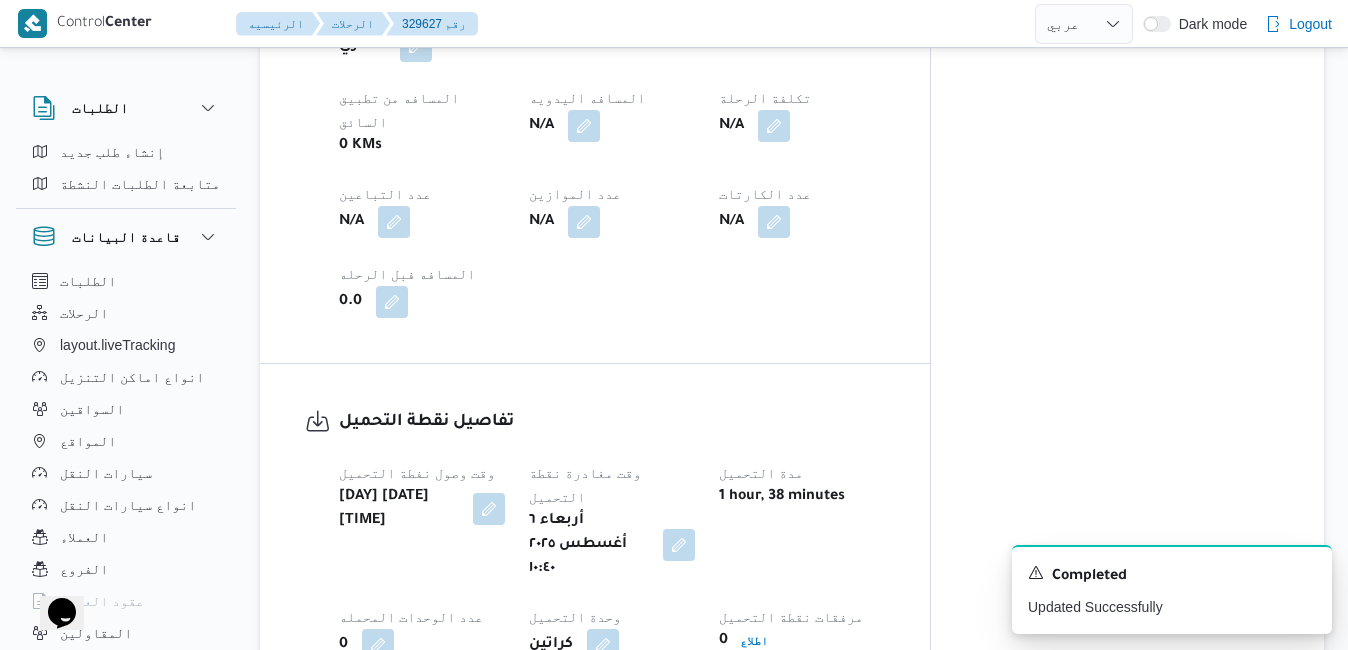 click on "وقت وصول نفطة التحميل أربعاء ٦ أغسطس ٢٠٢٥ ٠٩:٠١ وقت مغادرة نقطة التحميل أربعاء ٦ أغسطس ٢٠٢٥ ١٠:٤٠ مدة التحميل 1 hour, 38 minutes عدد الوحدات المحمله 0 وحدة التحميل كراتين مرفقات نقطة التحميل 0 اطلاع رقم الاذن N/A" at bounding box center (612, 601) 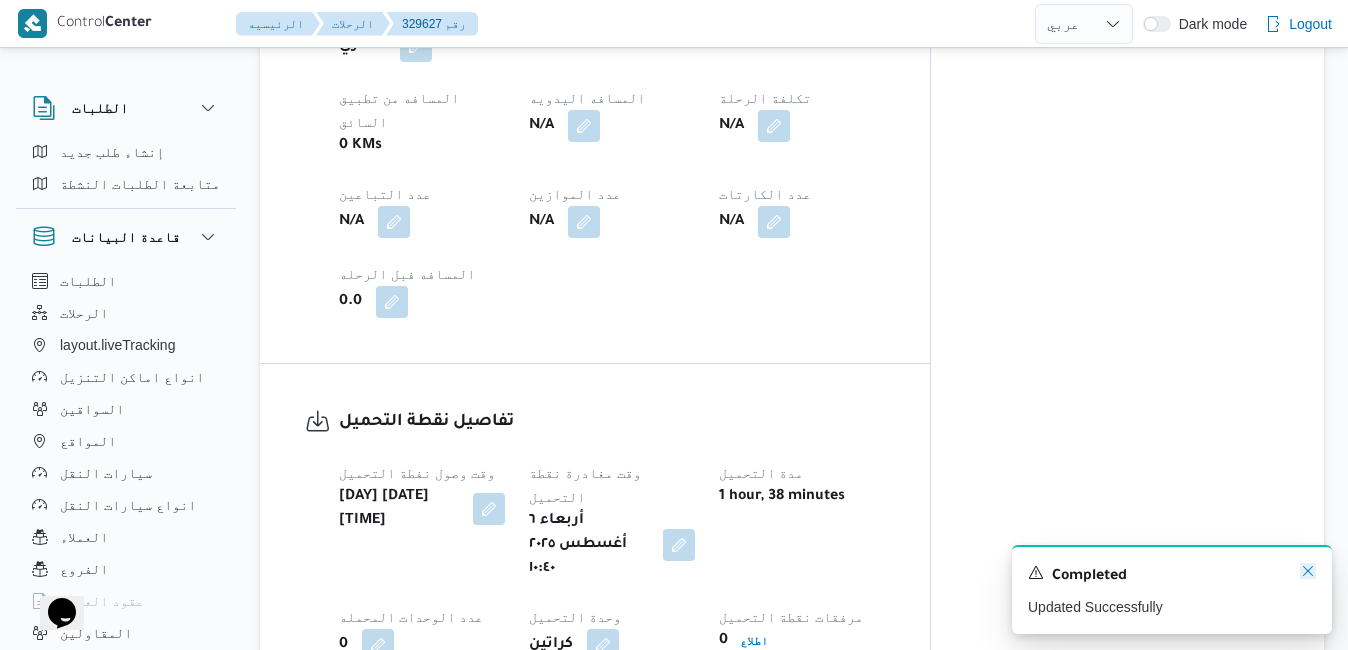 click 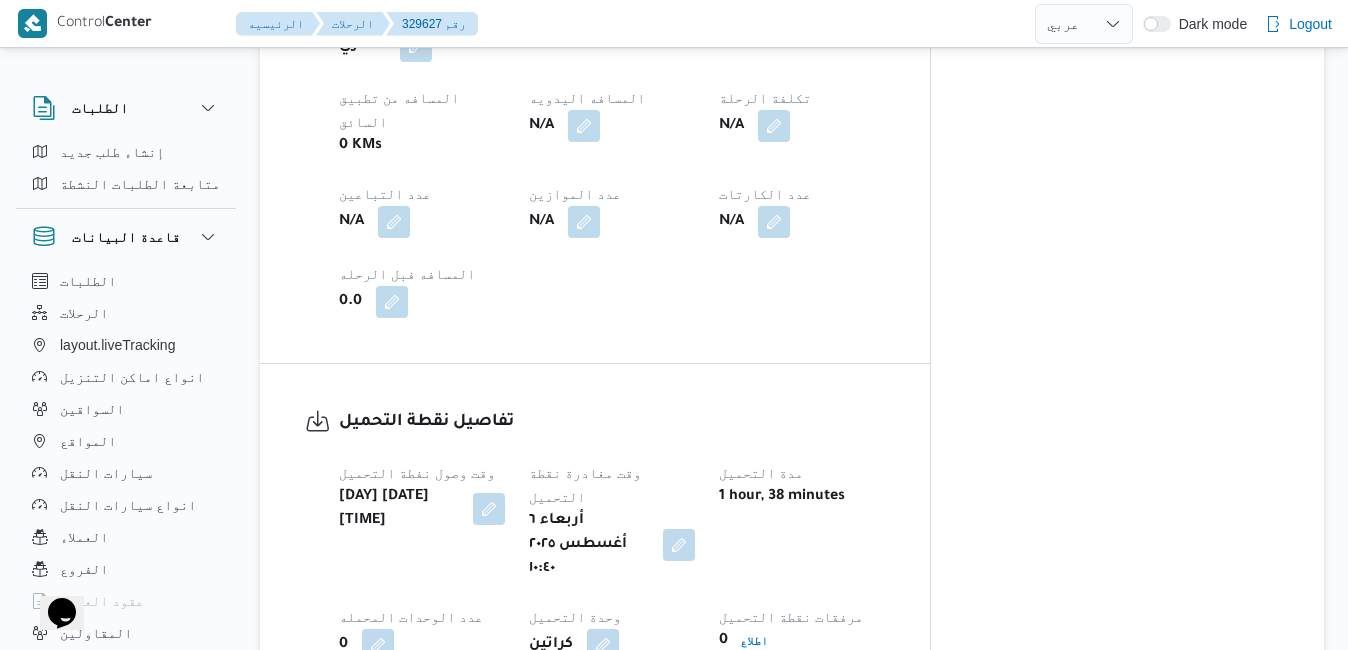 click on "المعينون قائمة التحقق تم ادخال تفاصيل نفاط التنزيل تم ادخال السواق تم ادخال السيارة ملحقات نقطة التحميل ملحقات نقاط التنزيل البيانات المؤكدة" at bounding box center (1127, 16) 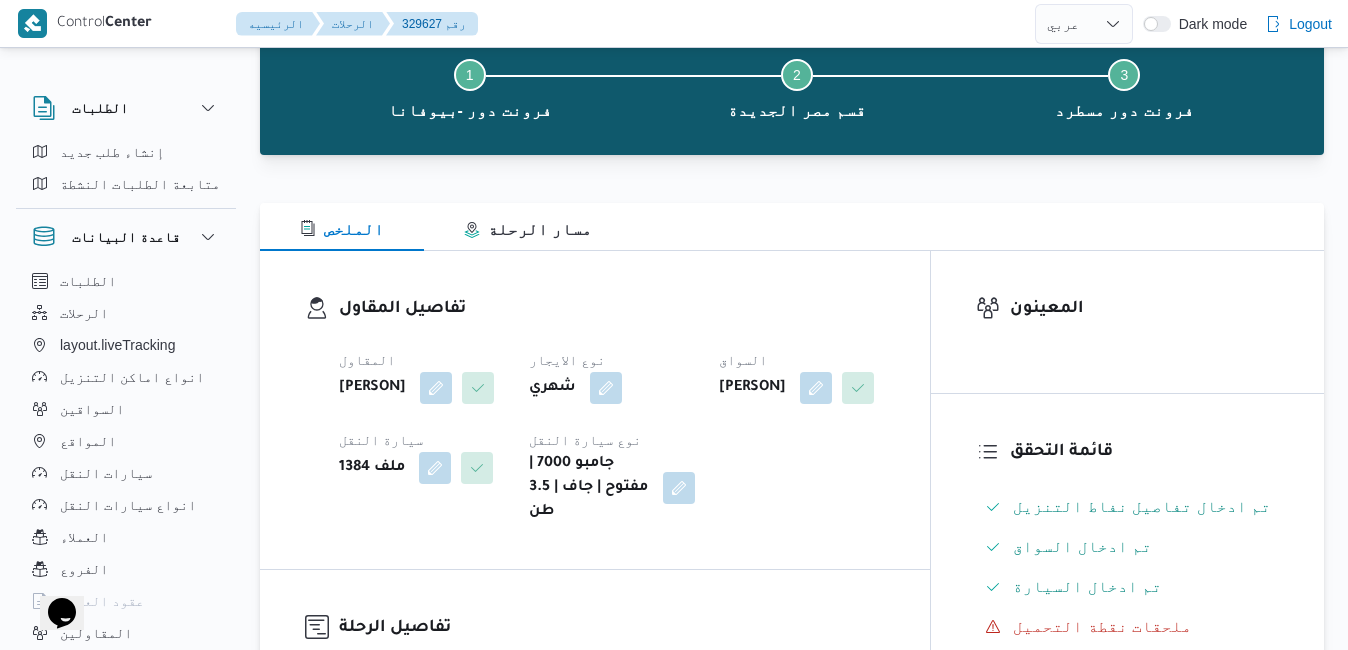 scroll, scrollTop: 120, scrollLeft: 0, axis: vertical 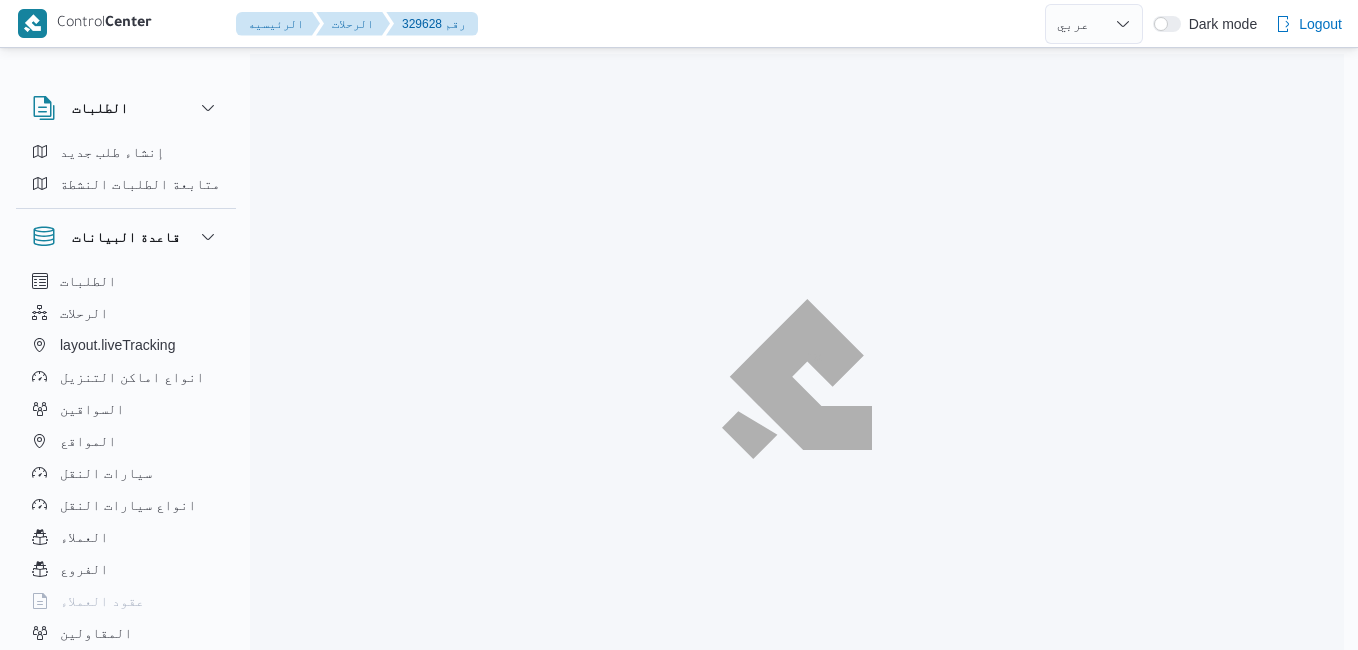 select on "ar" 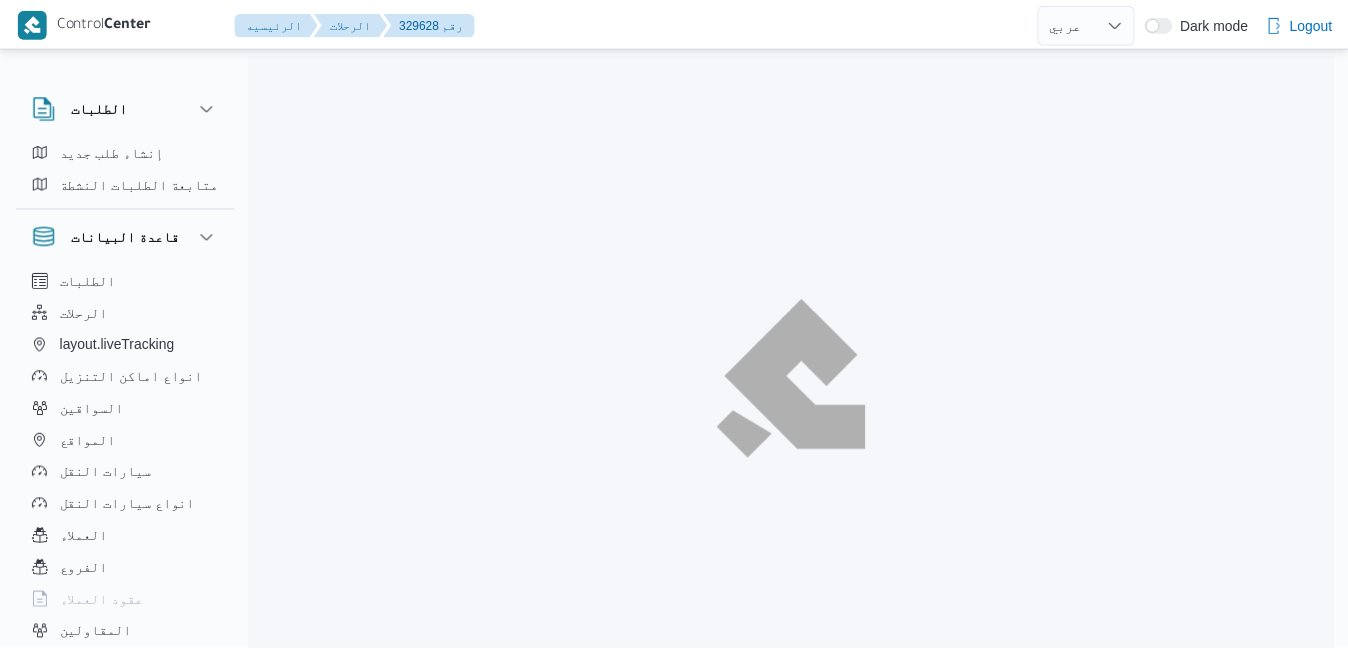 scroll, scrollTop: 0, scrollLeft: 0, axis: both 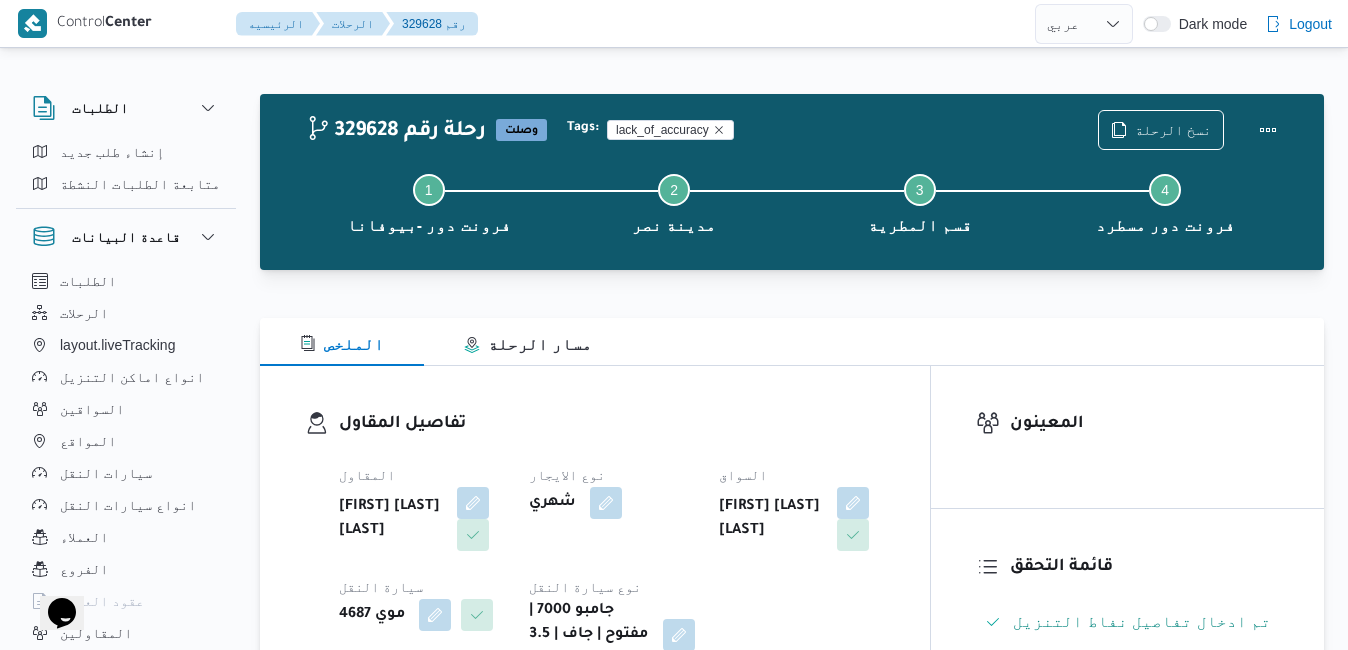 click on "تفاصيل المقاول" at bounding box center [612, 424] 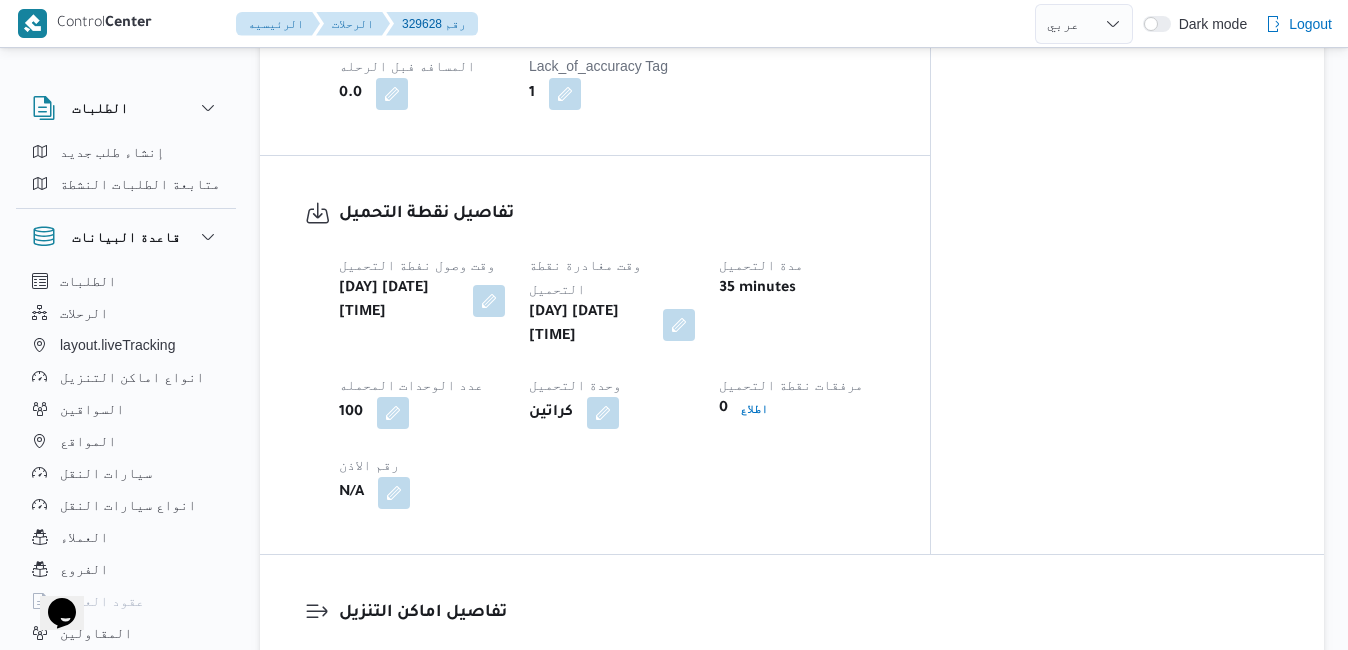 scroll, scrollTop: 1320, scrollLeft: 0, axis: vertical 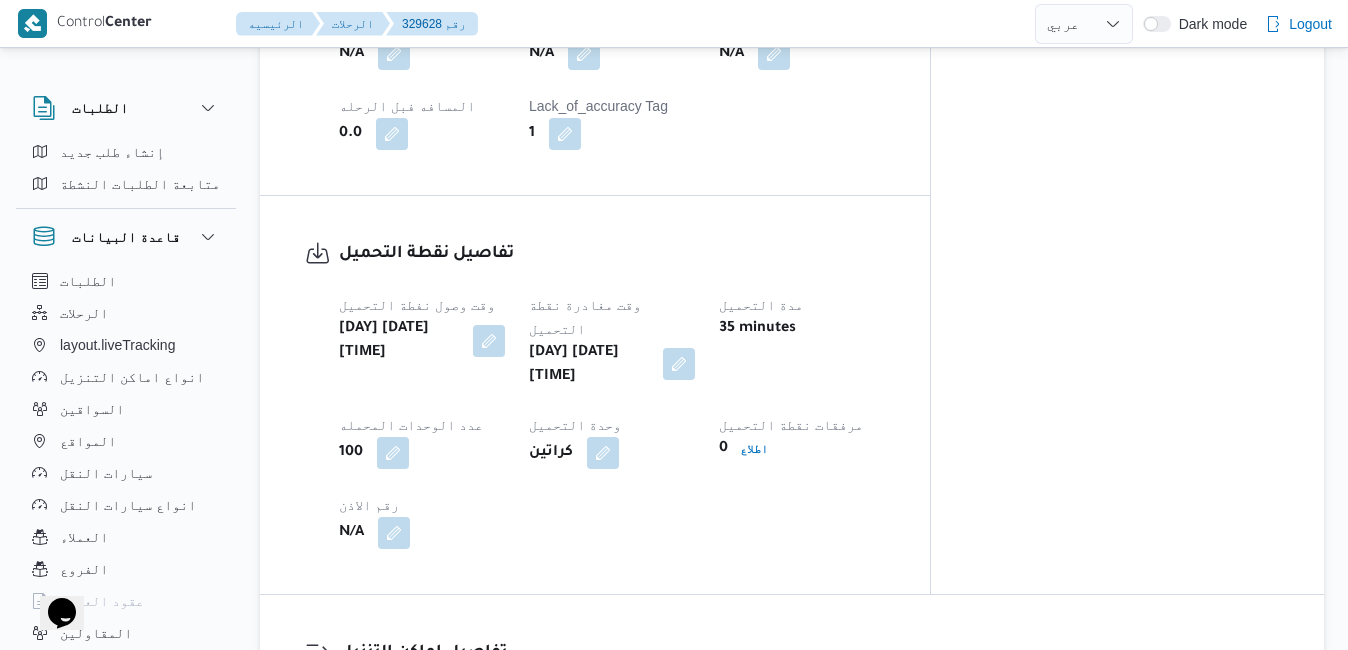 click at bounding box center (679, 364) 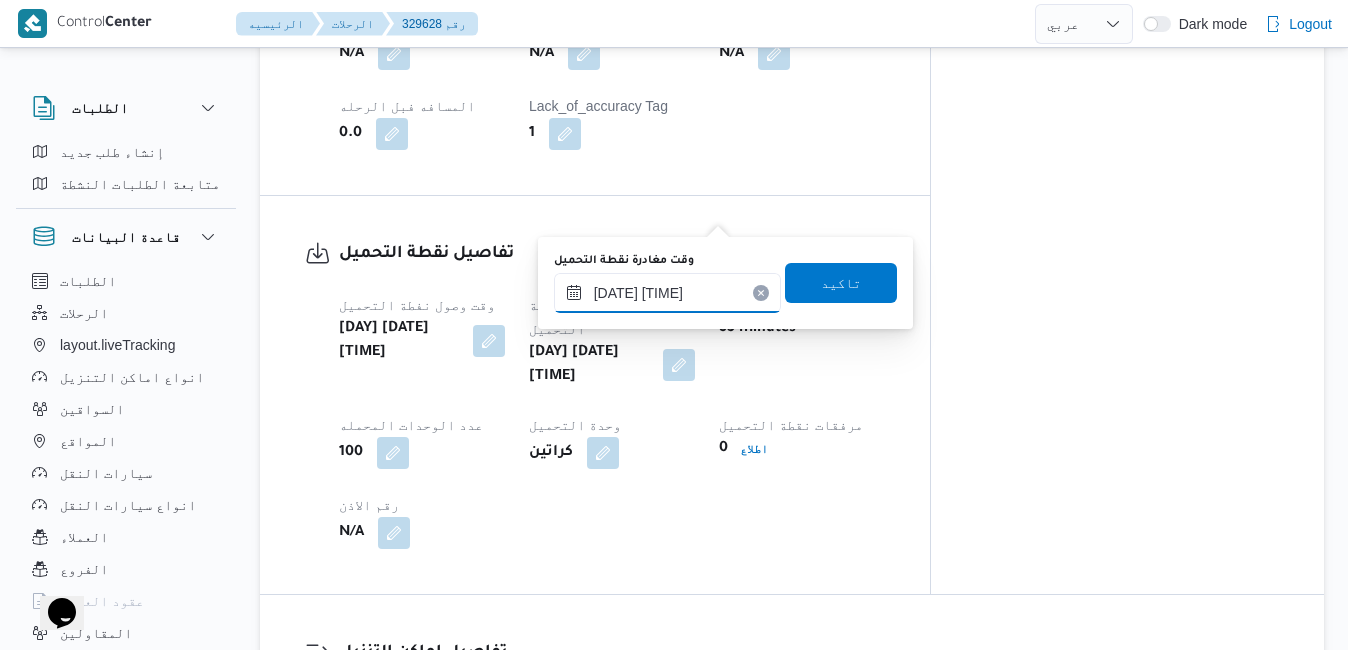 click on "٠٦/٠٨/٢٠٢٥ ٠٩:٣٤" at bounding box center [667, 293] 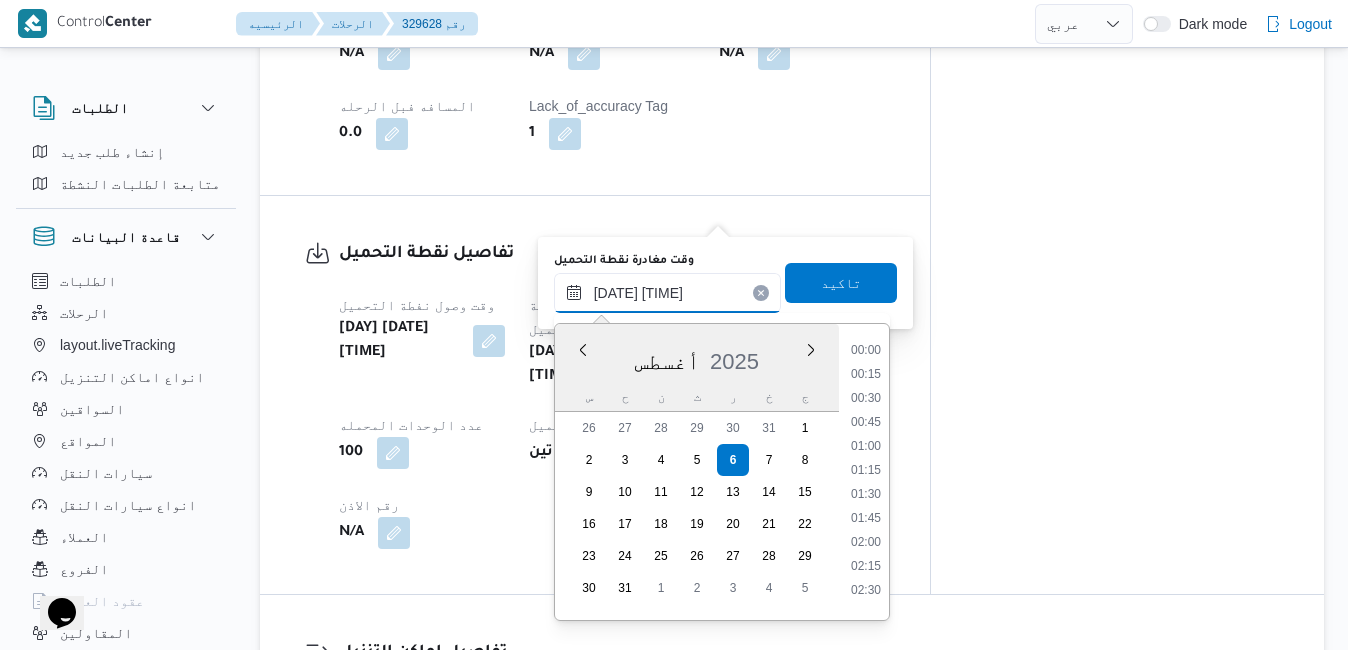 scroll, scrollTop: 774, scrollLeft: 0, axis: vertical 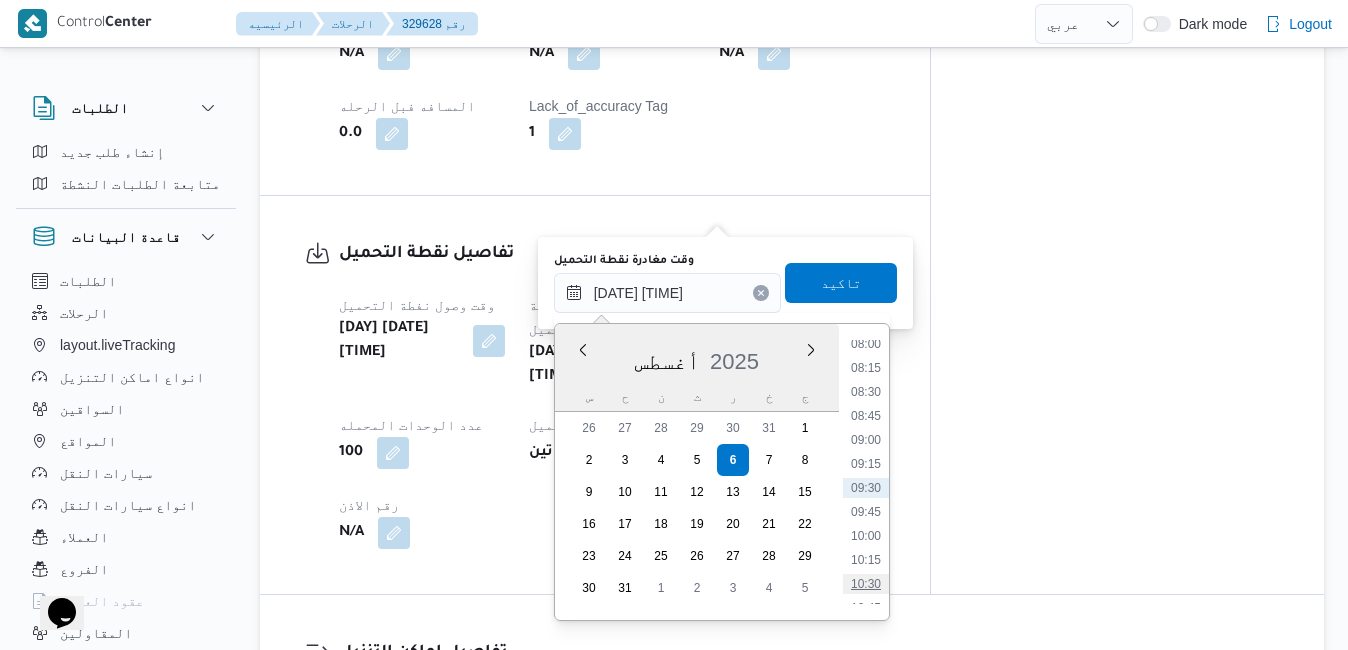 click on "10:30" at bounding box center (866, 584) 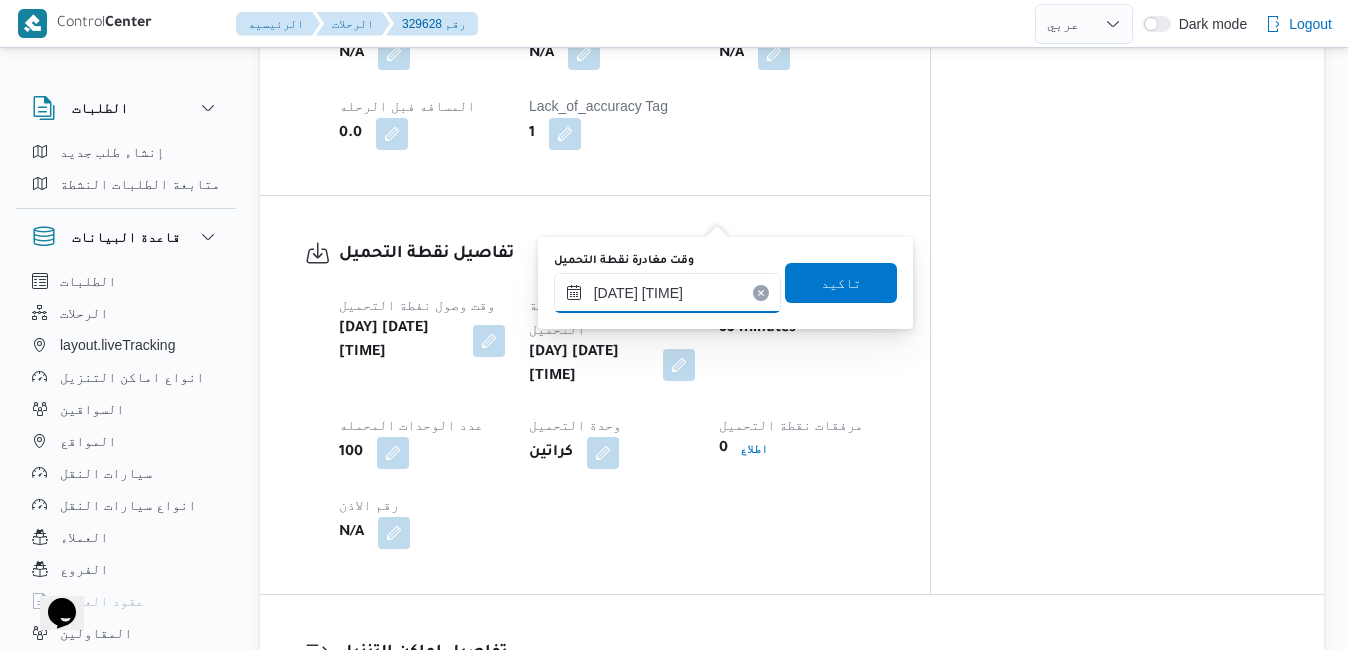 click on "٠٦/٠٨/٢٠٢٥ ١٠:٣٠" at bounding box center (667, 293) 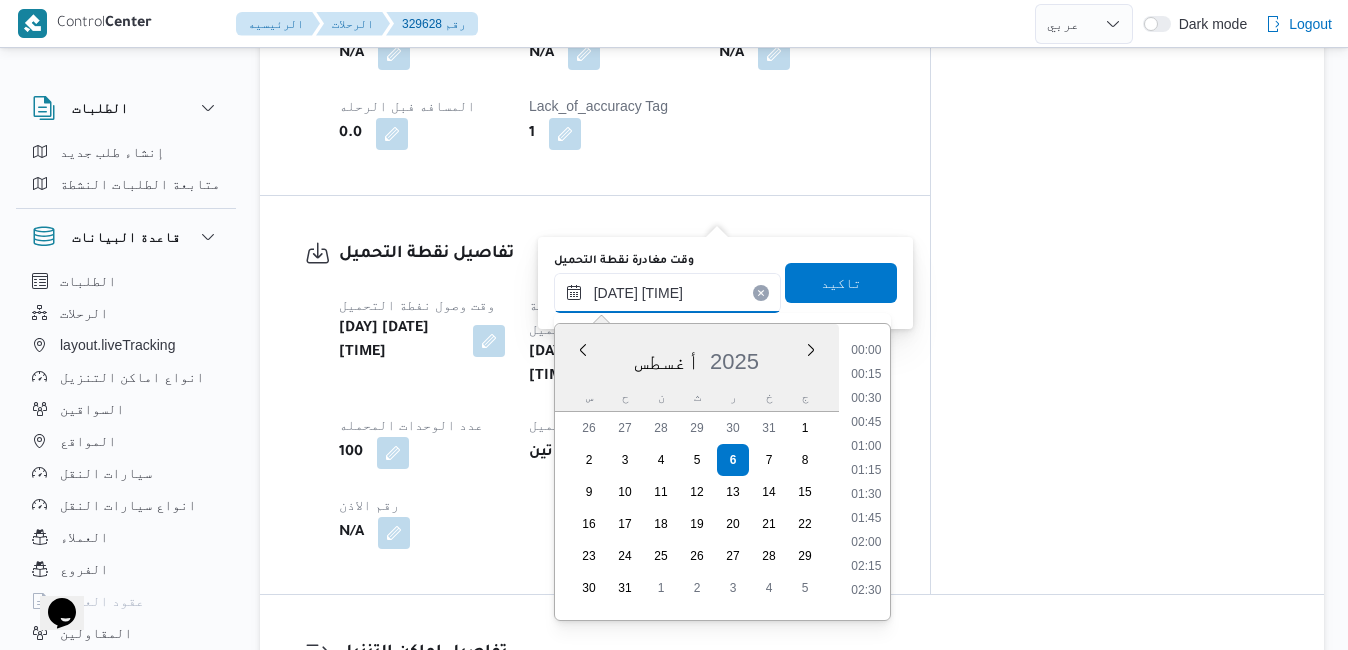 scroll, scrollTop: 870, scrollLeft: 0, axis: vertical 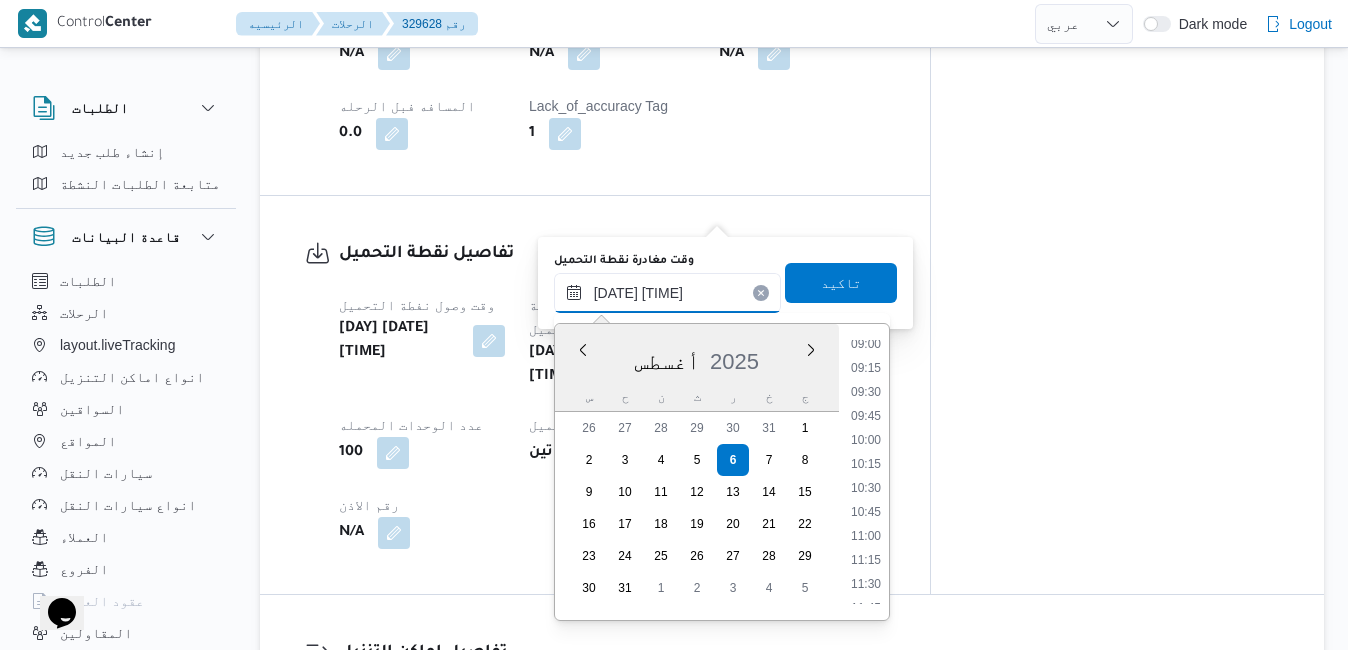 type on "٠٦/٠٨/٢٠٢٥ ١٠:40" 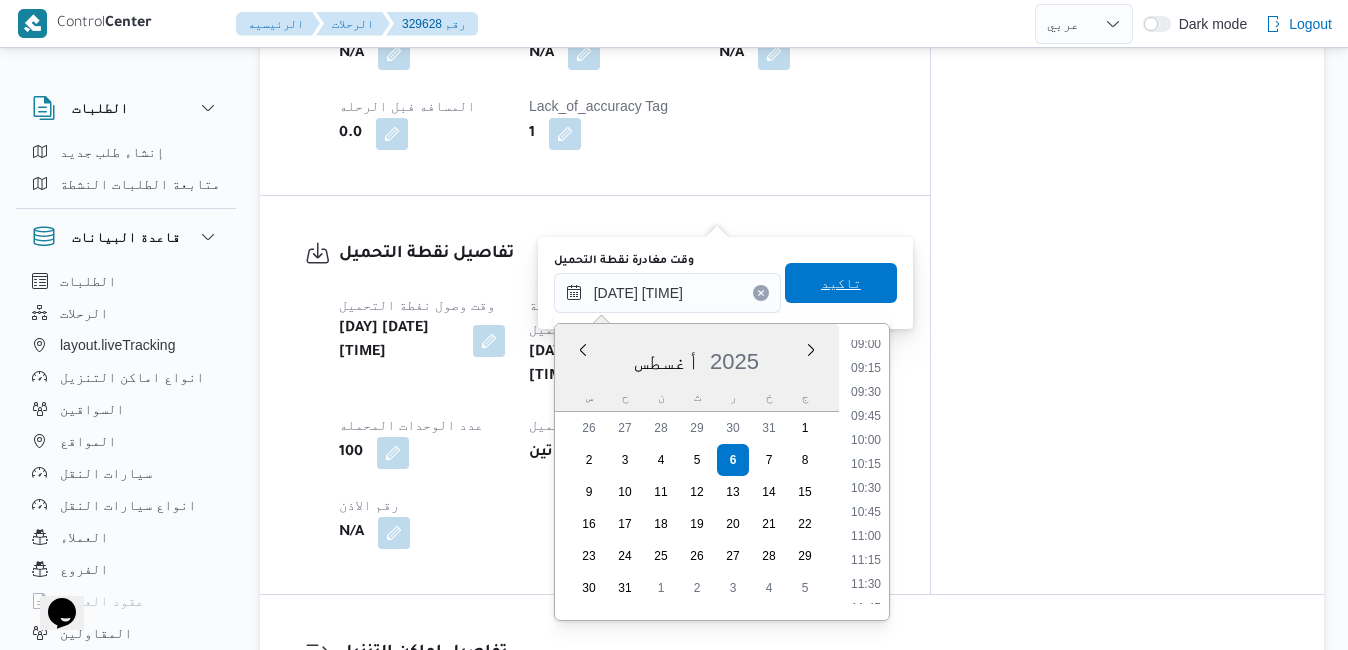 click on "تاكيد" at bounding box center [841, 283] 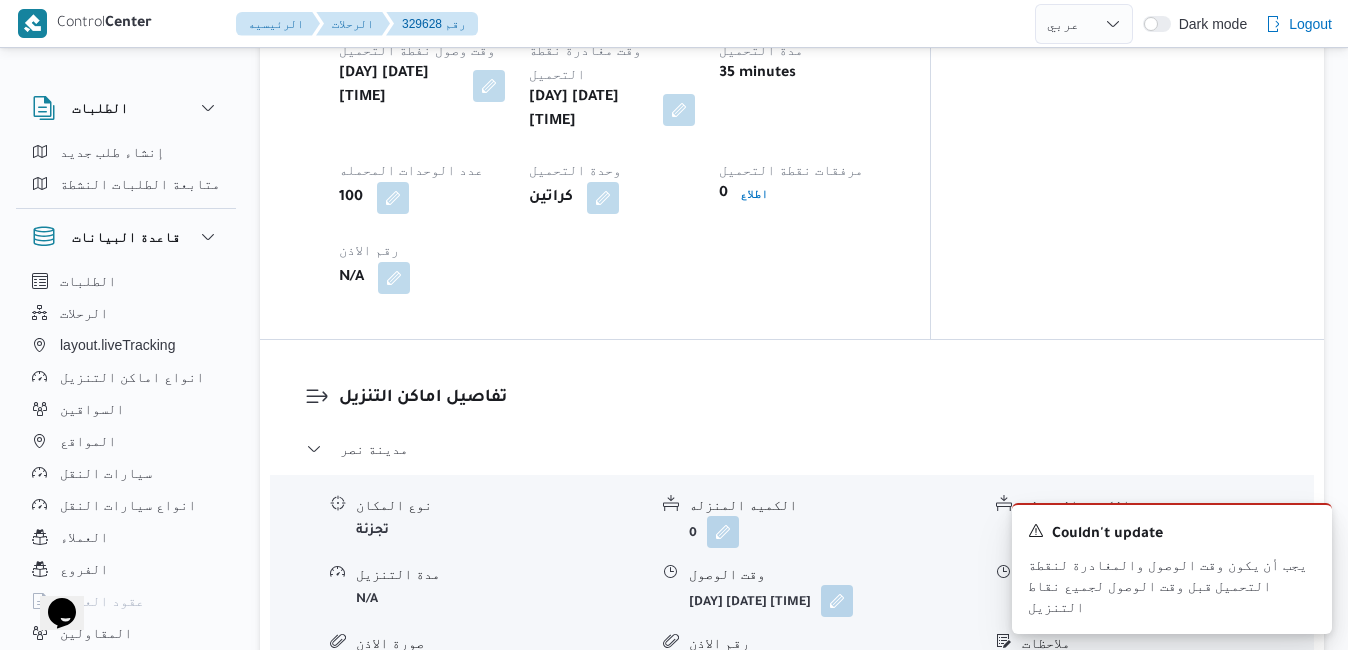 scroll, scrollTop: 1640, scrollLeft: 0, axis: vertical 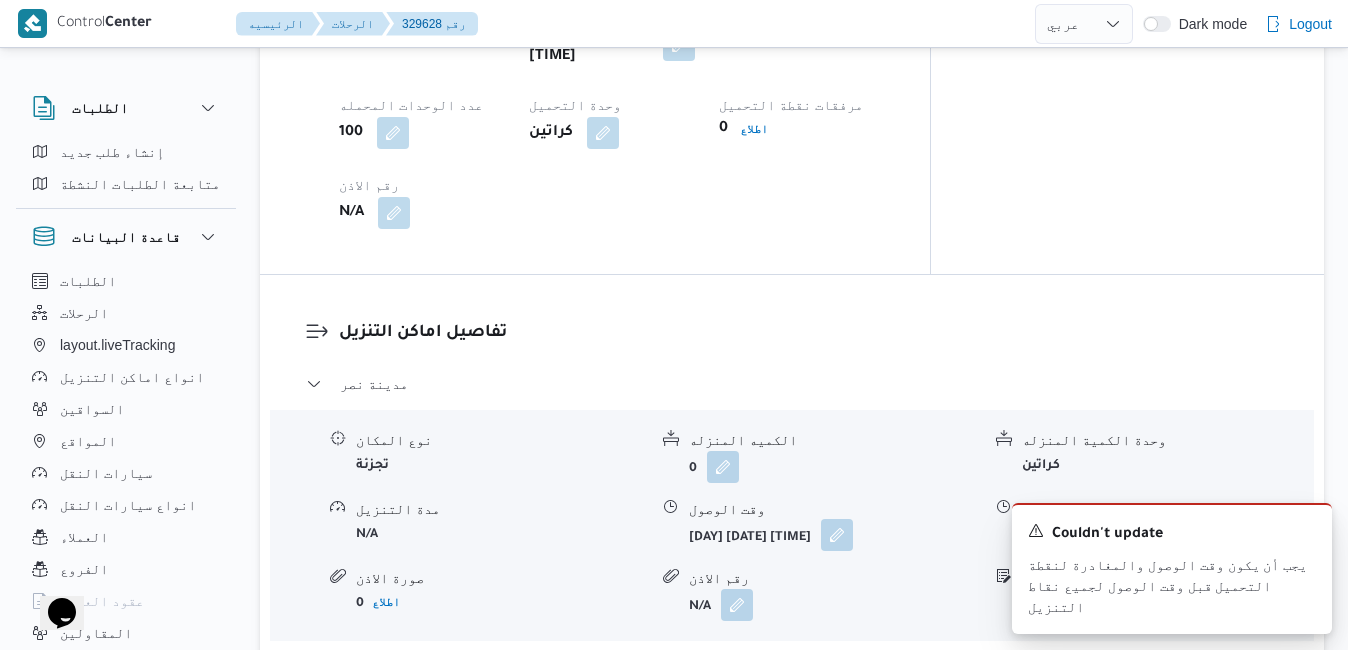 click at bounding box center [837, 535] 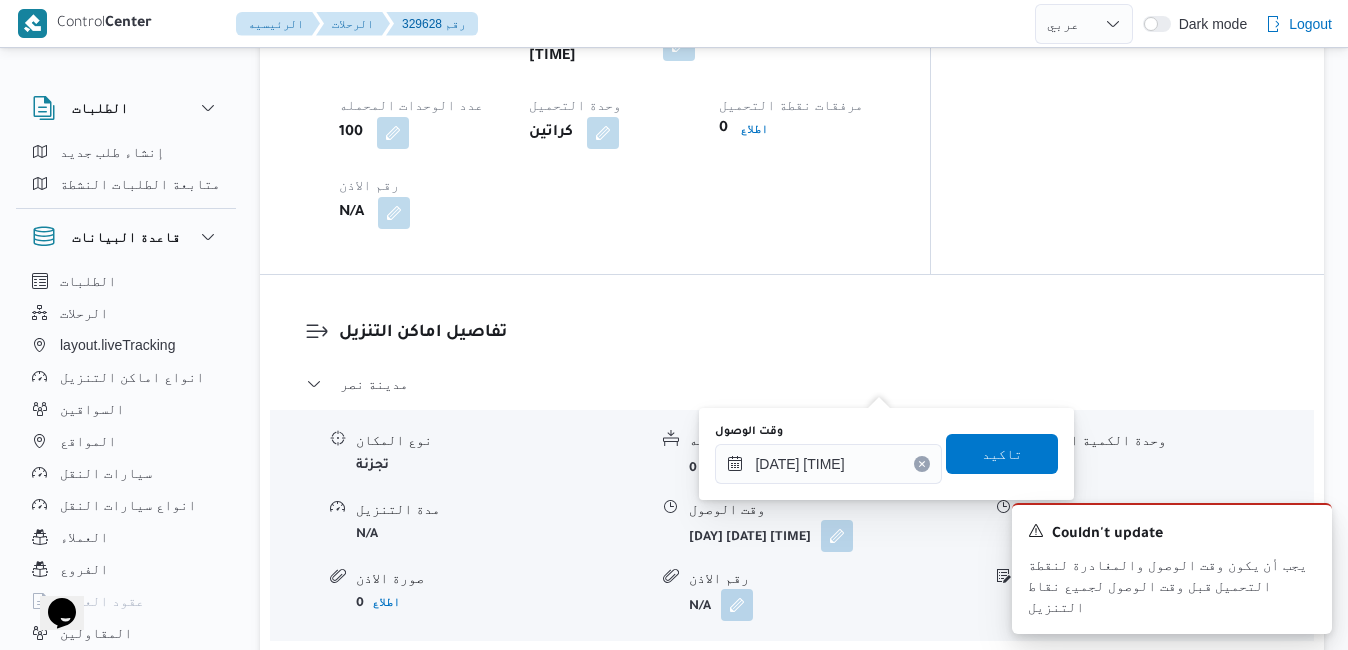 click 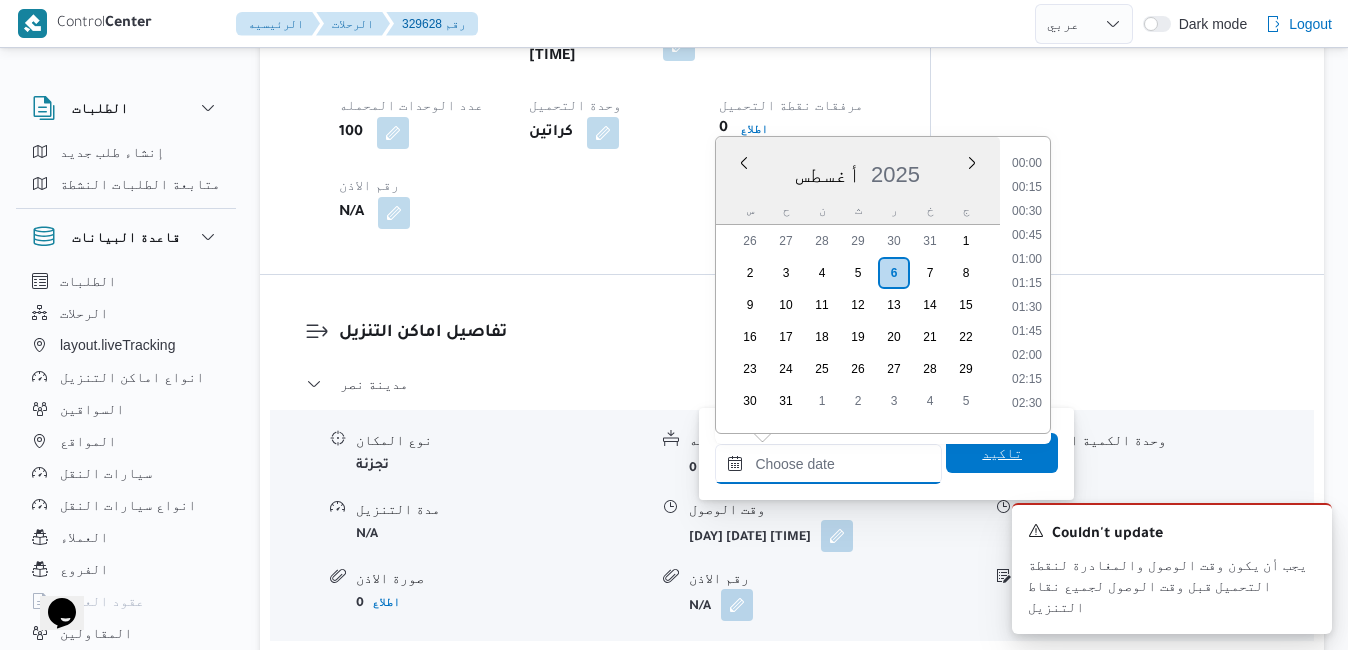 scroll, scrollTop: 990, scrollLeft: 0, axis: vertical 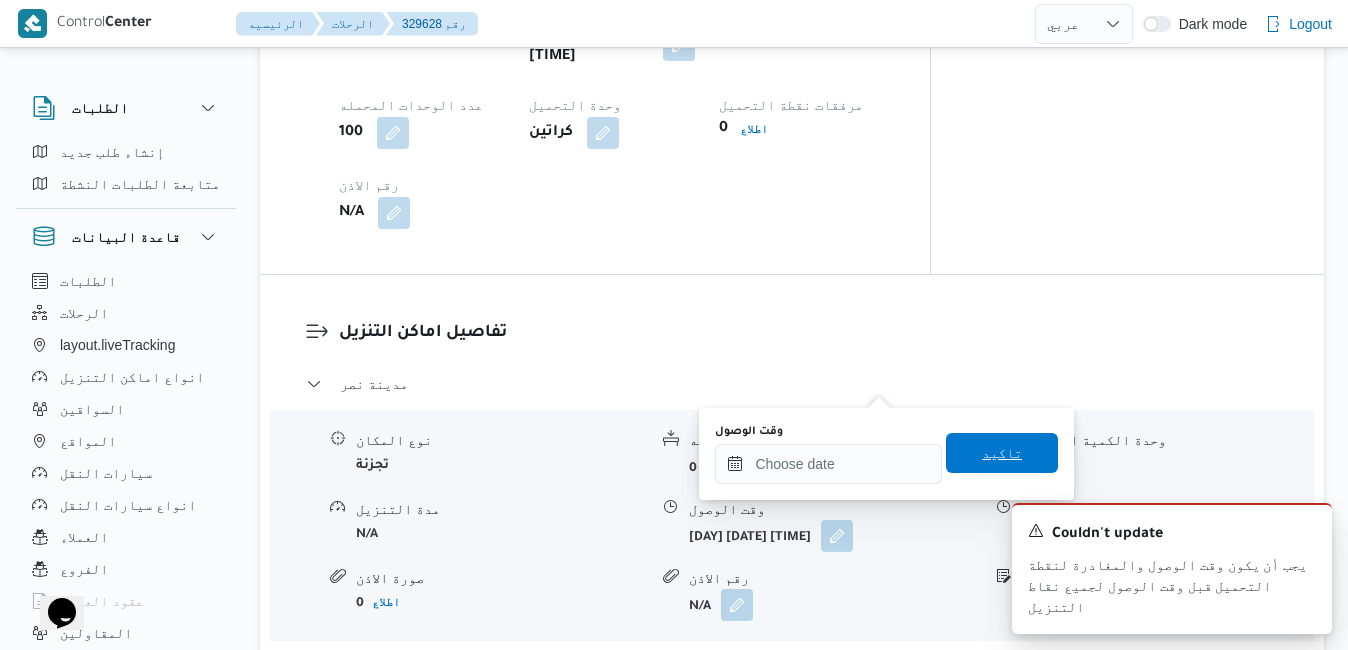 click on "تاكيد" at bounding box center [1002, 453] 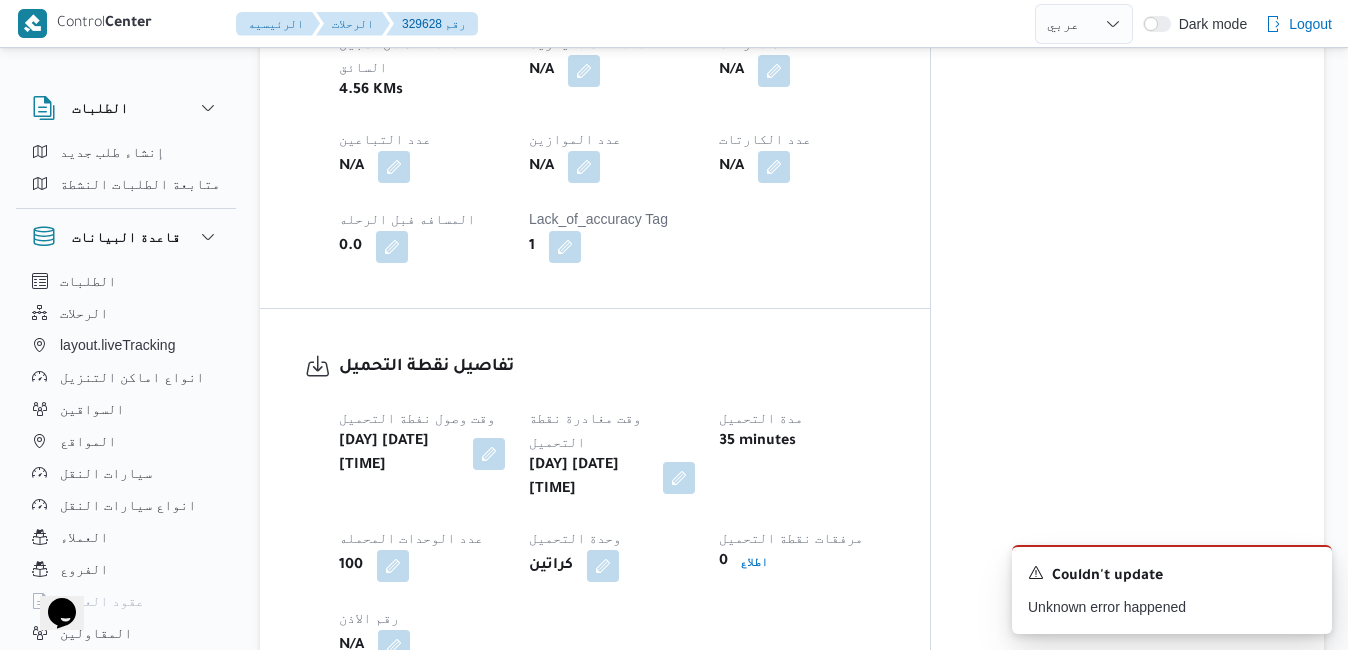 scroll, scrollTop: 1160, scrollLeft: 0, axis: vertical 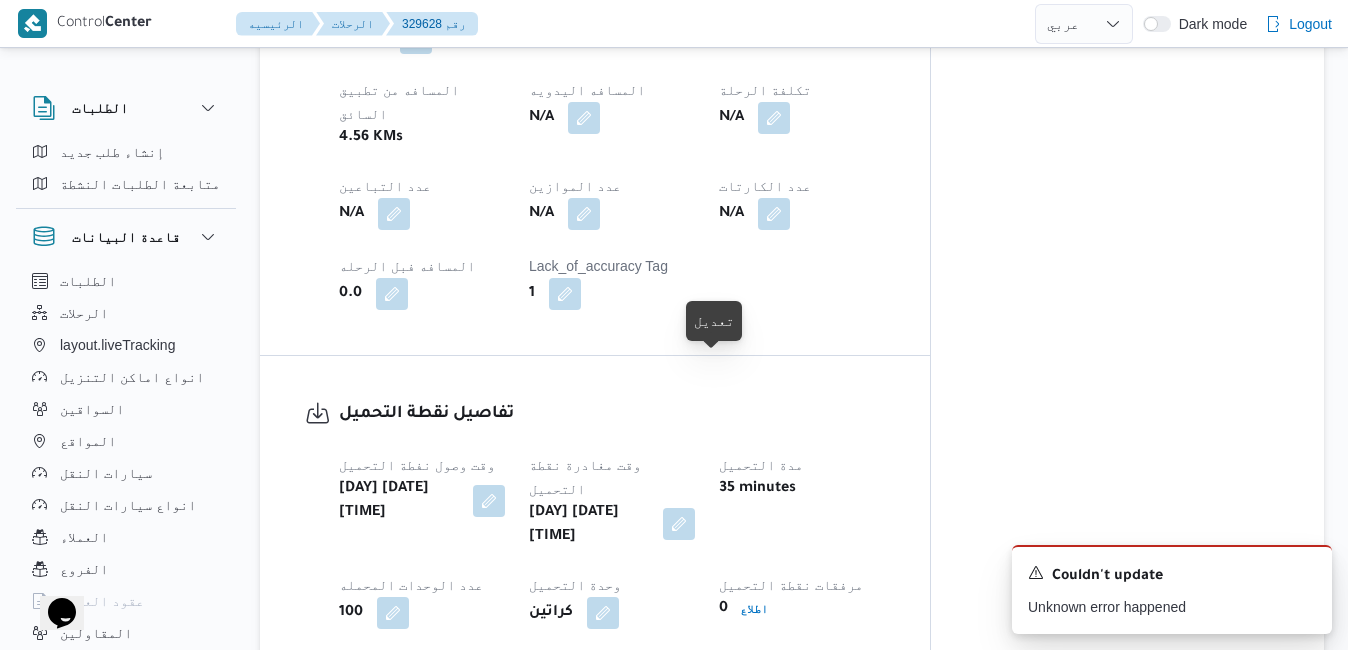 click at bounding box center (679, 524) 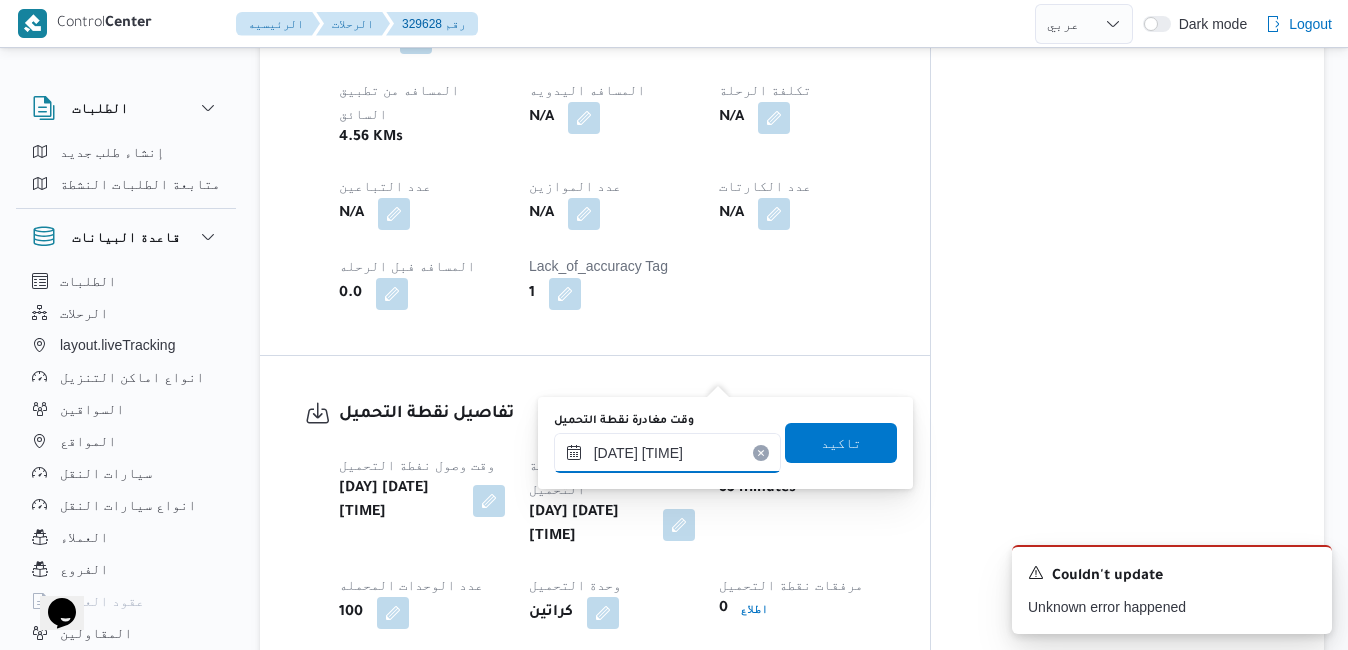 click on "٠٦/٠٨/٢٠٢٥ ٠٩:٣٤" at bounding box center (667, 453) 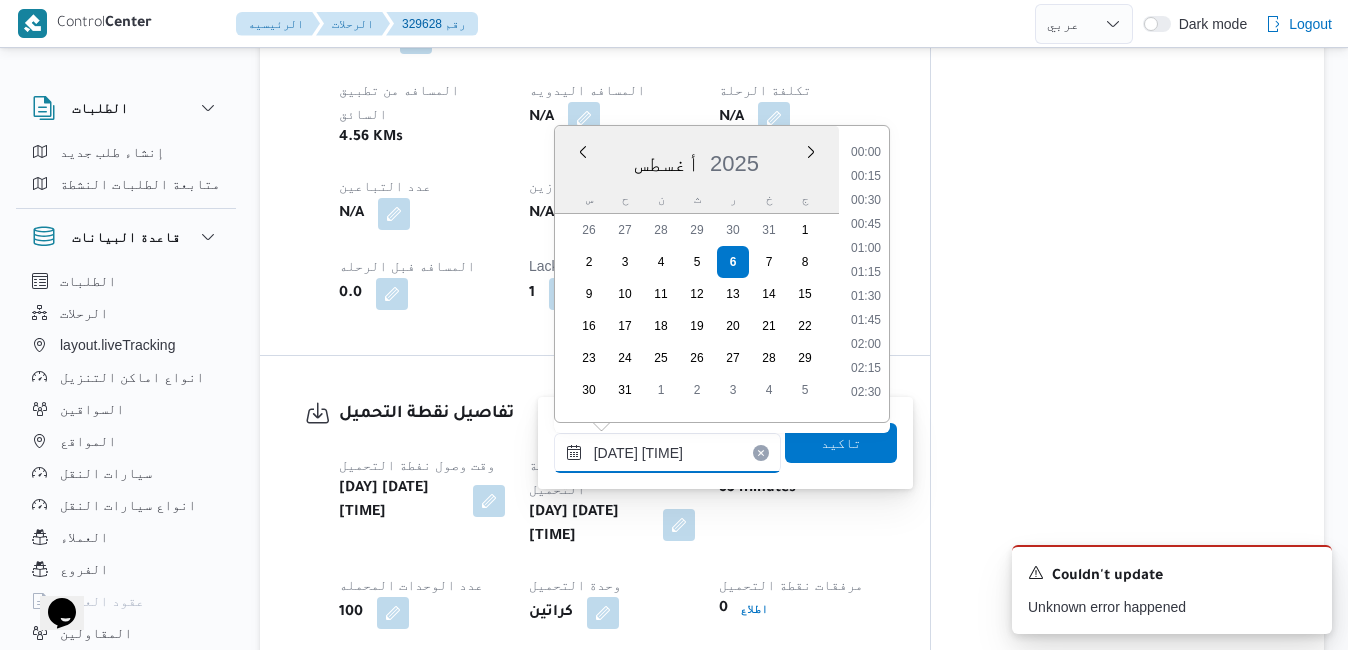 scroll, scrollTop: 774, scrollLeft: 0, axis: vertical 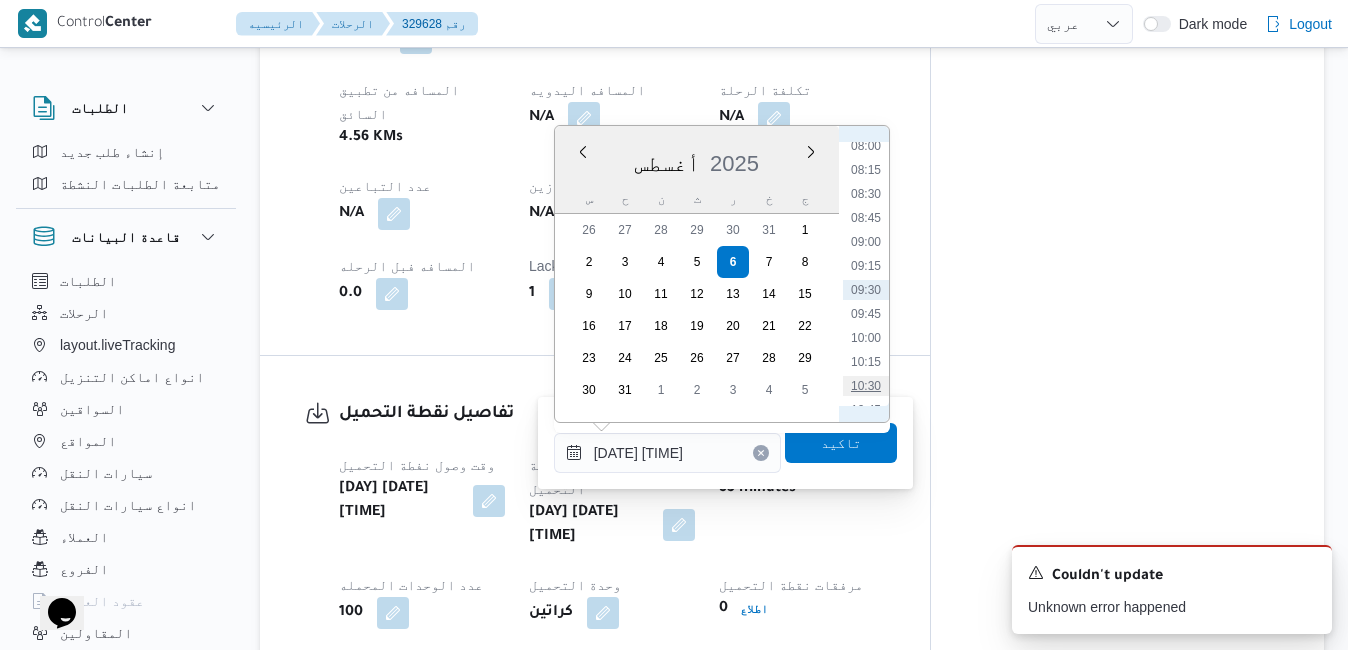 click on "10:30" at bounding box center (866, 386) 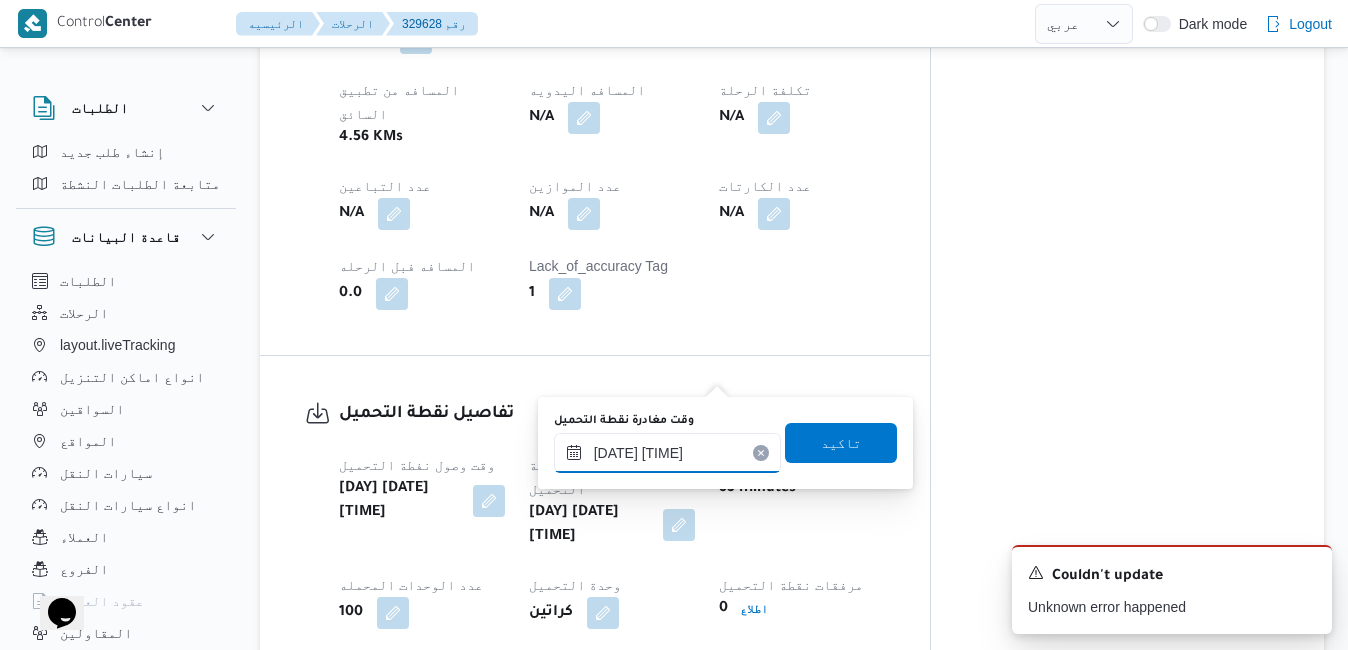 click on "٠٦/٠٨/٢٠٢٥ ٠٩:٣٤" at bounding box center [667, 453] 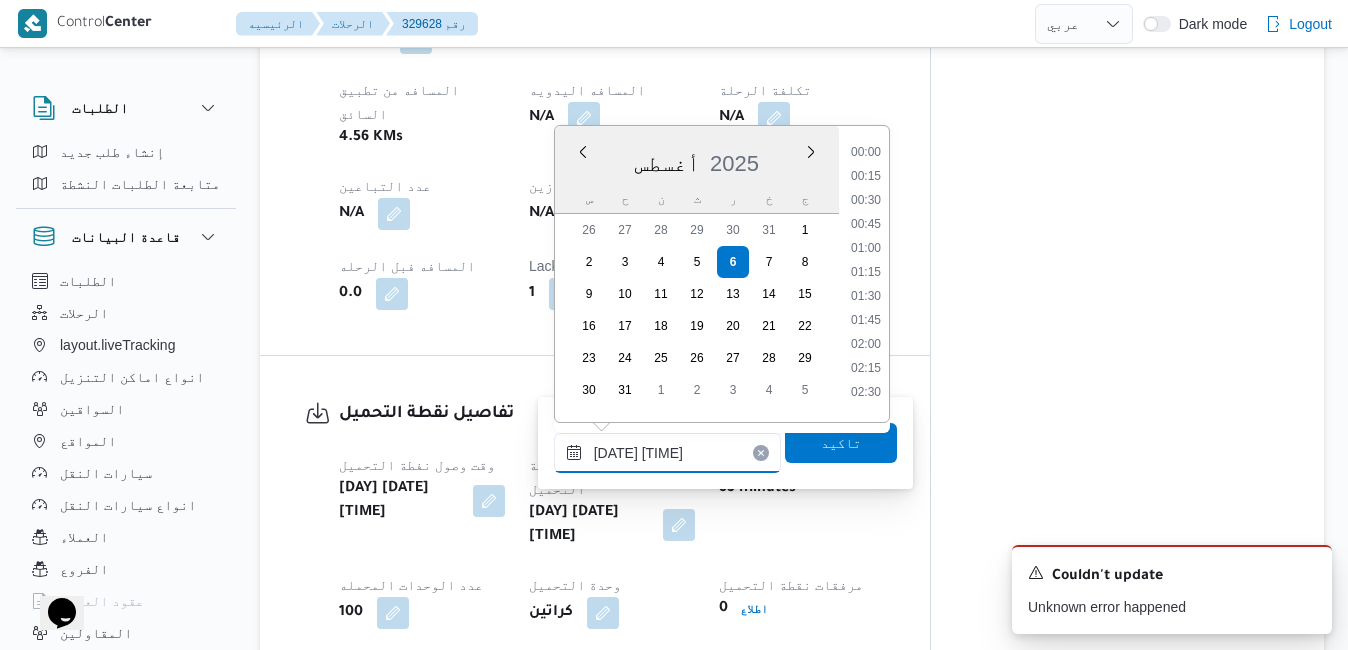 scroll, scrollTop: 774, scrollLeft: 0, axis: vertical 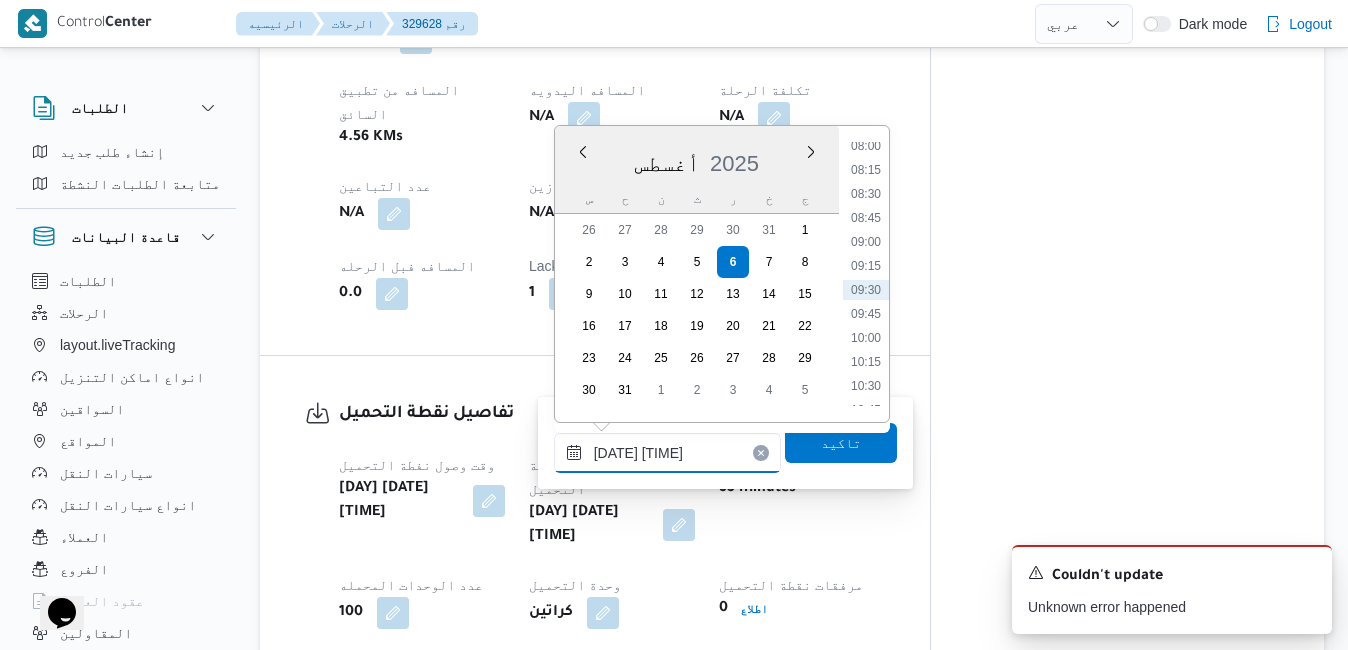 click on "٠٦/٠٨/٢٠٢٥ ٠٩:٣٤" at bounding box center [667, 453] 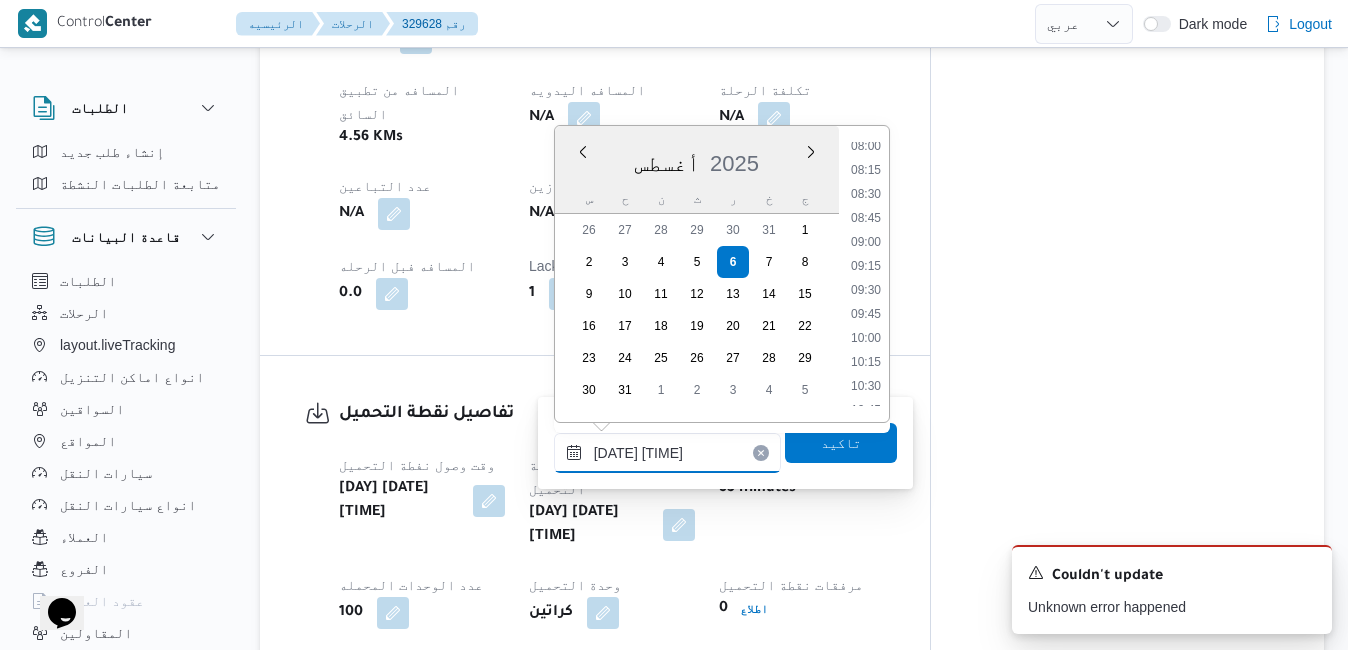 click on "٠٦/٠٨/٢٠٢٥ ٠٩:40" at bounding box center (667, 453) 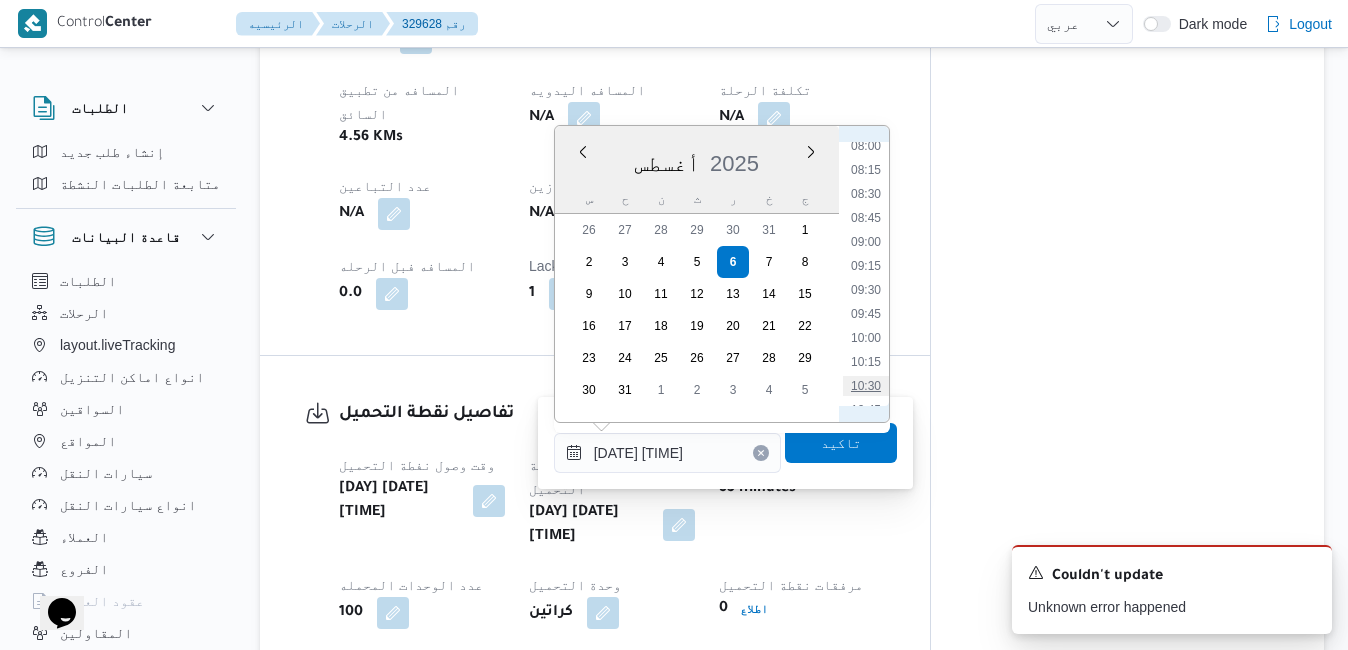 click on "10:30" at bounding box center (866, 386) 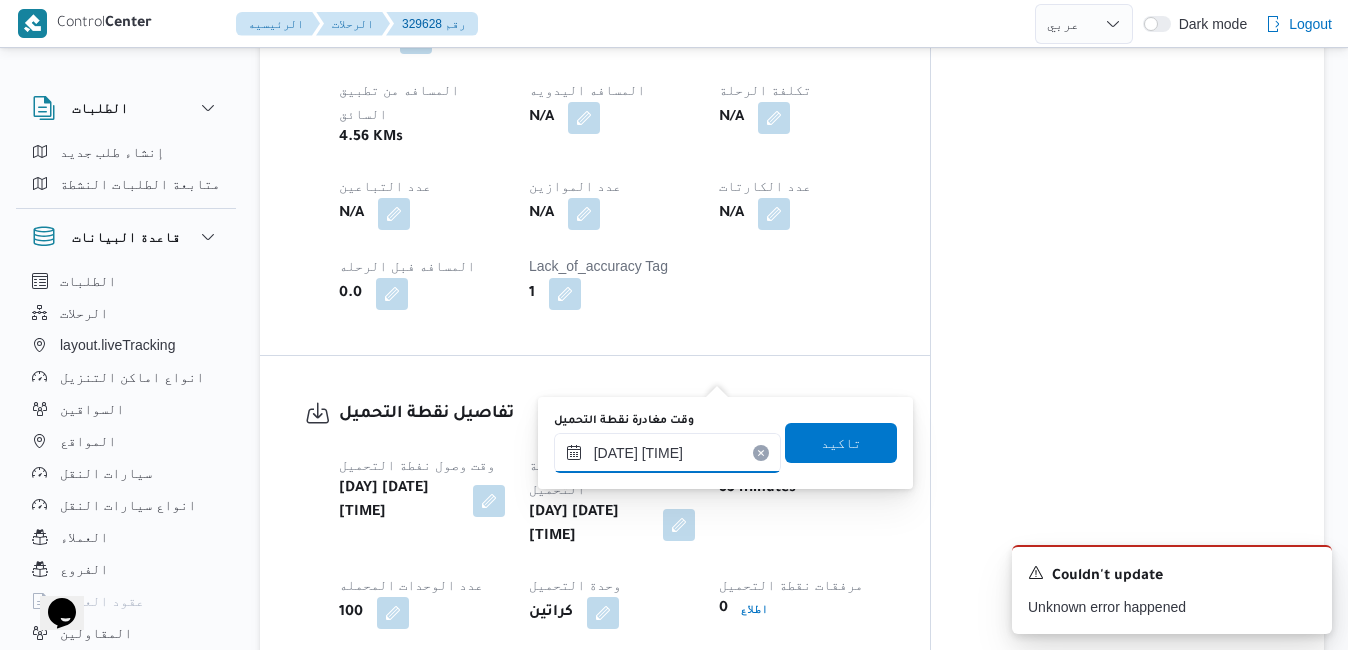 click on "٠٦/٠٨/٢٠٢٥ ١٠:٣٠" at bounding box center [667, 453] 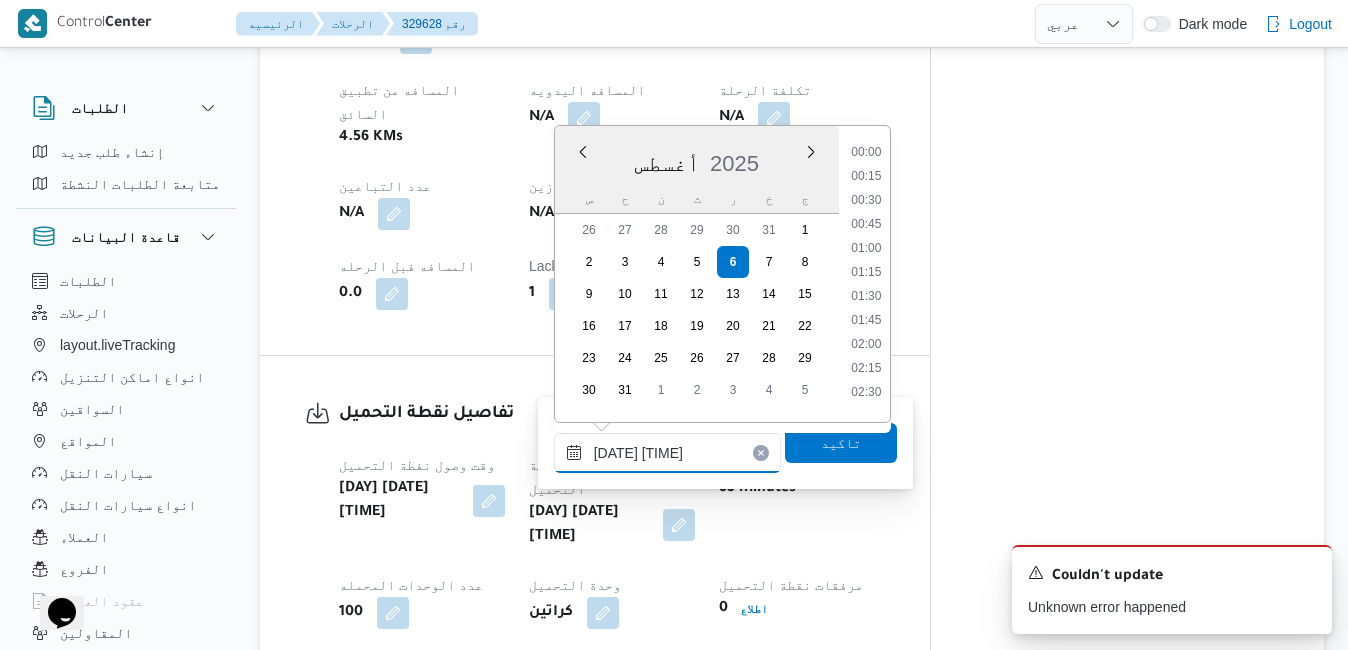 scroll, scrollTop: 870, scrollLeft: 0, axis: vertical 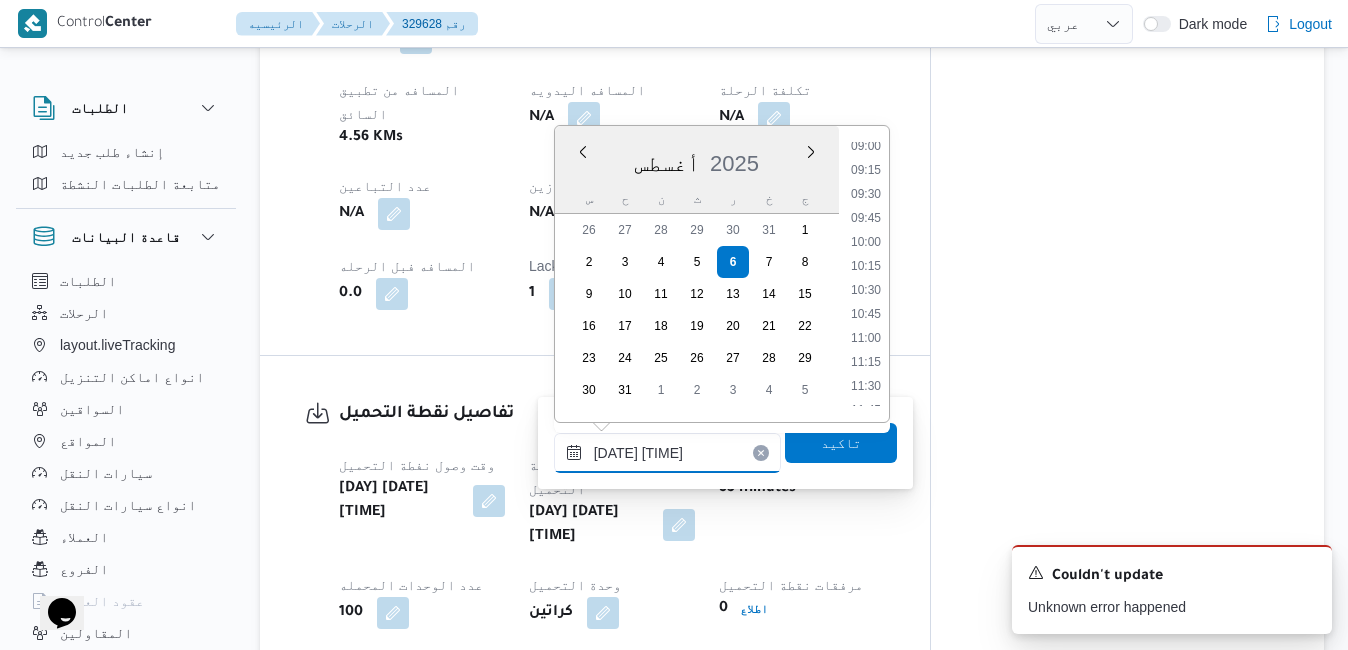 type on "٠٦/٠٨/٢٠٢٥ ١٠:40" 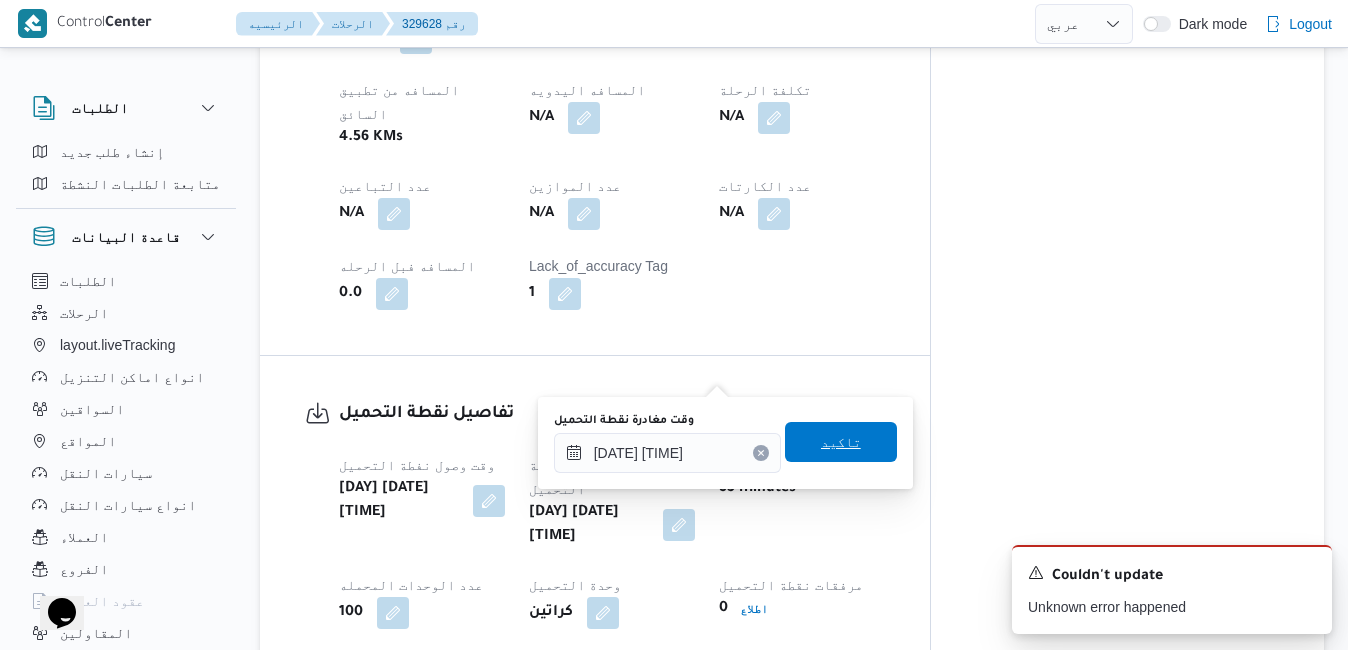 click on "تاكيد" at bounding box center (841, 442) 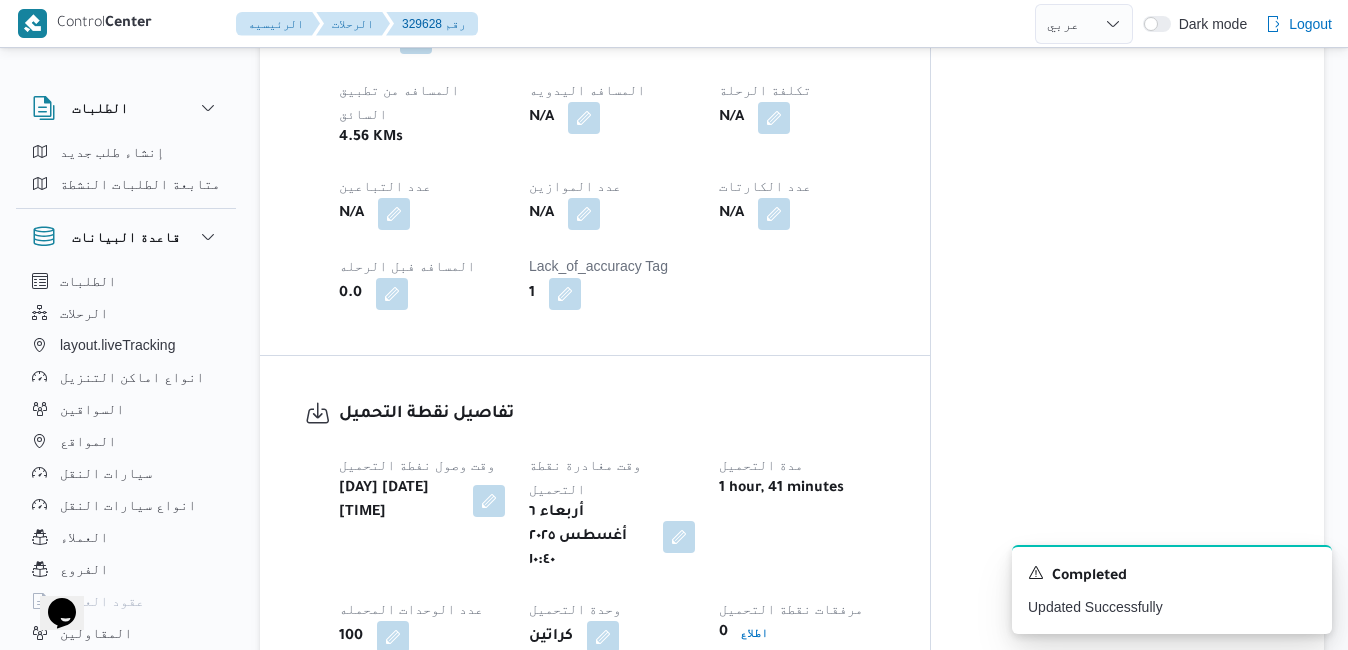 click on "وقت وصول نفطة التحميل أربعاء ٦ أغسطس ٢٠٢٥ ٠٨:٥٨ وقت مغادرة نقطة التحميل أربعاء ٦ أغسطس ٢٠٢٥ ١٠:٤٠ مدة التحميل 1 hour, 41 minutes عدد الوحدات المحمله 100 وحدة التحميل كراتين مرفقات نقطة التحميل 0 اطلاع رقم الاذن N/A" at bounding box center [612, 593] 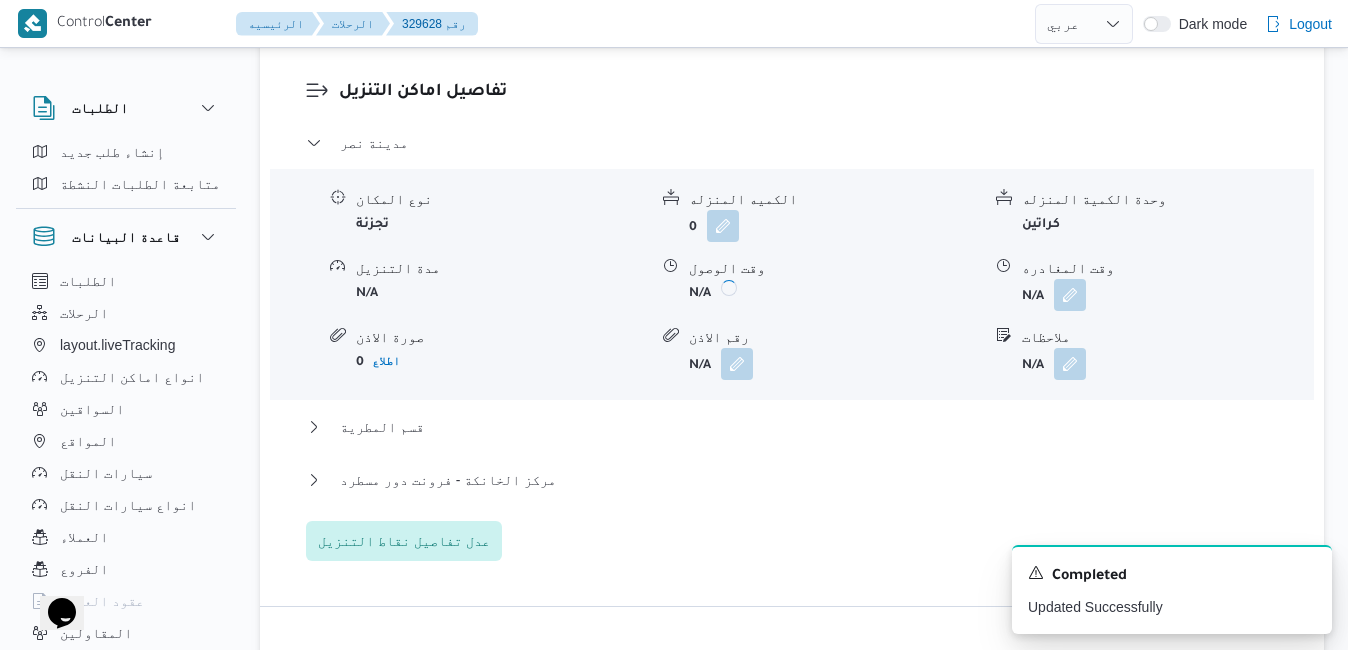 scroll, scrollTop: 1920, scrollLeft: 0, axis: vertical 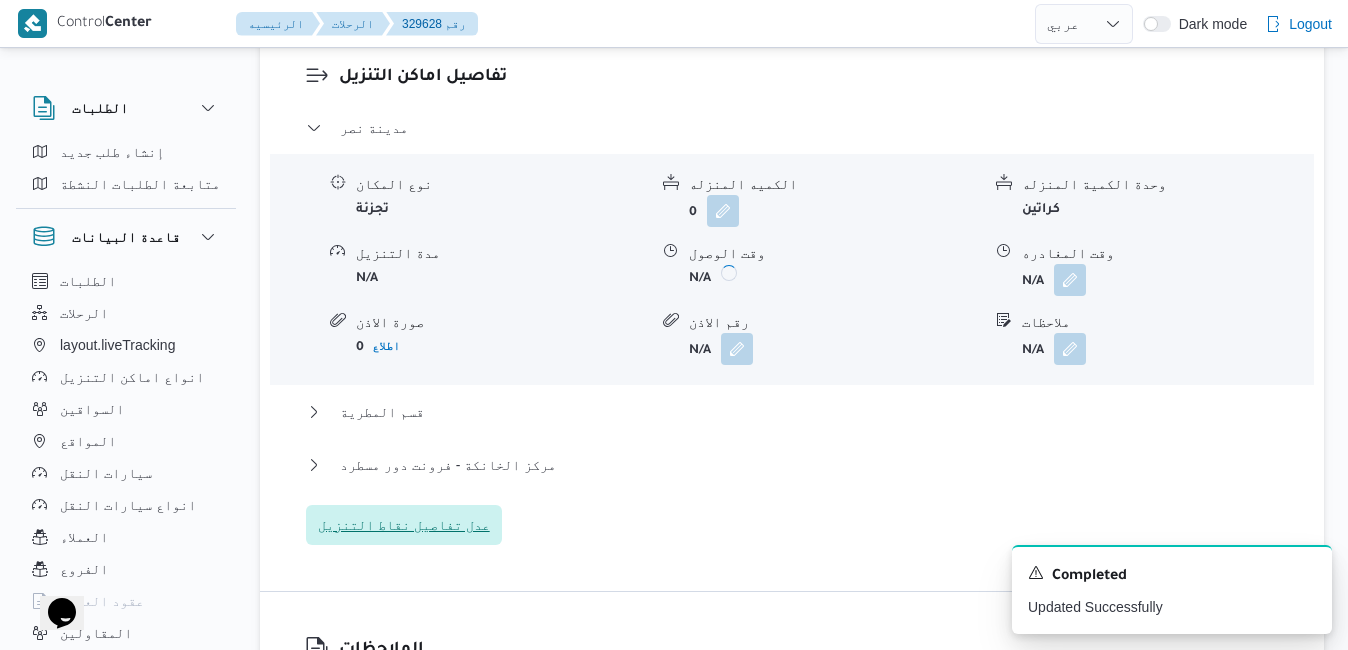 click on "عدل تفاصيل نقاط التنزيل" at bounding box center (404, 525) 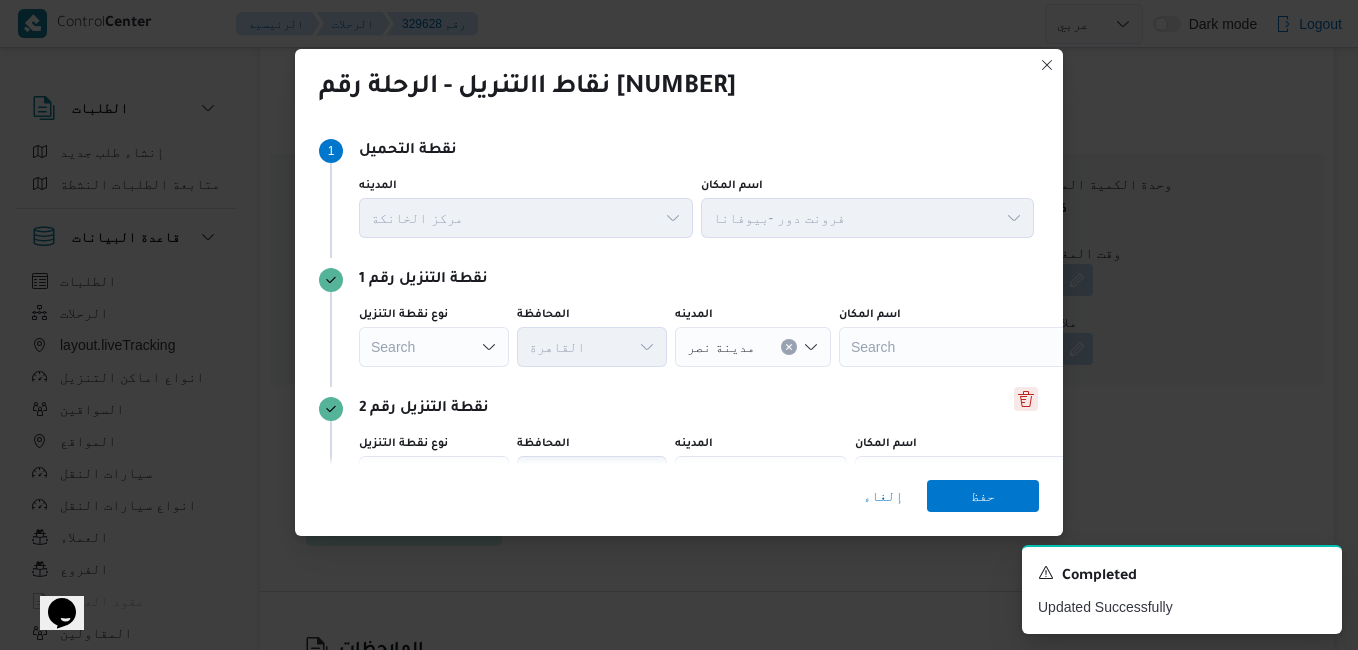 click on "نقطة التنزيل رقم 2 نوع نقطة التنزيل Search المحافظة القاهرة المدينه قسم المطرية اسم المكان Search" at bounding box center (679, 451) 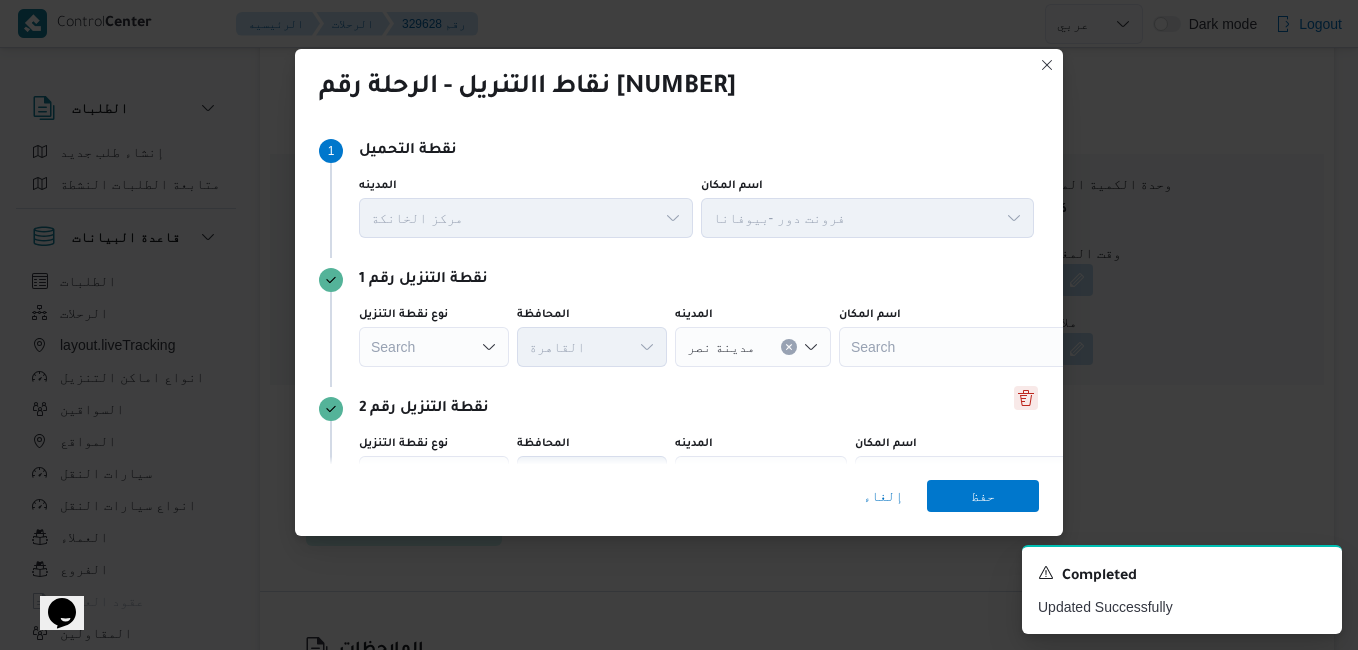 click at bounding box center (1026, 398) 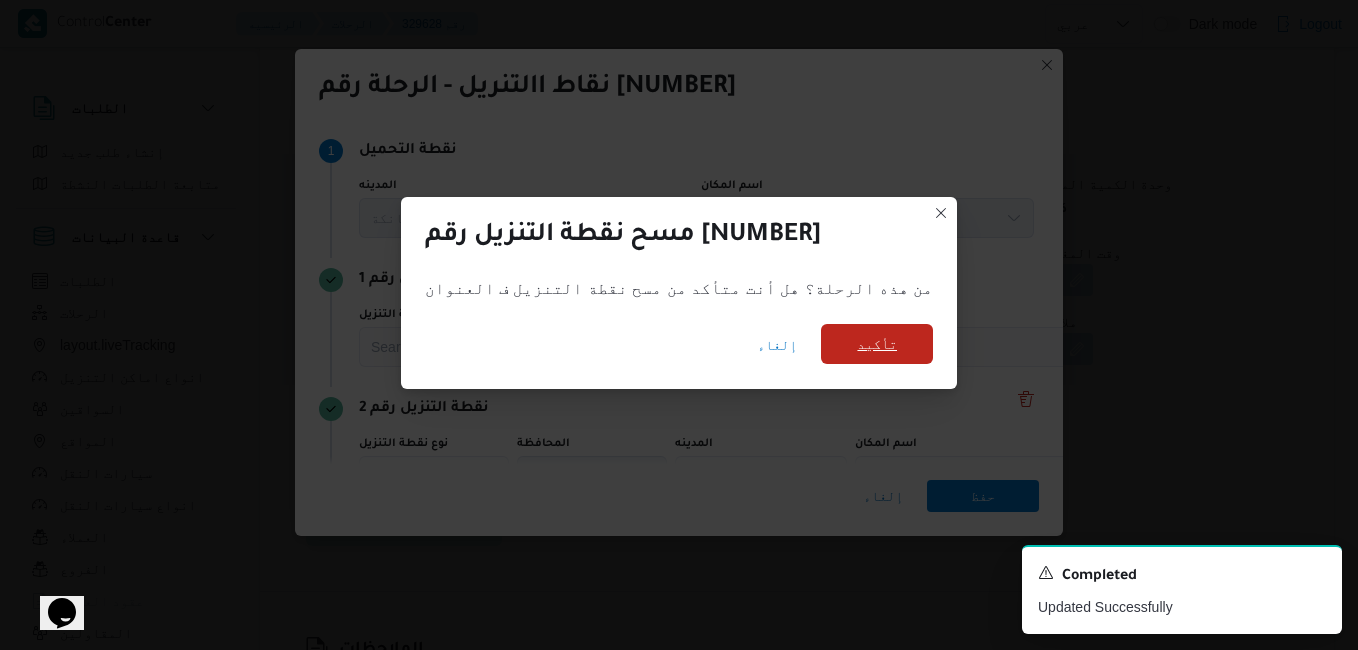 click on "تأكيد" at bounding box center (877, 344) 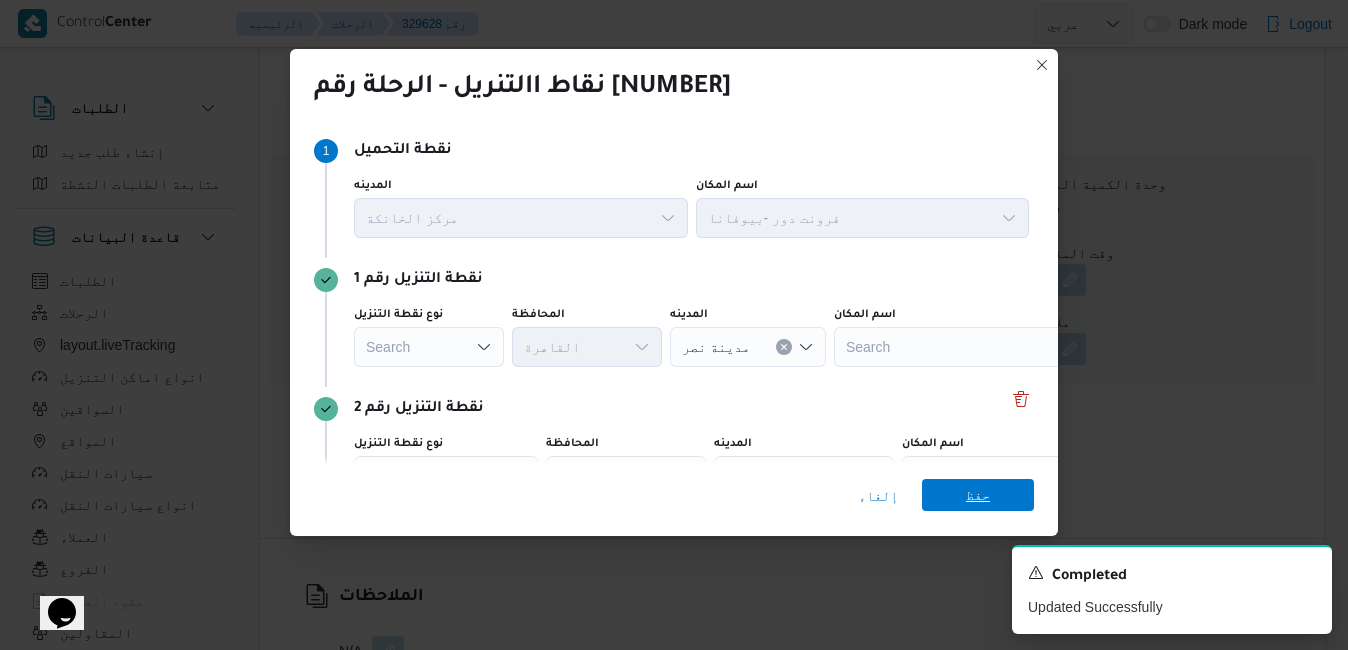 click on "حفظ" at bounding box center [978, 495] 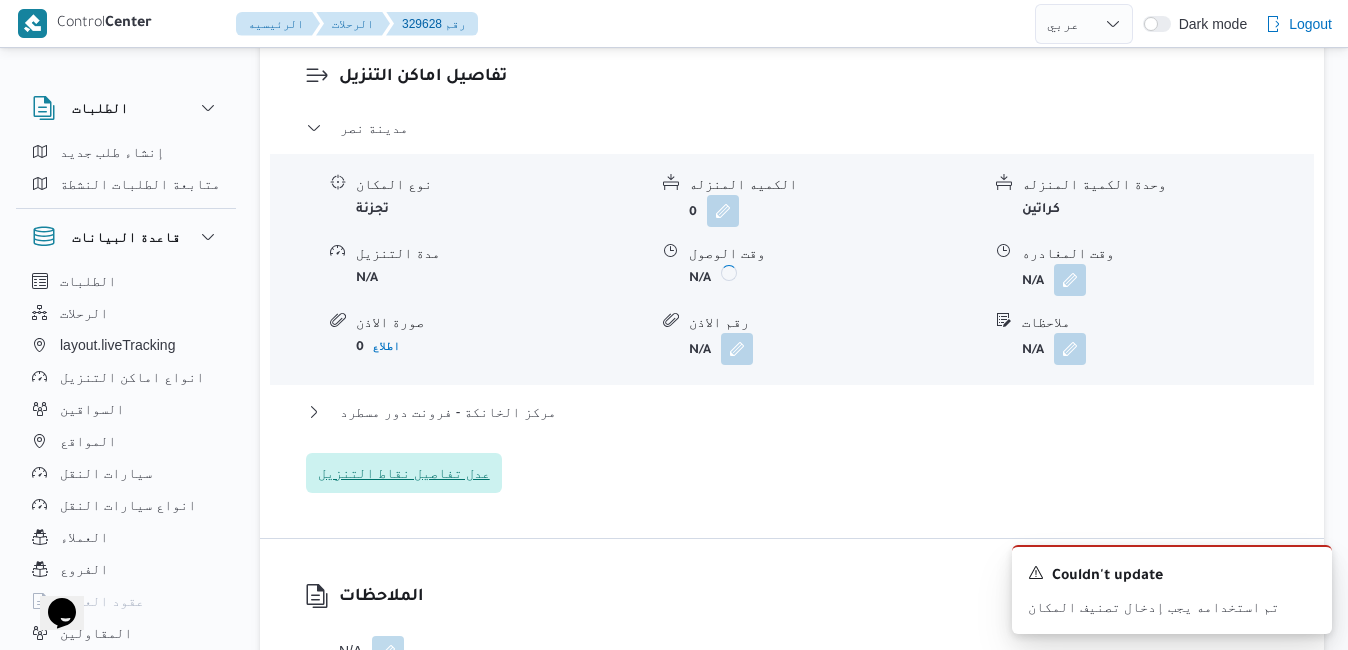 type 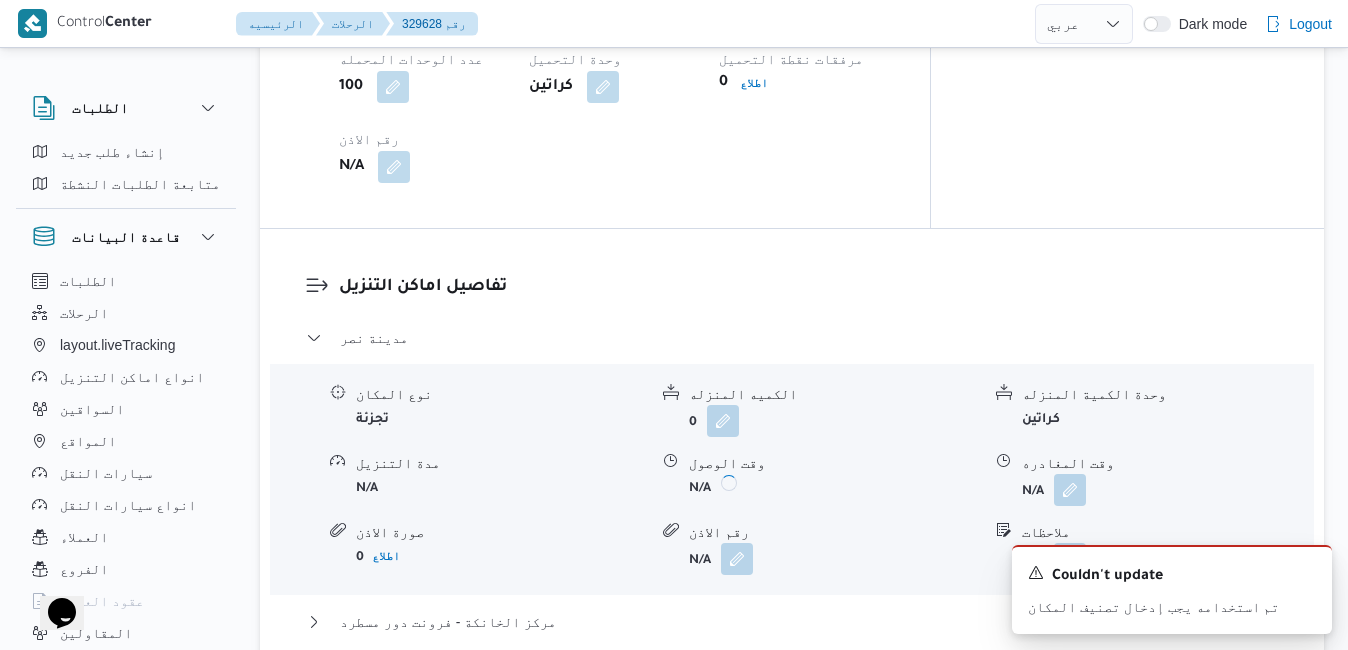 scroll, scrollTop: 1560, scrollLeft: 0, axis: vertical 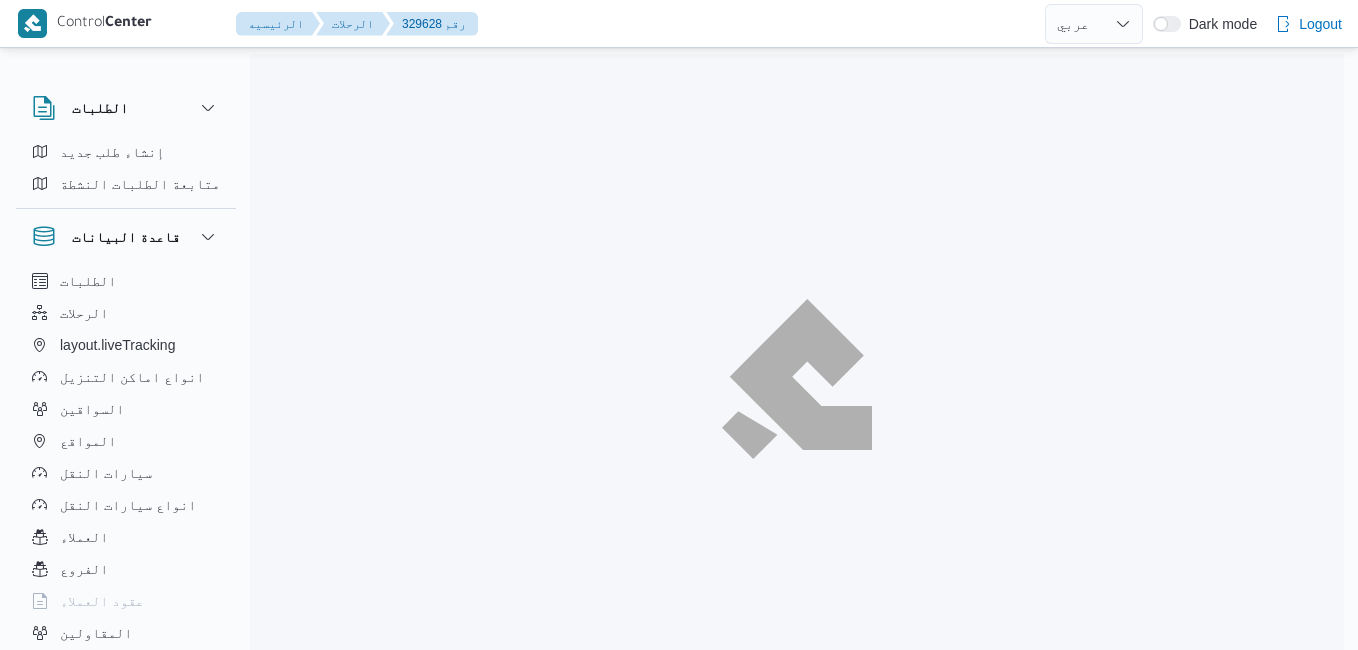 select on "ar" 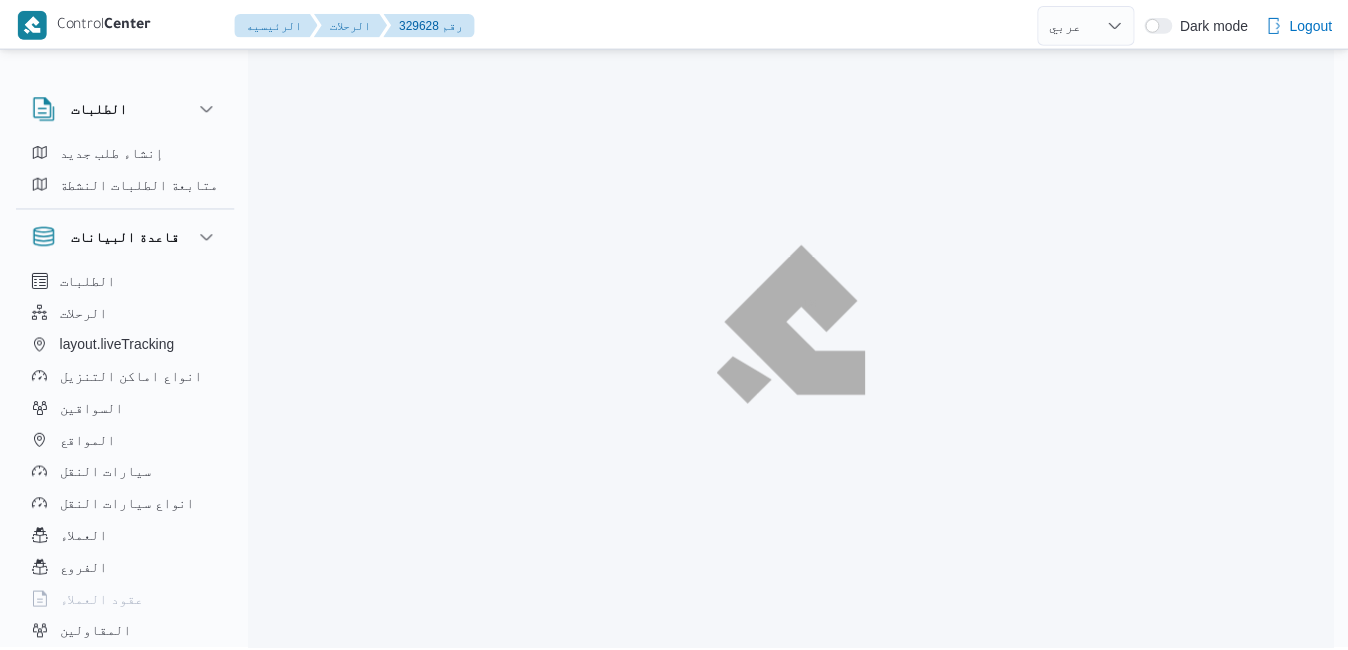 scroll, scrollTop: 54, scrollLeft: 0, axis: vertical 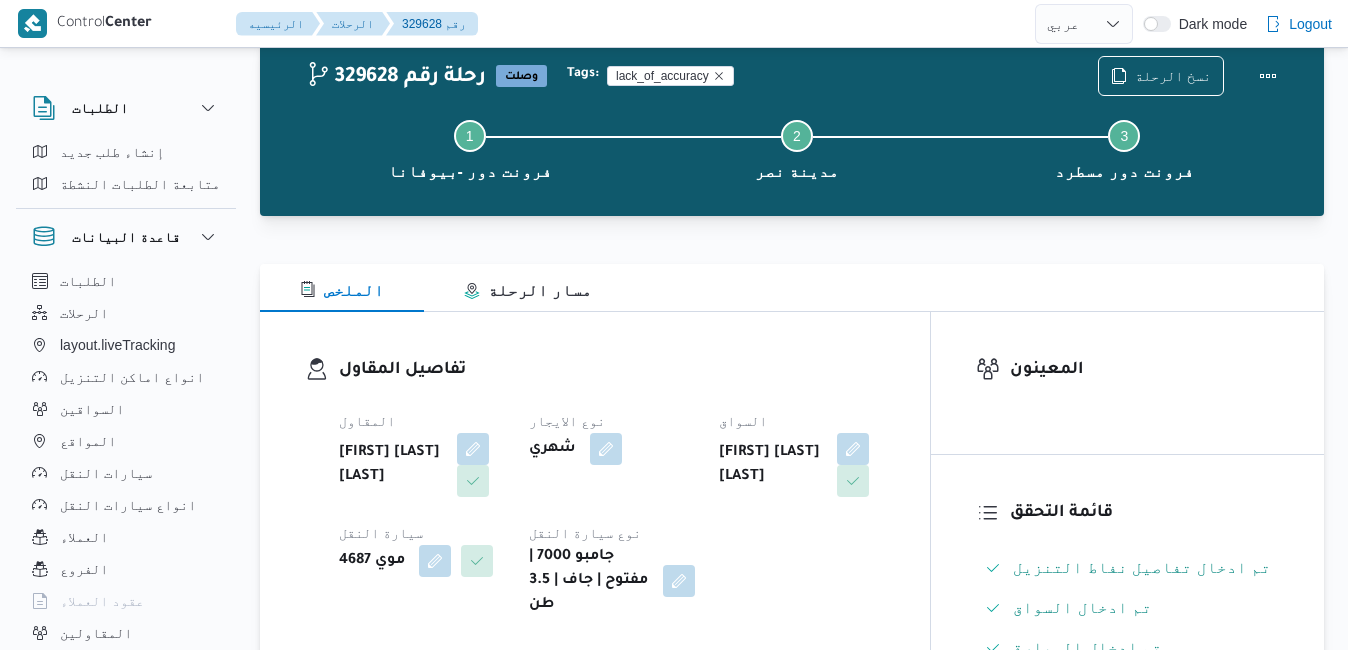 click on "تفاصيل المقاول المقاول [FIRST] [LAST] [LAST] نوع الايجار شهري السواق [FIRST] [LAST] [LAST] سيارة النقل موي 4687 نوع سيارة النقل جامبو 7000 | مفتوح | جاف | 3.5 طن" at bounding box center (595, 487) 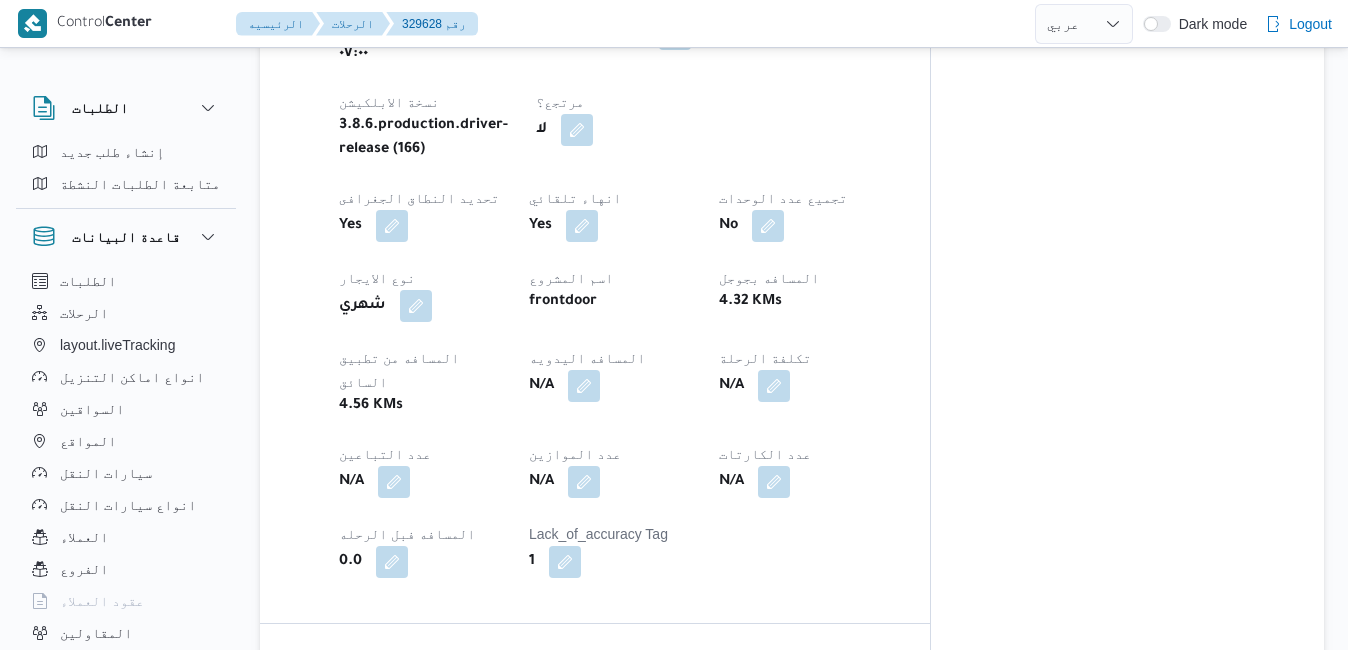 scroll, scrollTop: 894, scrollLeft: 0, axis: vertical 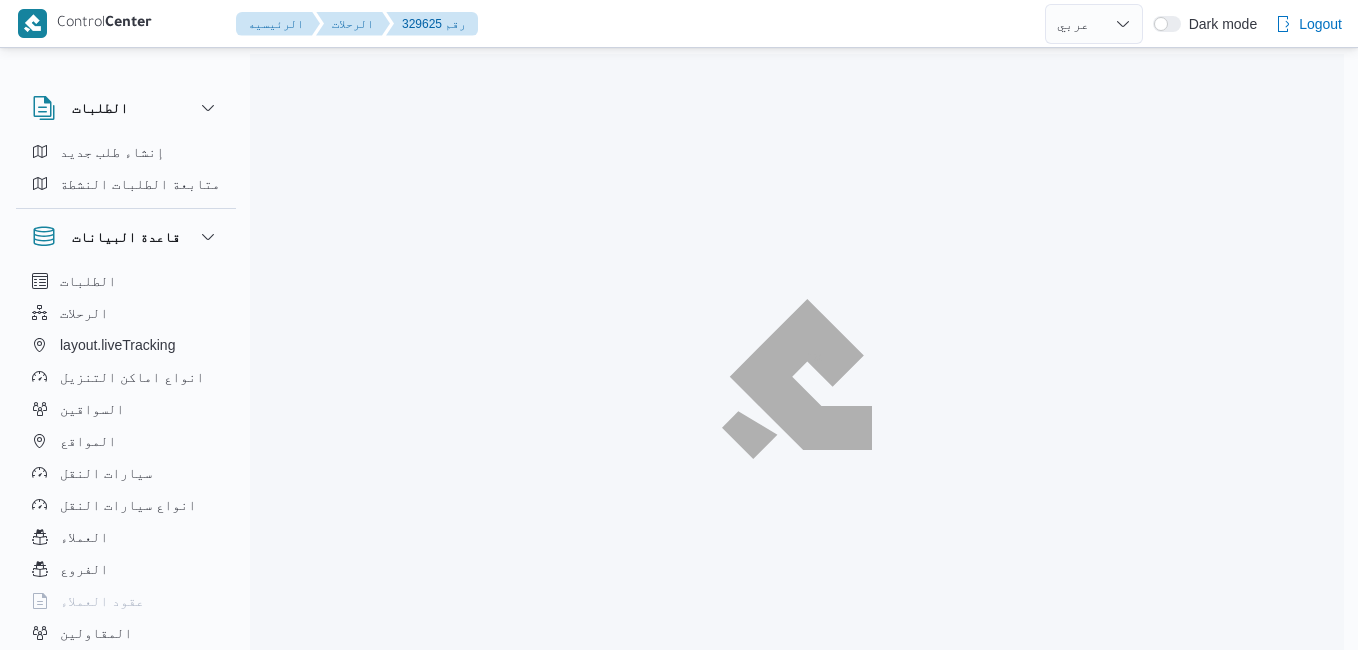 select on "ar" 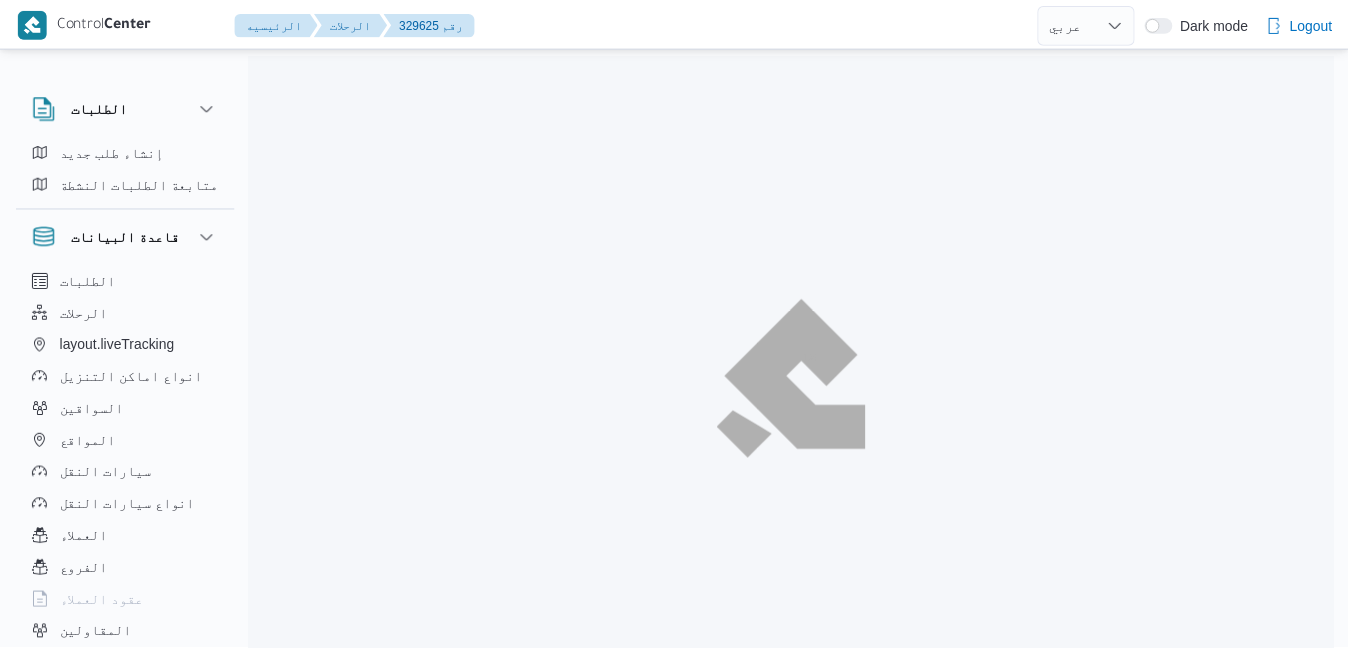 scroll, scrollTop: 0, scrollLeft: 0, axis: both 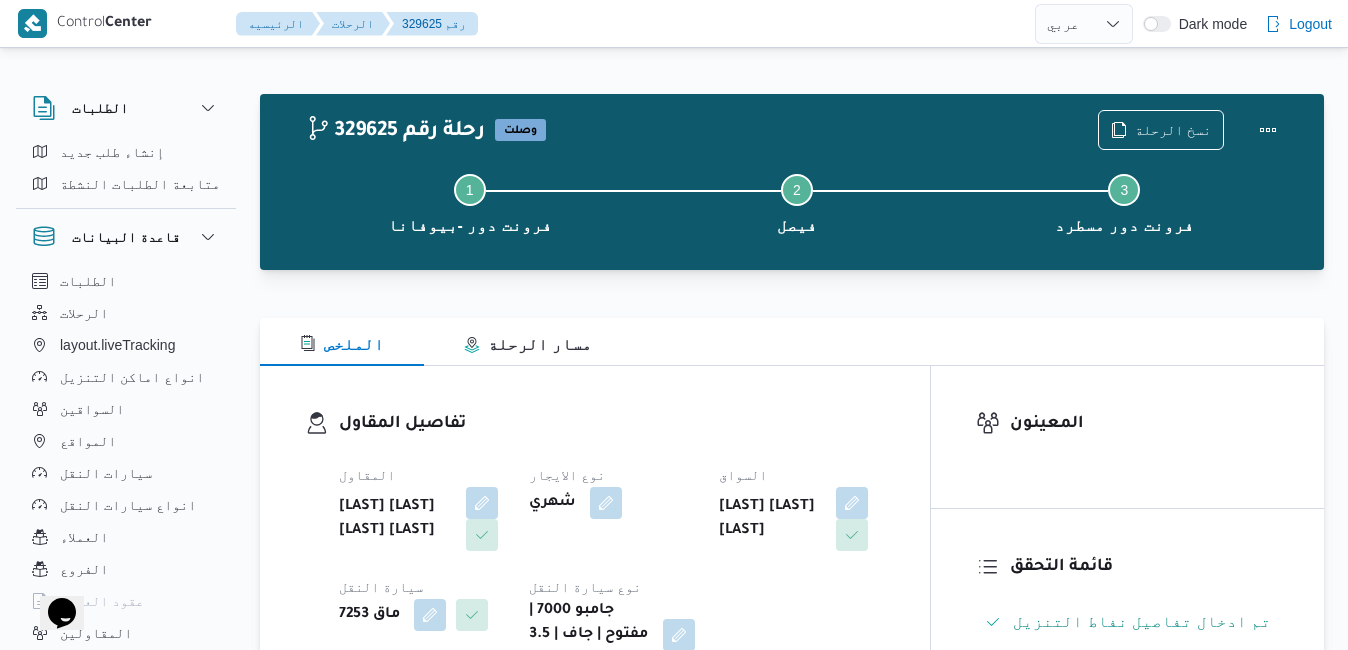 click on "تفاصيل المقاول المقاول [LAST] [LAST] [LAST] [LAST] نوع الايجار شهري السواق [LAST] [LAST] [LAST] سيارة النقل ماق 7253 نوع سيارة النقل جامبو 7000 | مفتوح | جاف | 3.5 طن" at bounding box center (595, 541) 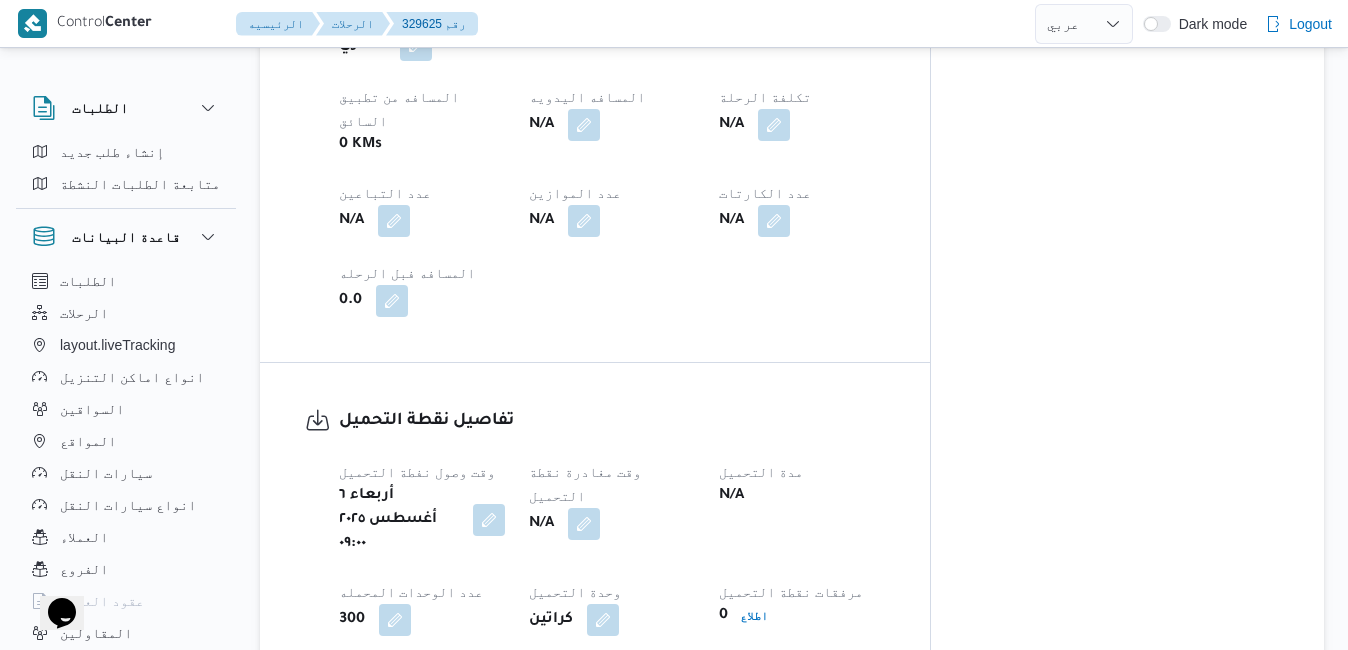 scroll, scrollTop: 1200, scrollLeft: 0, axis: vertical 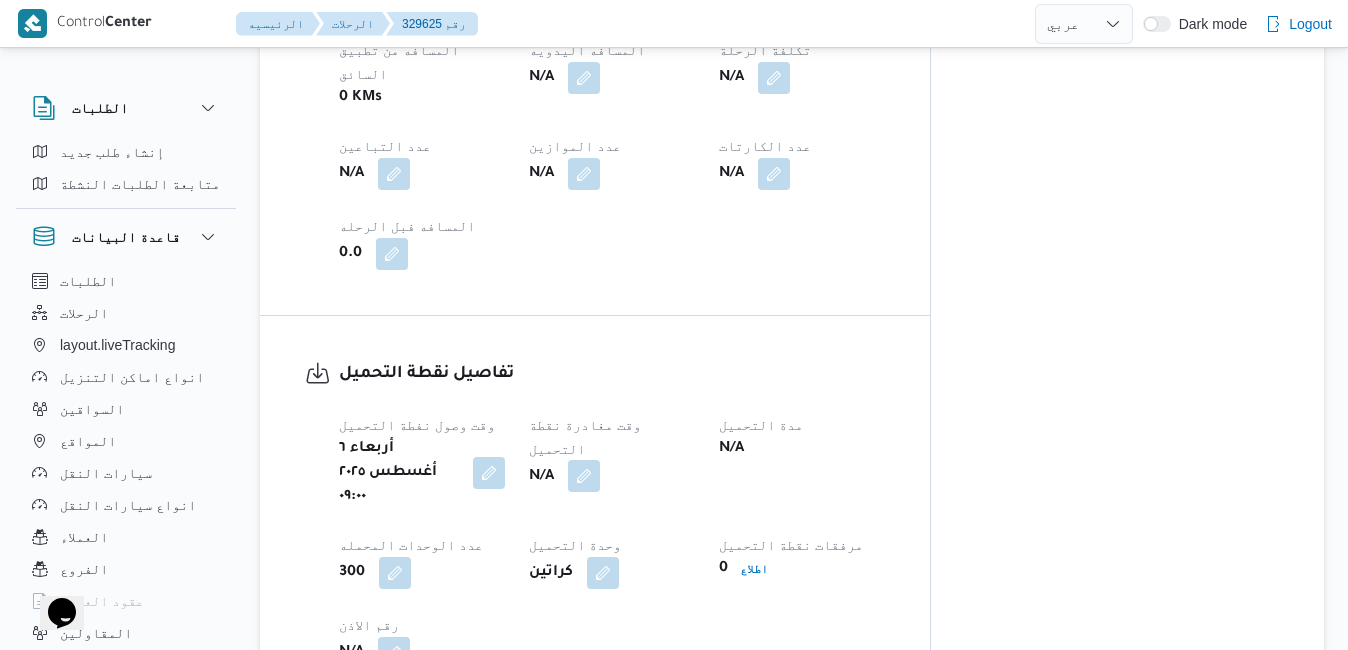click at bounding box center (584, 476) 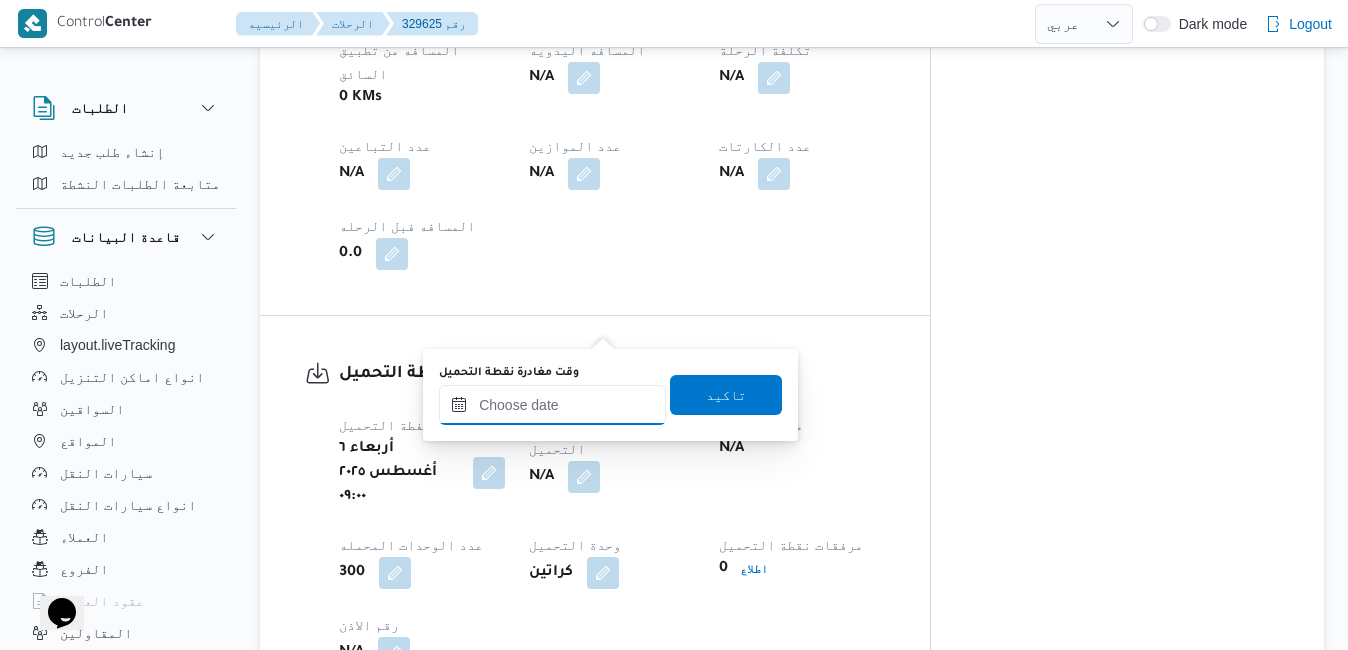 click on "وقت مغادرة نقطة التحميل" at bounding box center [552, 405] 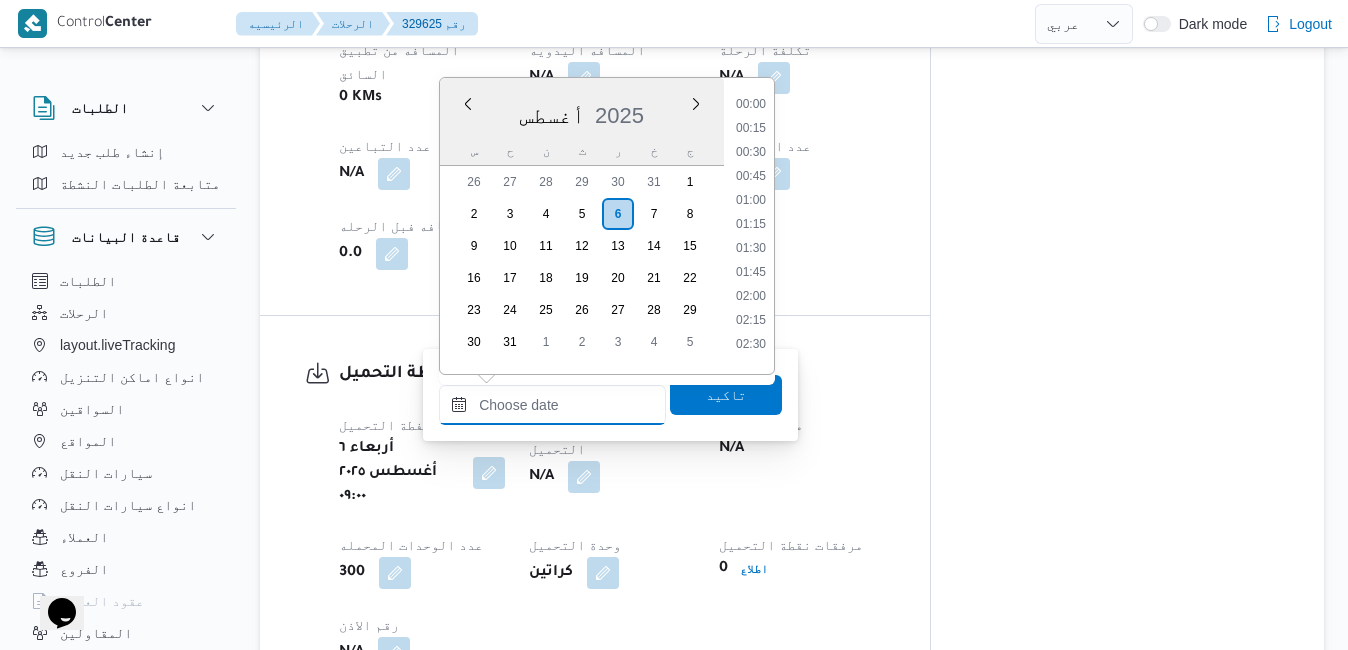 scroll, scrollTop: 1014, scrollLeft: 0, axis: vertical 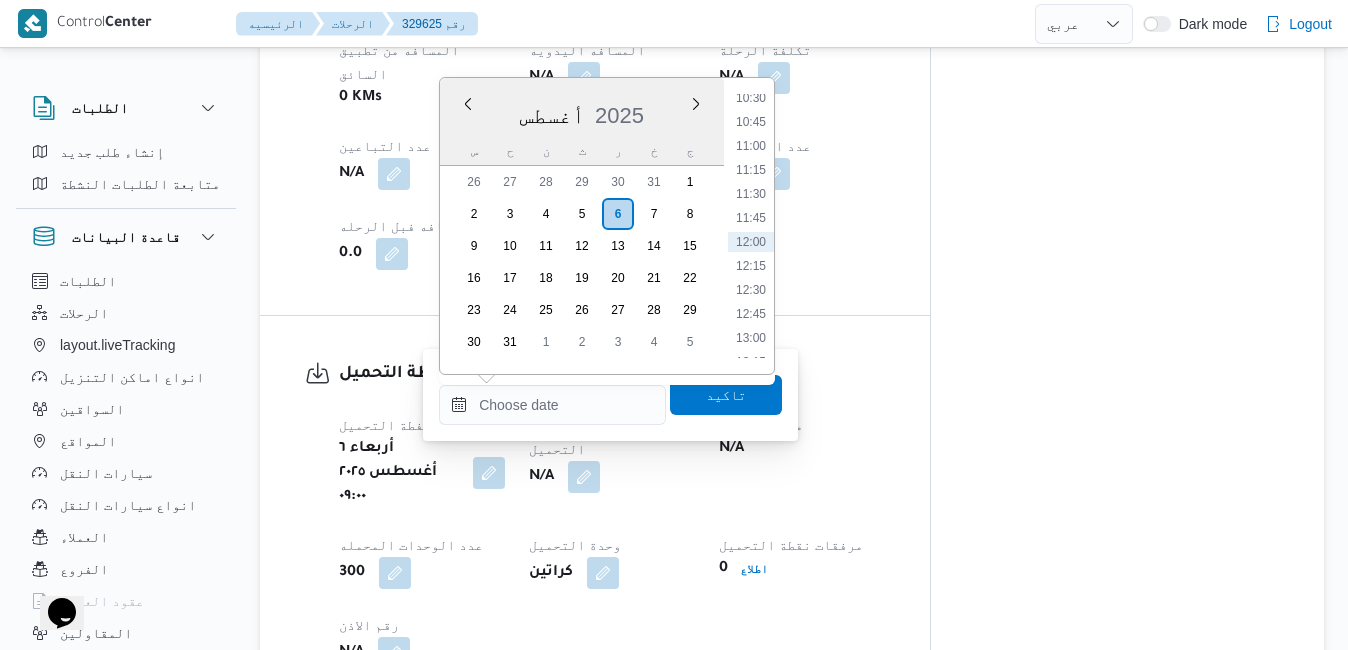 click on "أغسطس 2025" at bounding box center [582, 111] 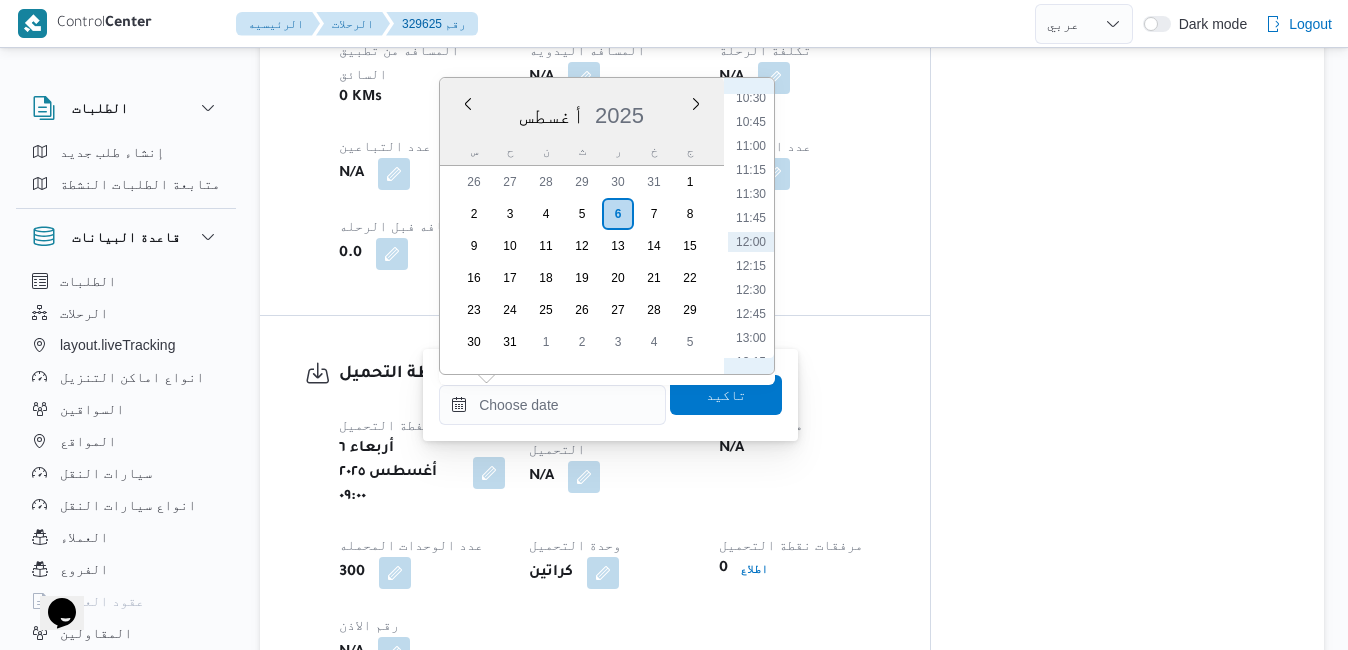 scroll, scrollTop: 783, scrollLeft: 0, axis: vertical 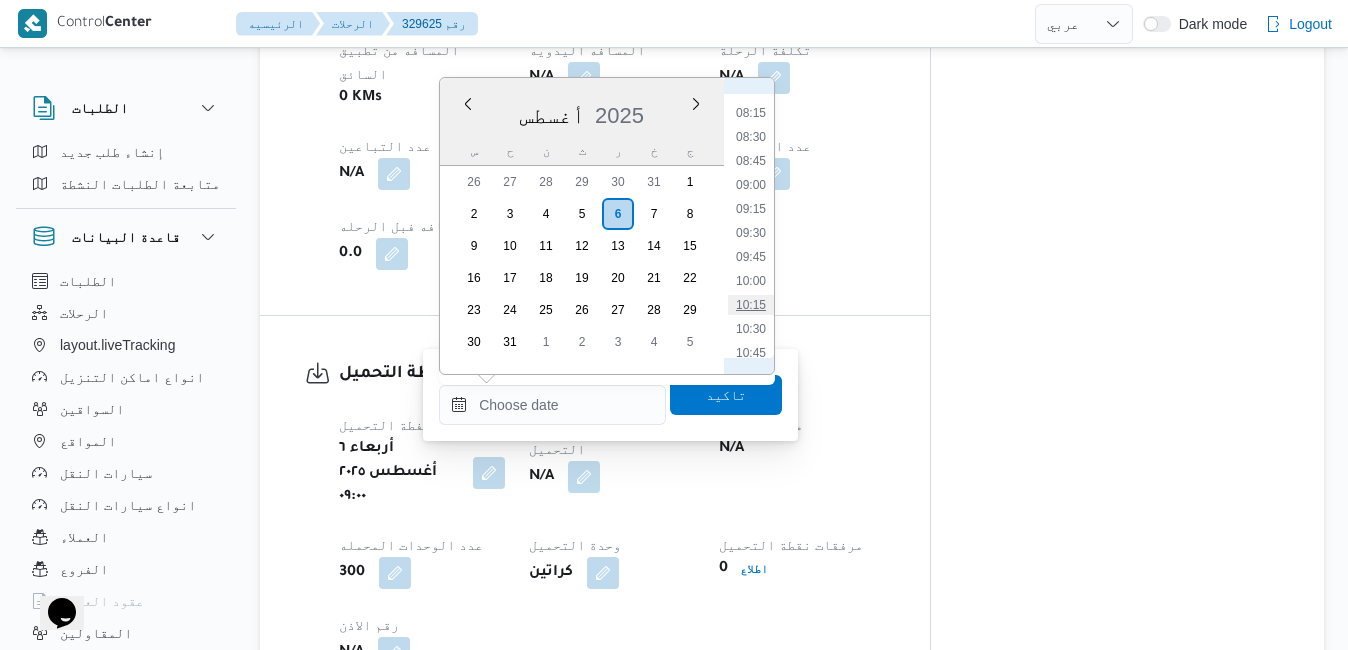 click on "10:15" at bounding box center (751, 305) 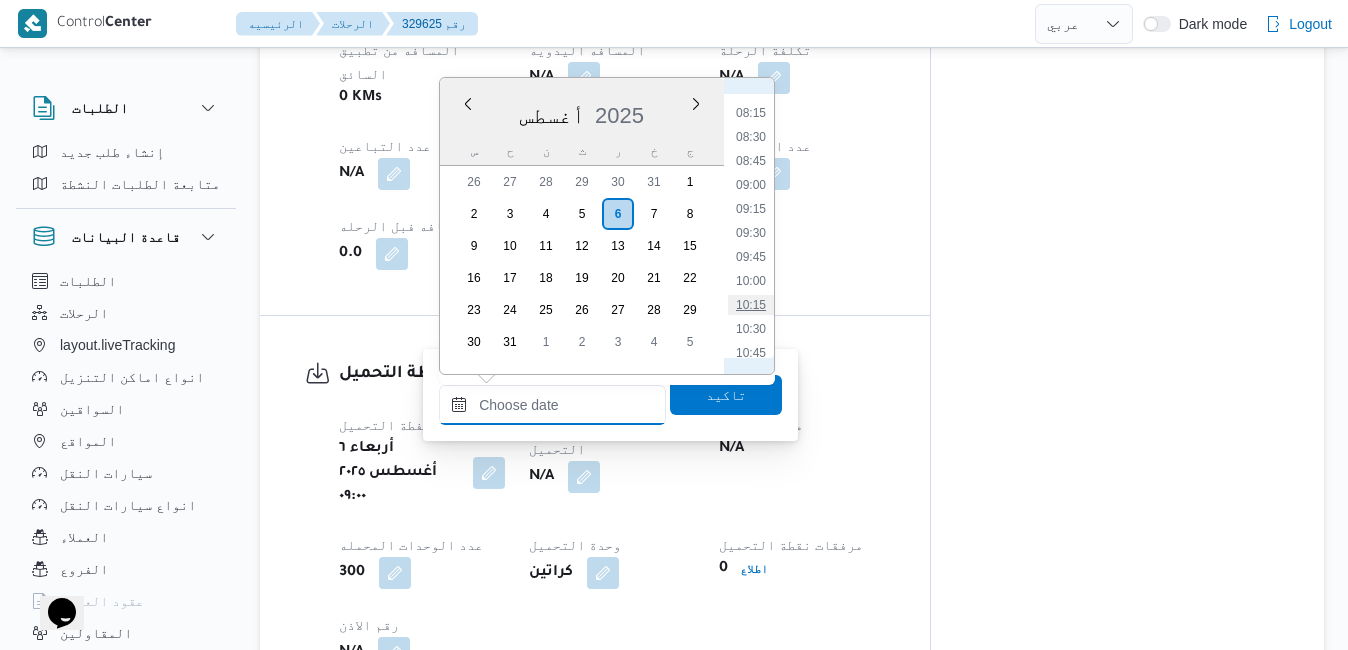 type on "٠٦/٠٨/٢٠٢٥ ١٠:١٥" 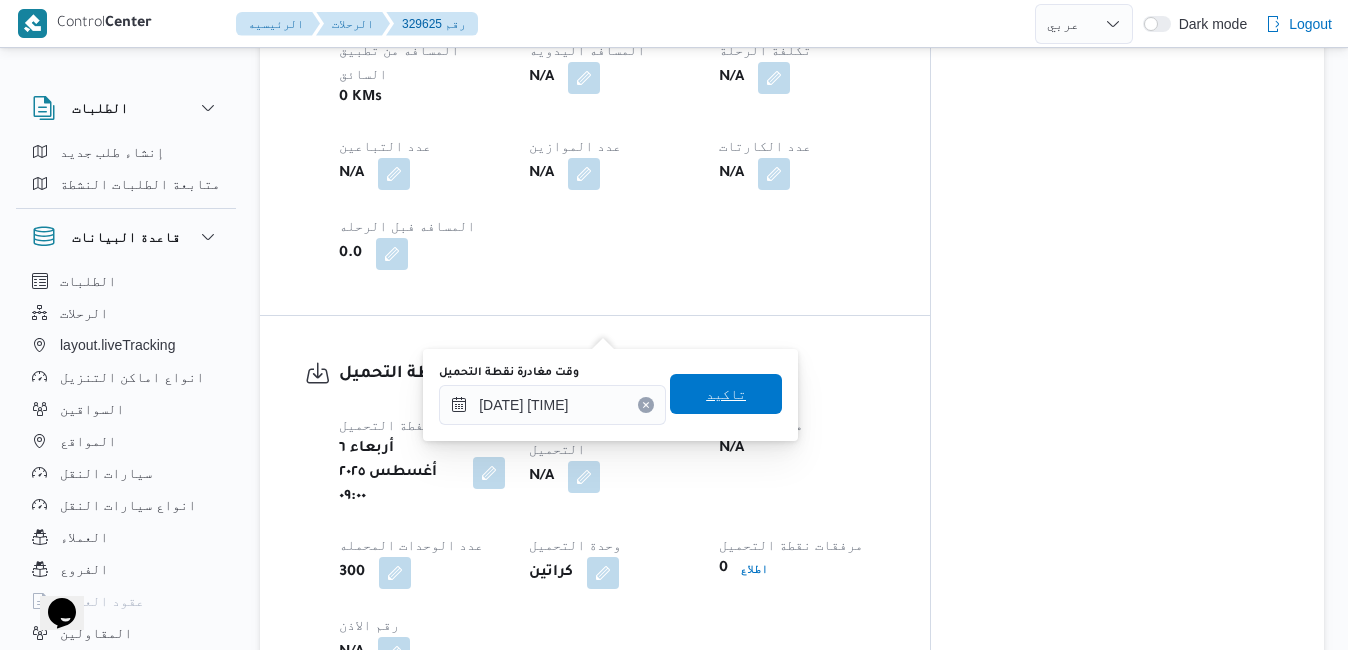 click on "تاكيد" at bounding box center (726, 394) 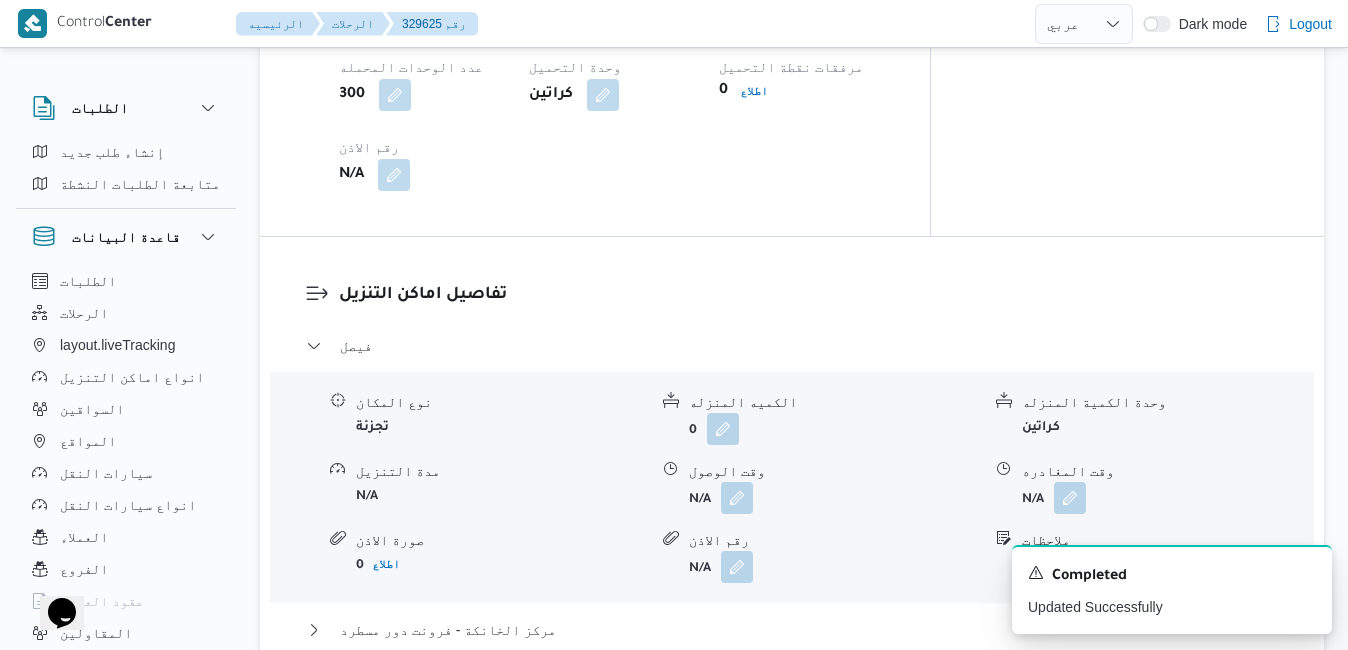 scroll, scrollTop: 1720, scrollLeft: 0, axis: vertical 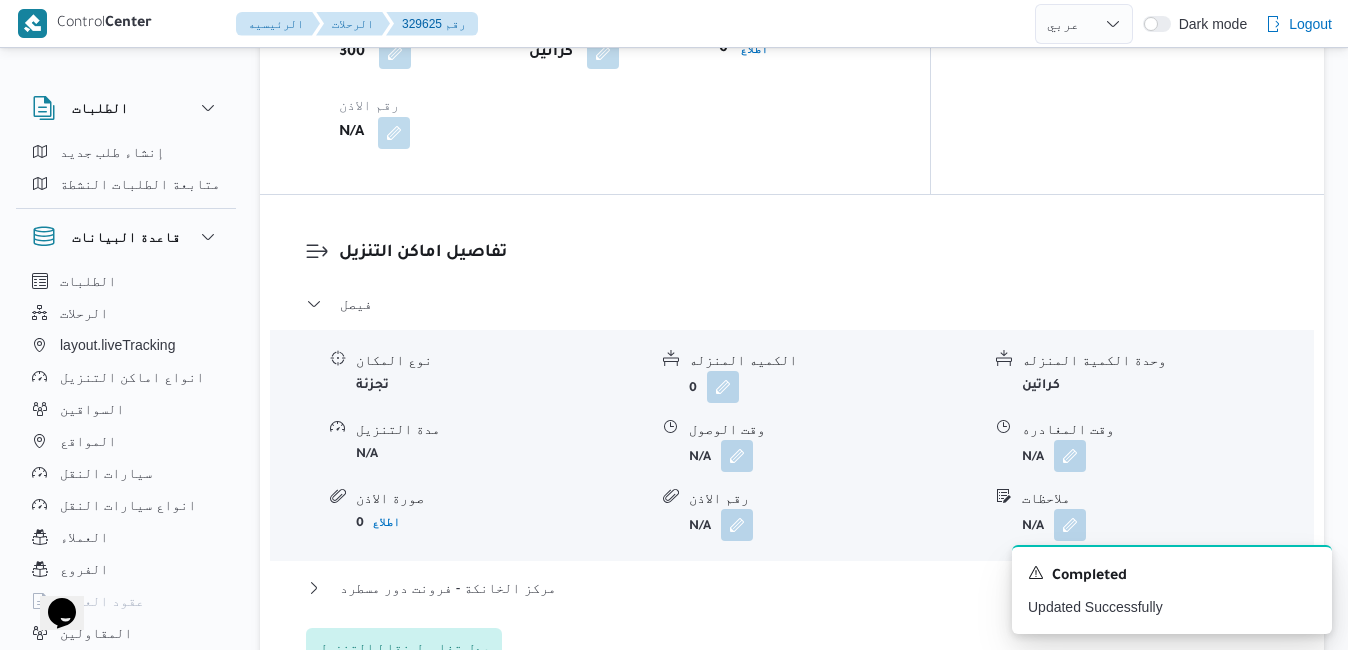 click on "عدل تفاصيل نقاط التنزيل" at bounding box center [404, 648] 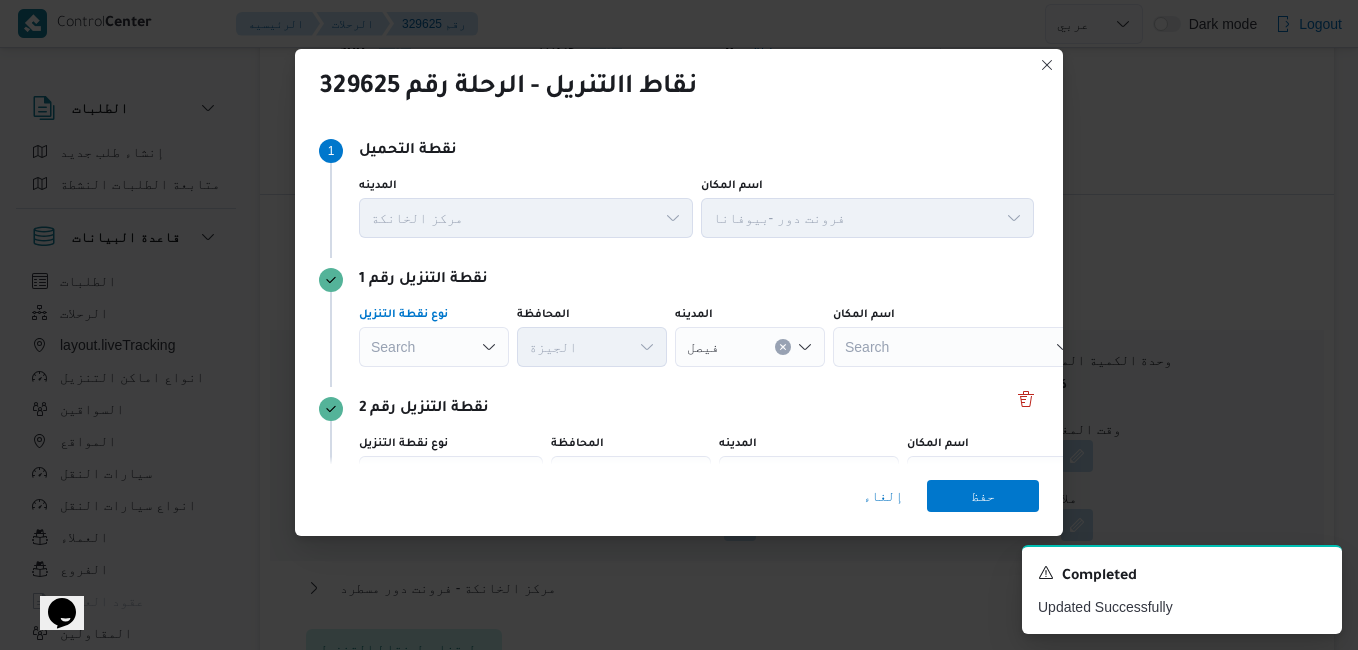 click on "Search" at bounding box center (434, 347) 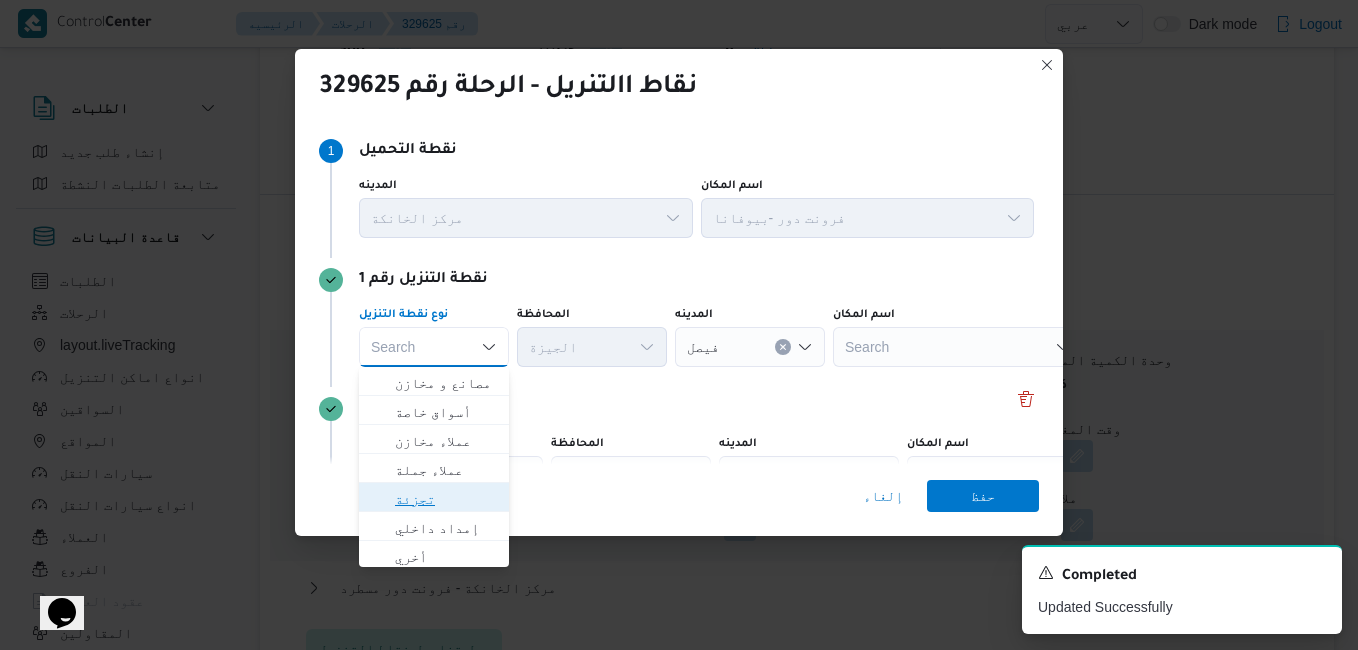 click on "تجزئة" at bounding box center (446, 499) 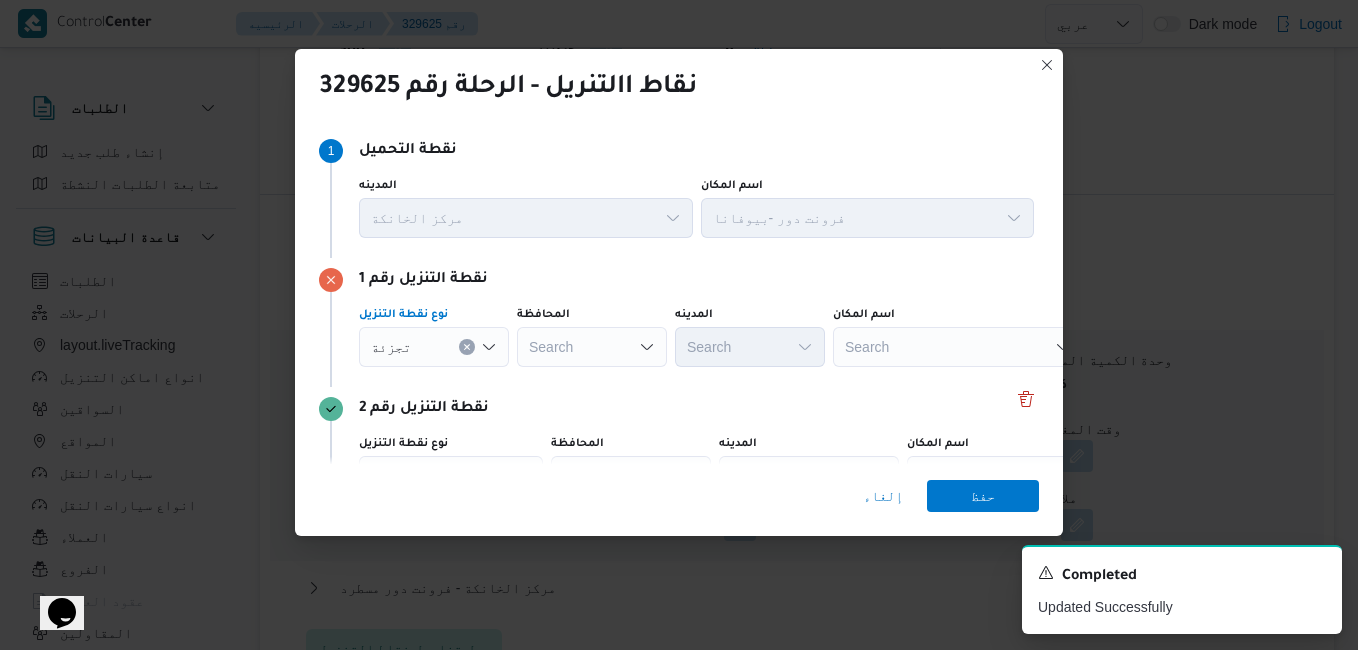 click on "Search" at bounding box center [592, 347] 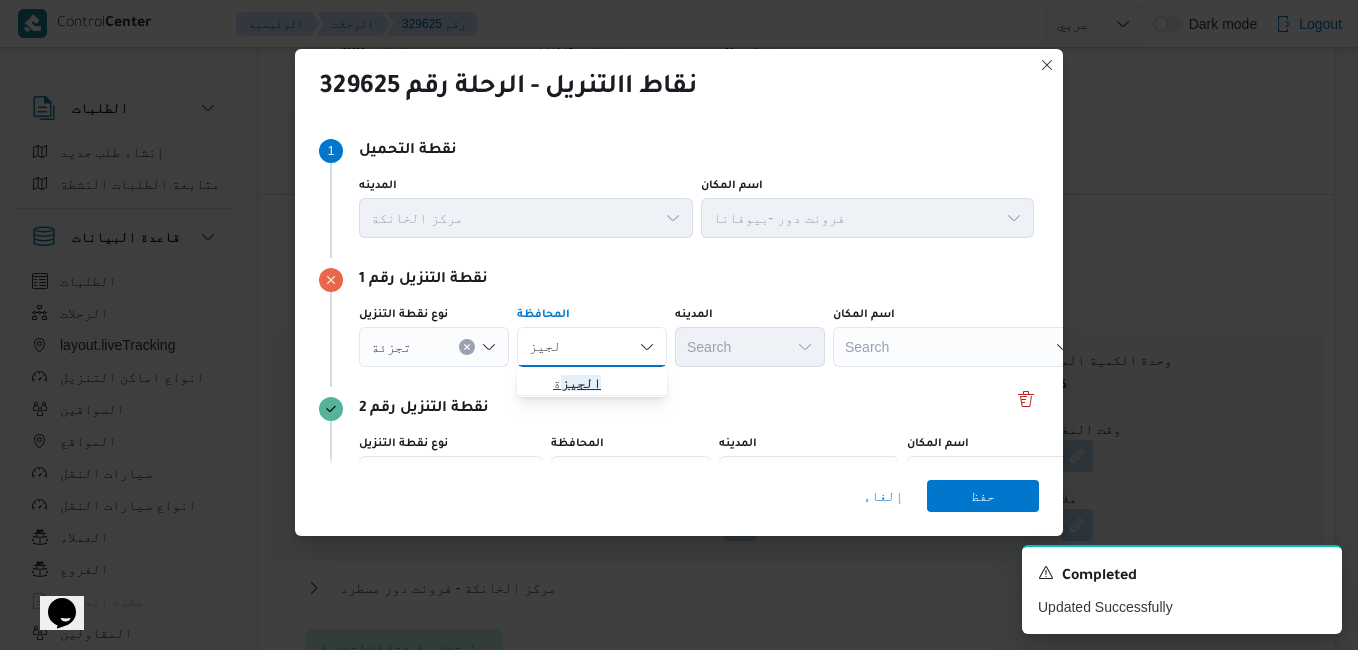 type on "الجيز" 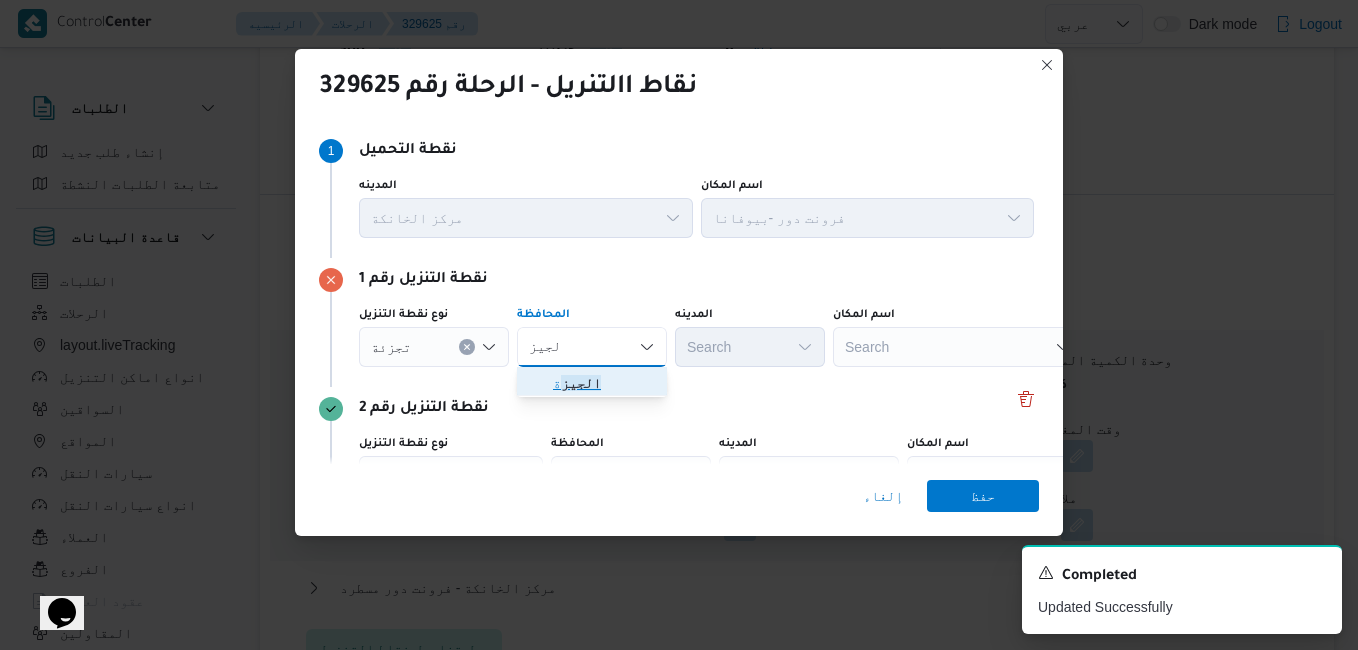 click on "الجيز" 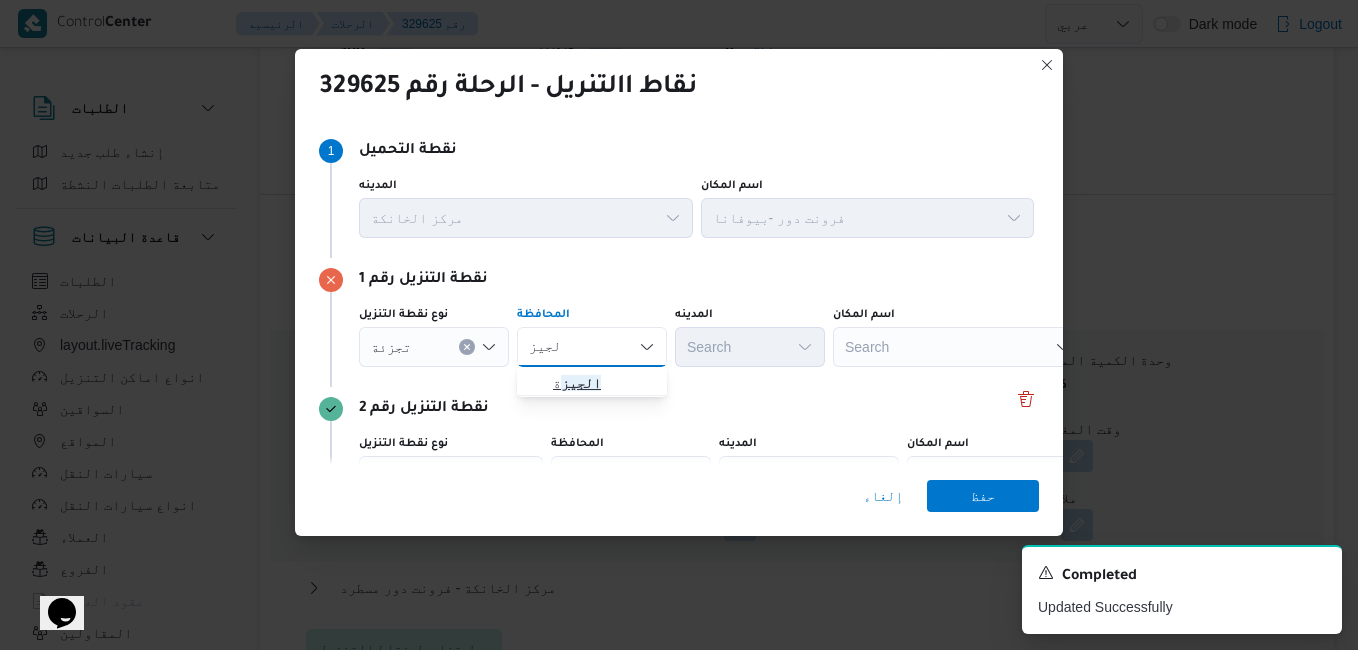 type 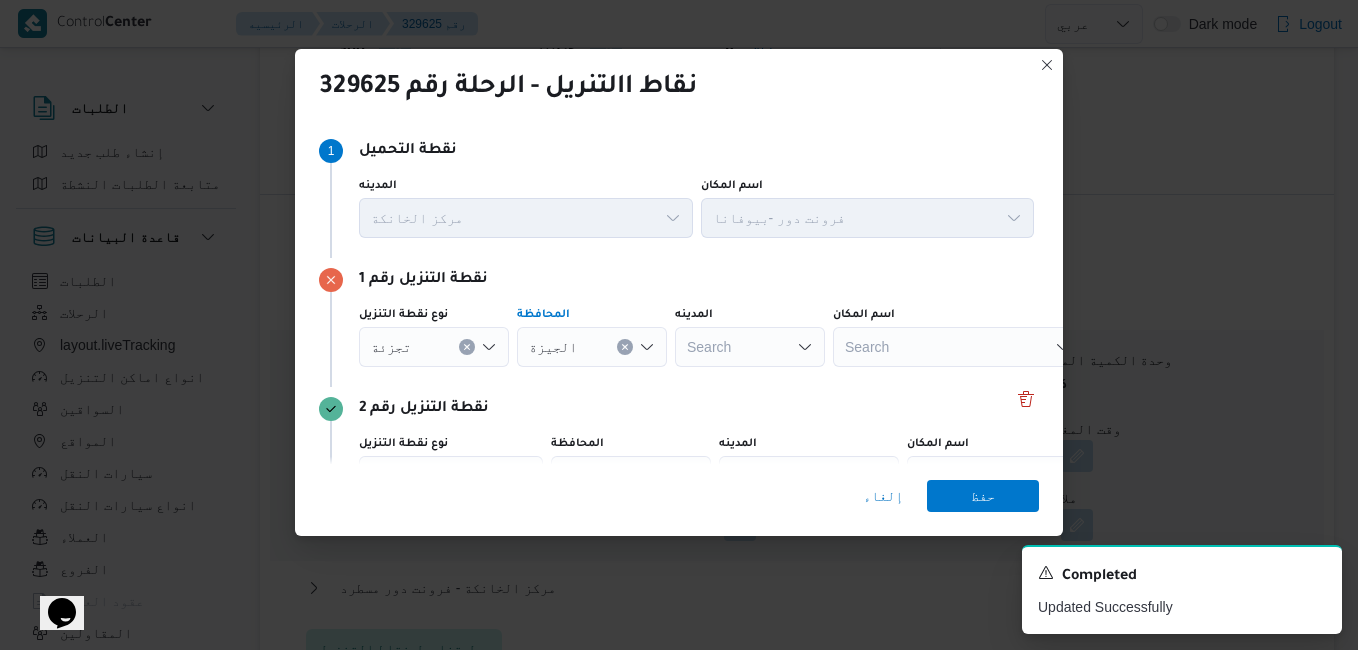 click on "Search" at bounding box center (750, 347) 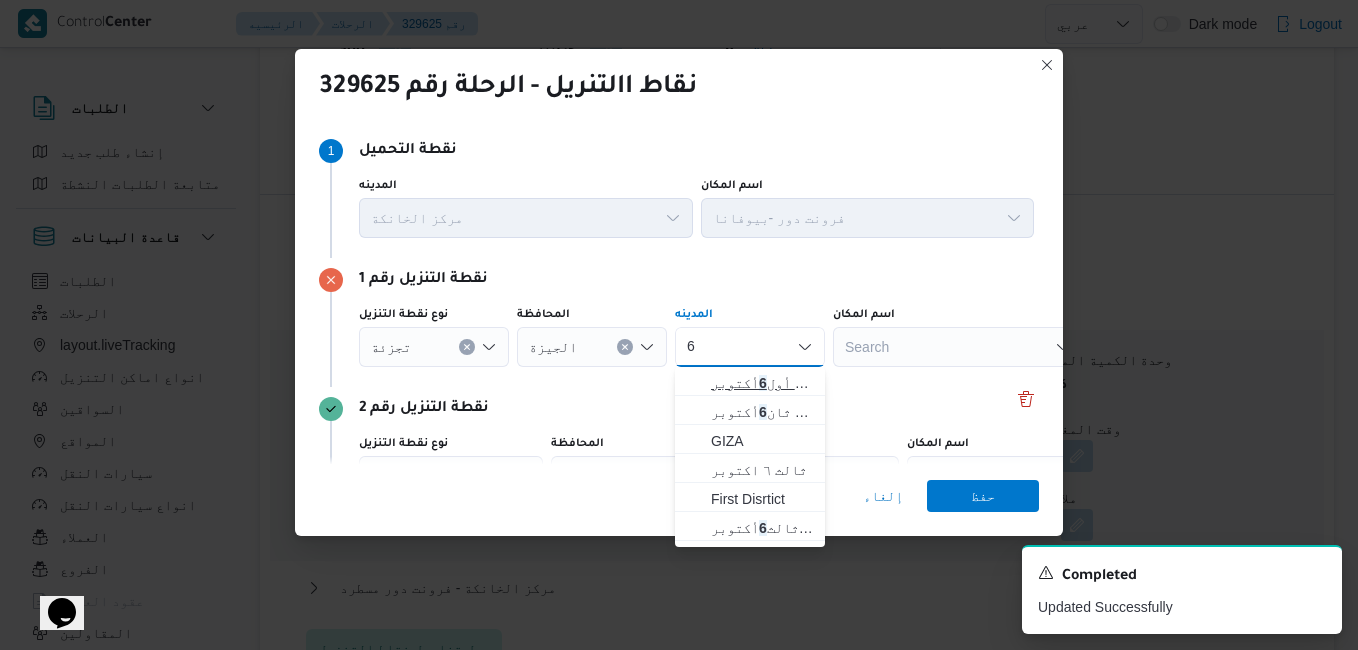 type on "6" 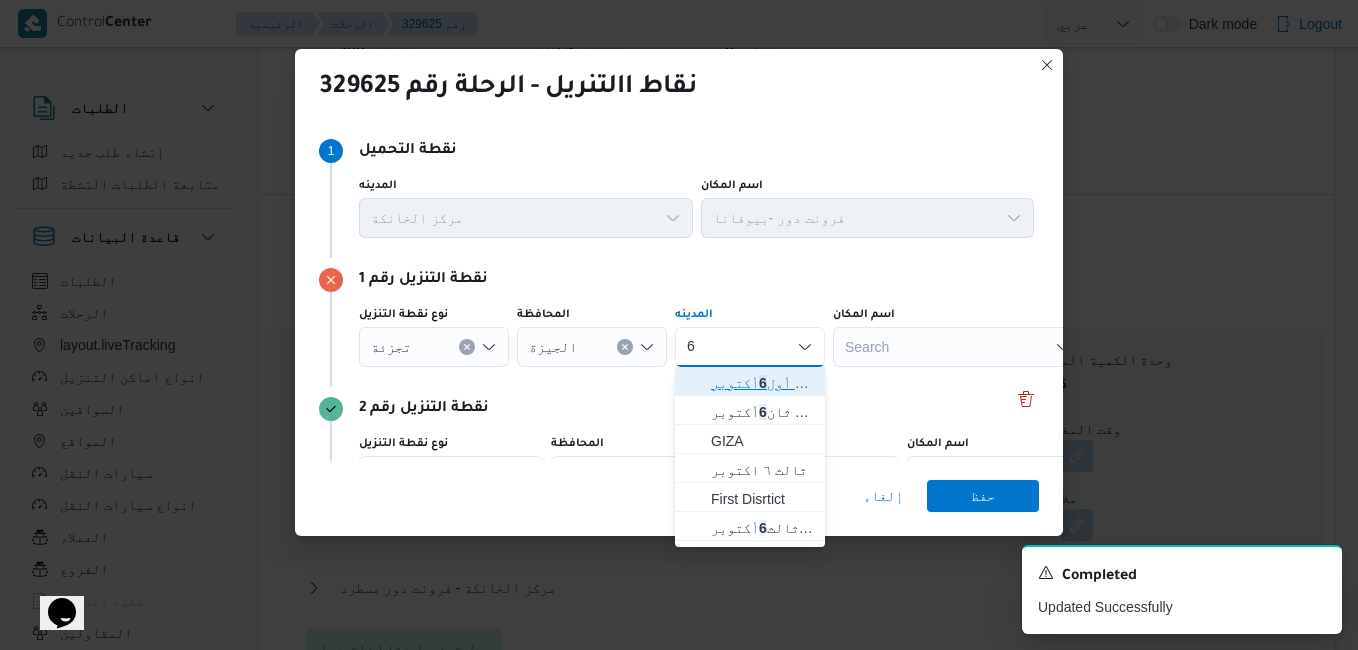 click on "6" at bounding box center [763, 383] 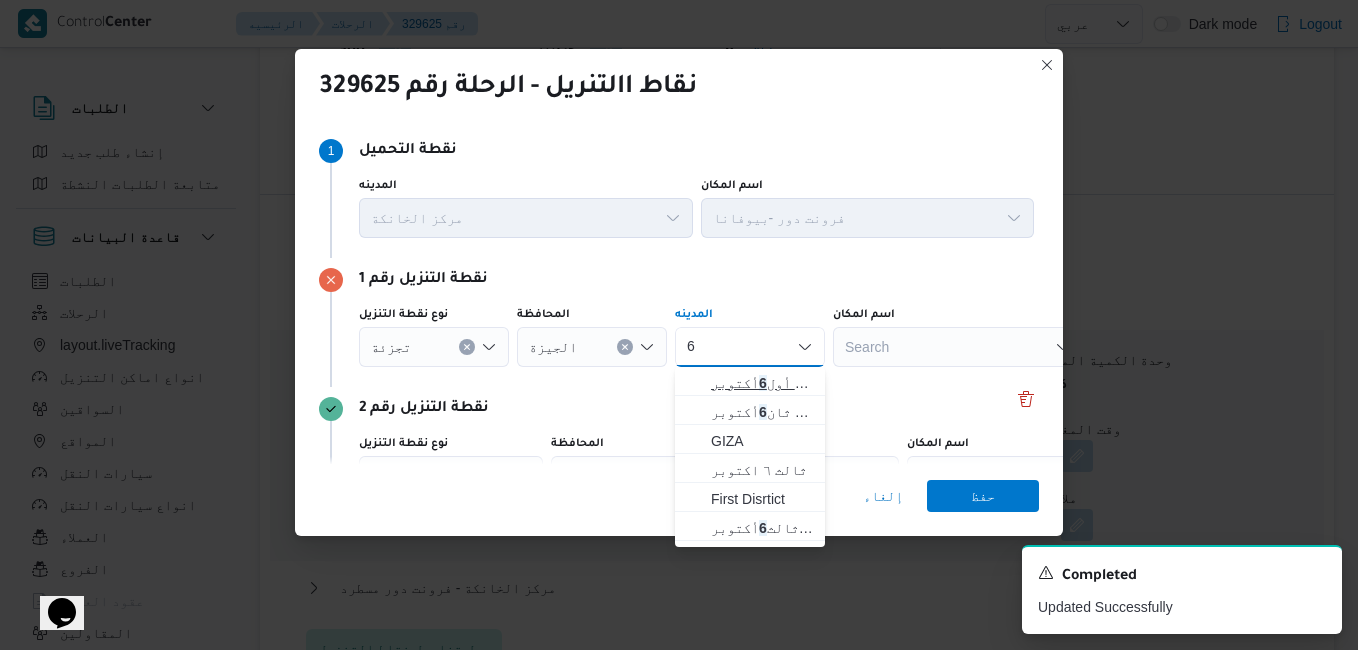 type 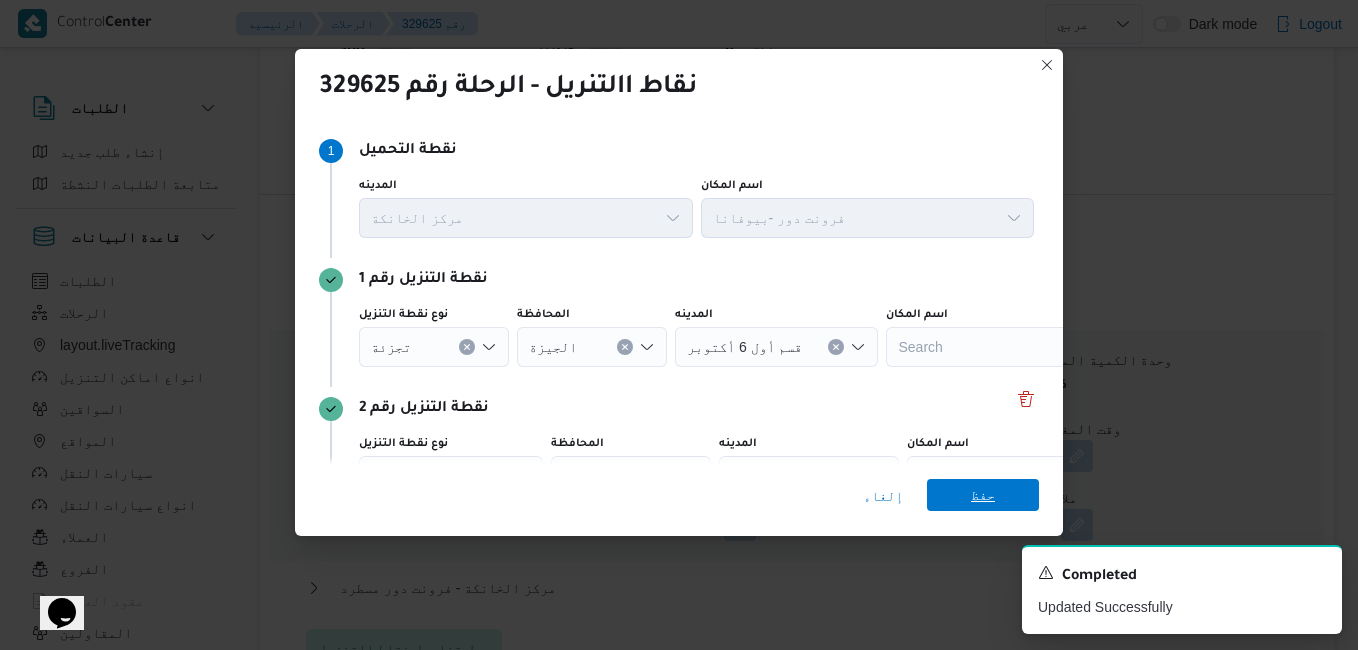 click on "حفظ" at bounding box center (983, 495) 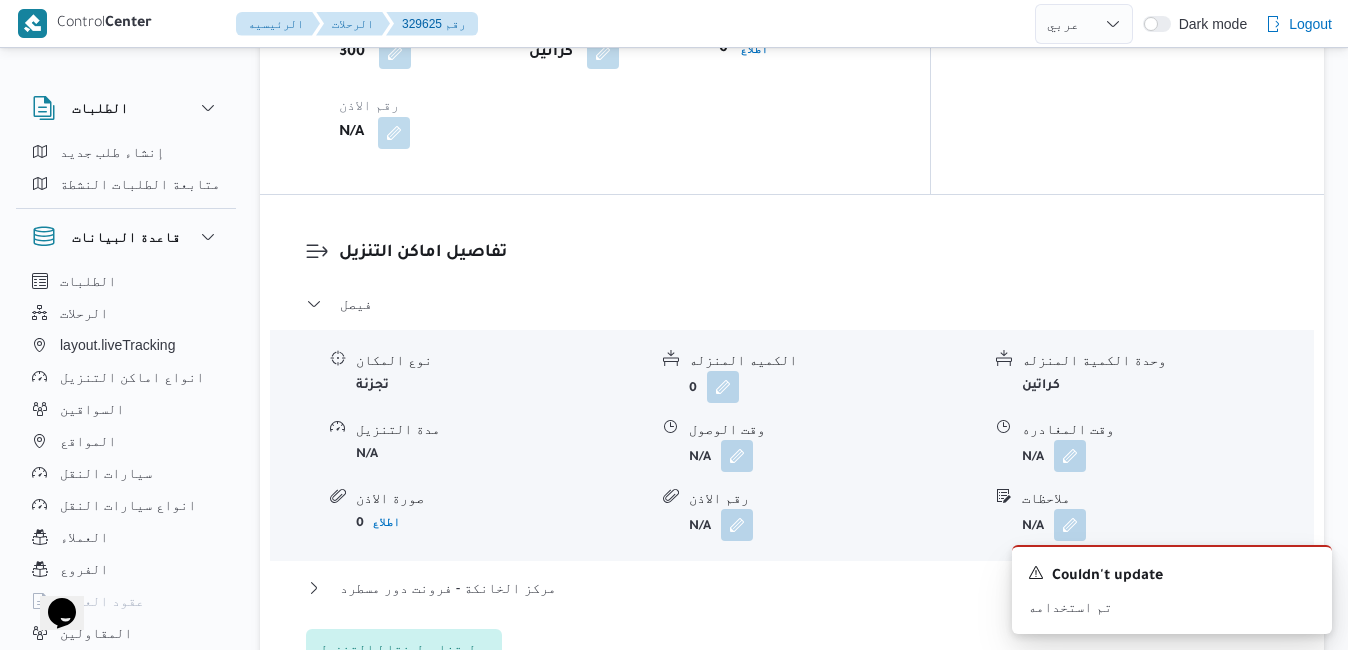 type 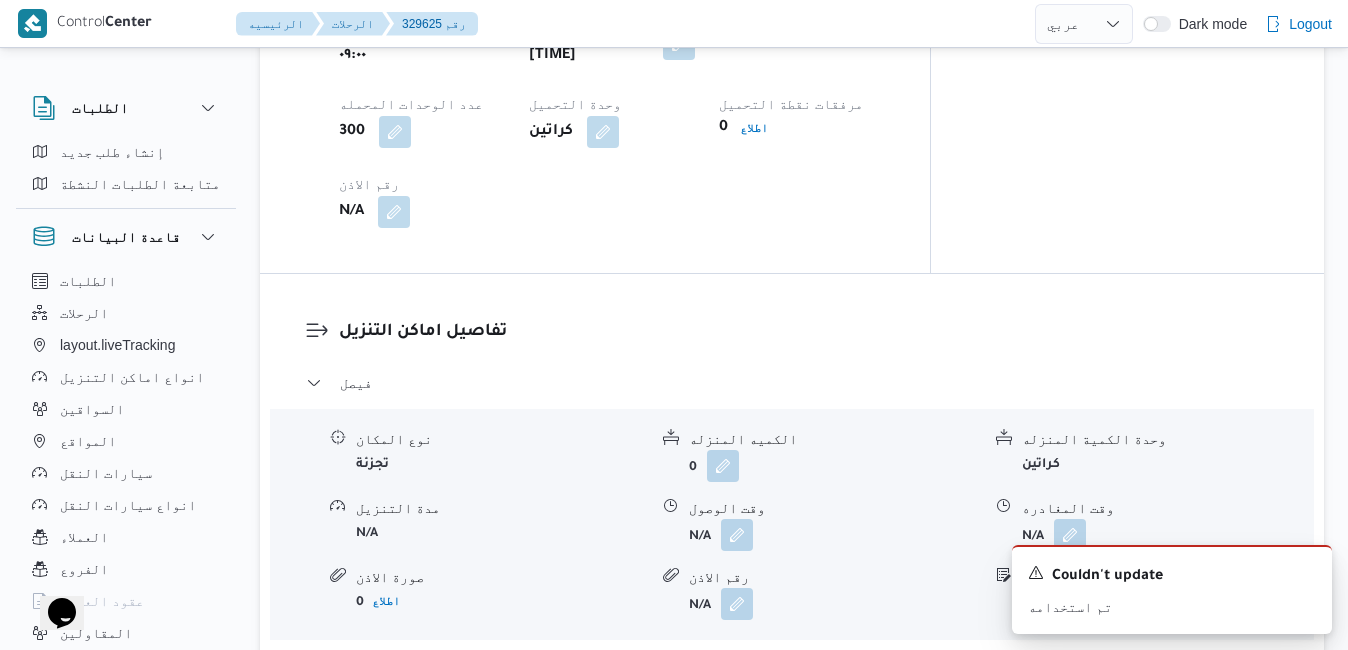 scroll, scrollTop: 1680, scrollLeft: 0, axis: vertical 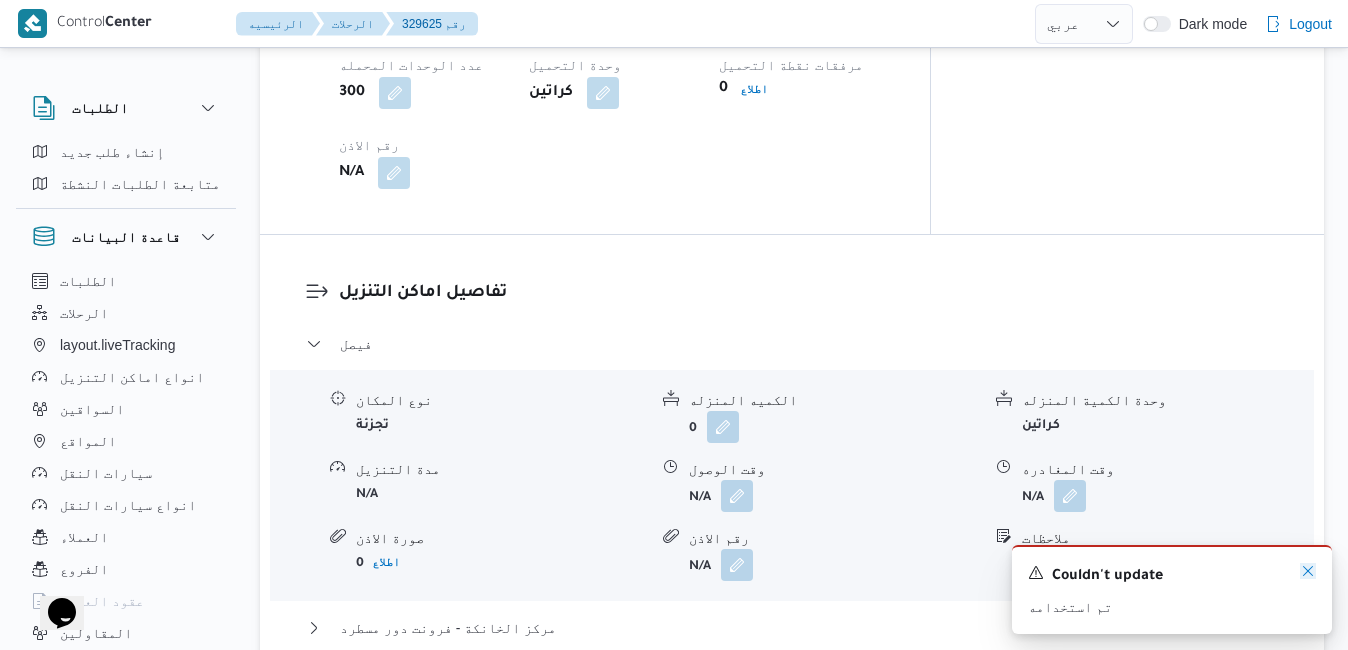 click 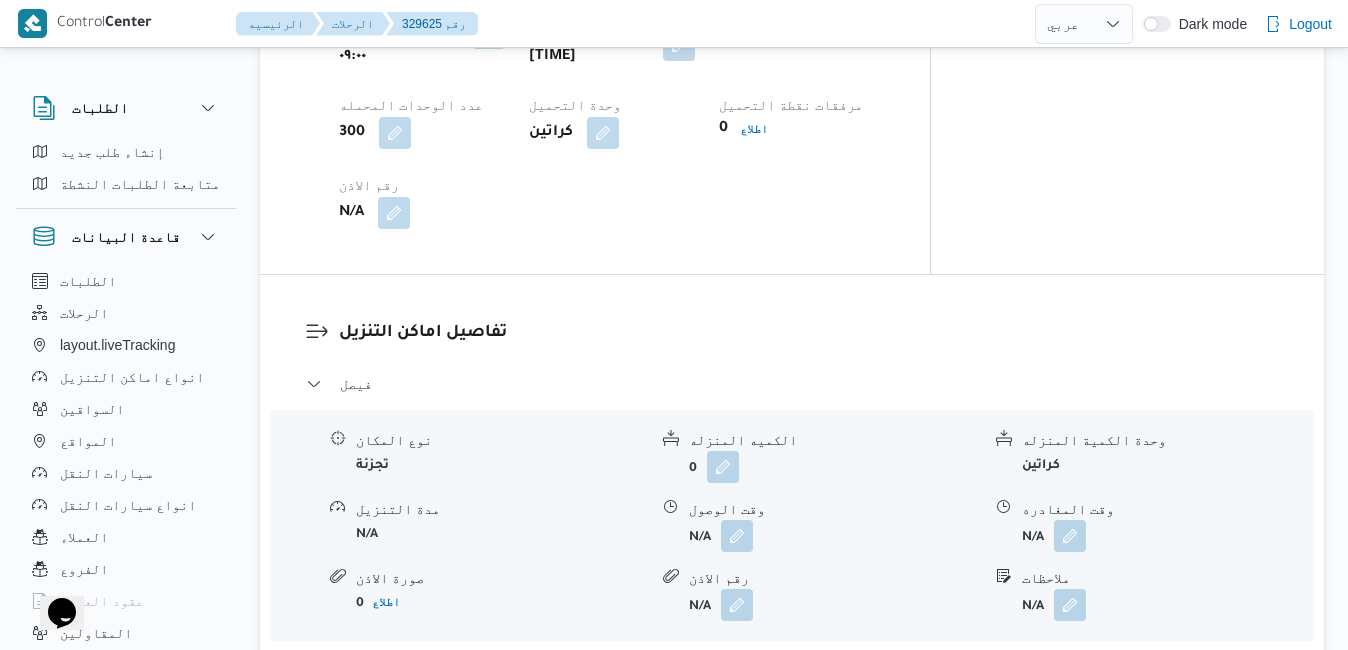 scroll, scrollTop: 1680, scrollLeft: 0, axis: vertical 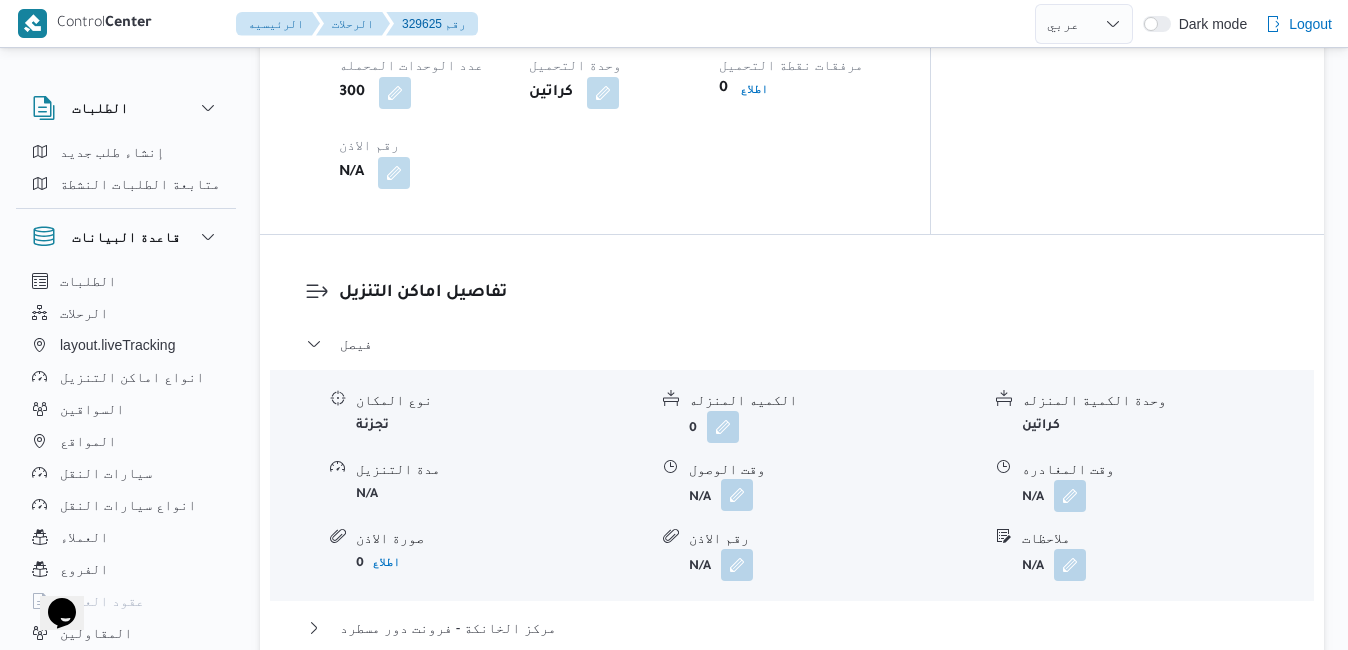 click at bounding box center (737, 495) 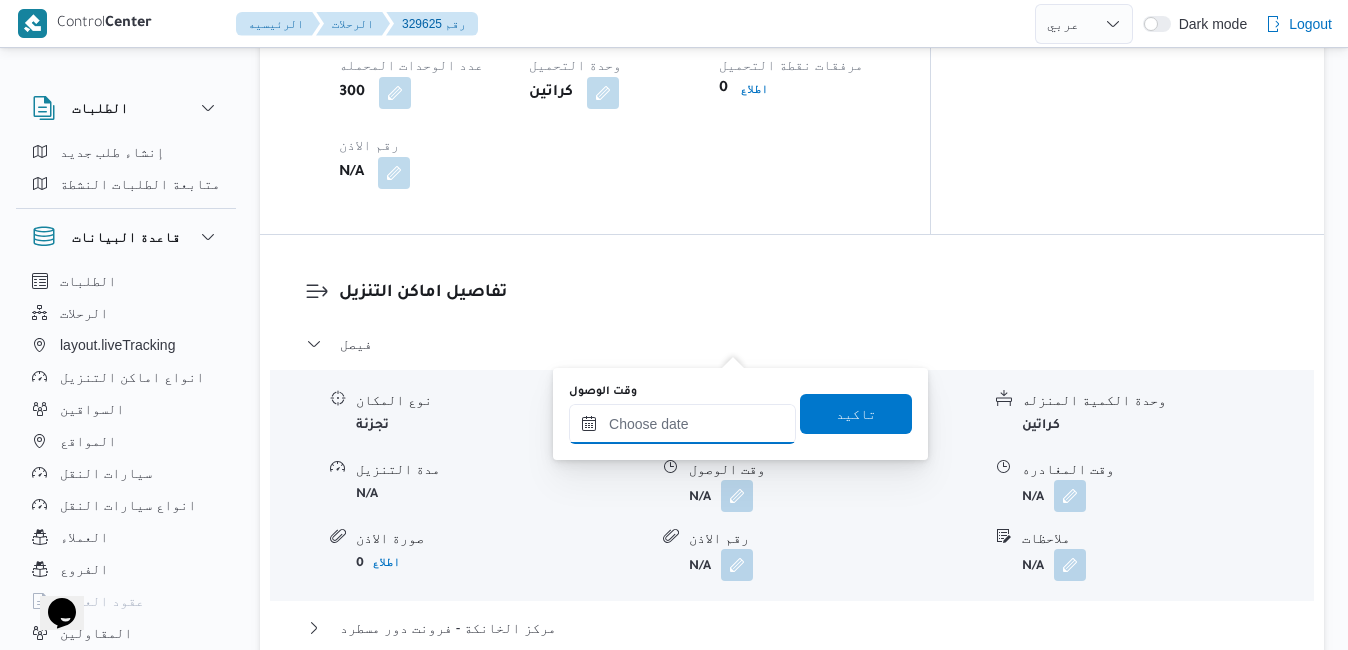 click on "وقت الوصول" at bounding box center [682, 424] 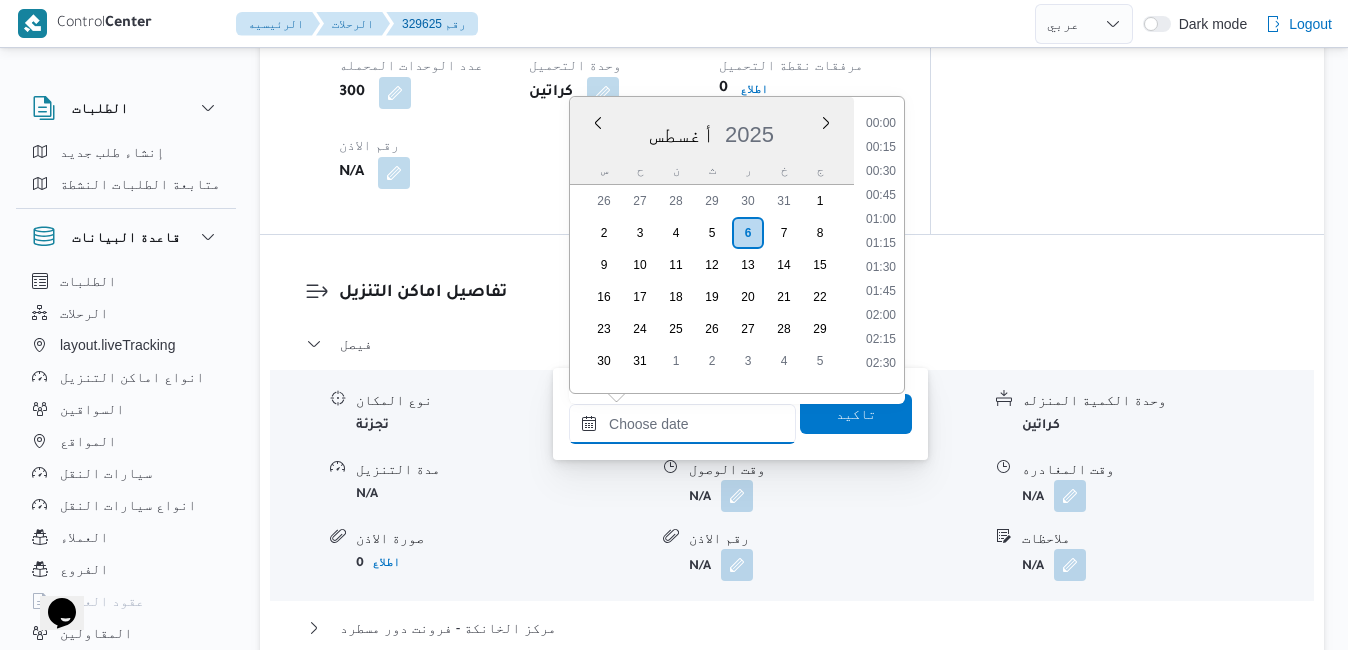 scroll, scrollTop: 1014, scrollLeft: 0, axis: vertical 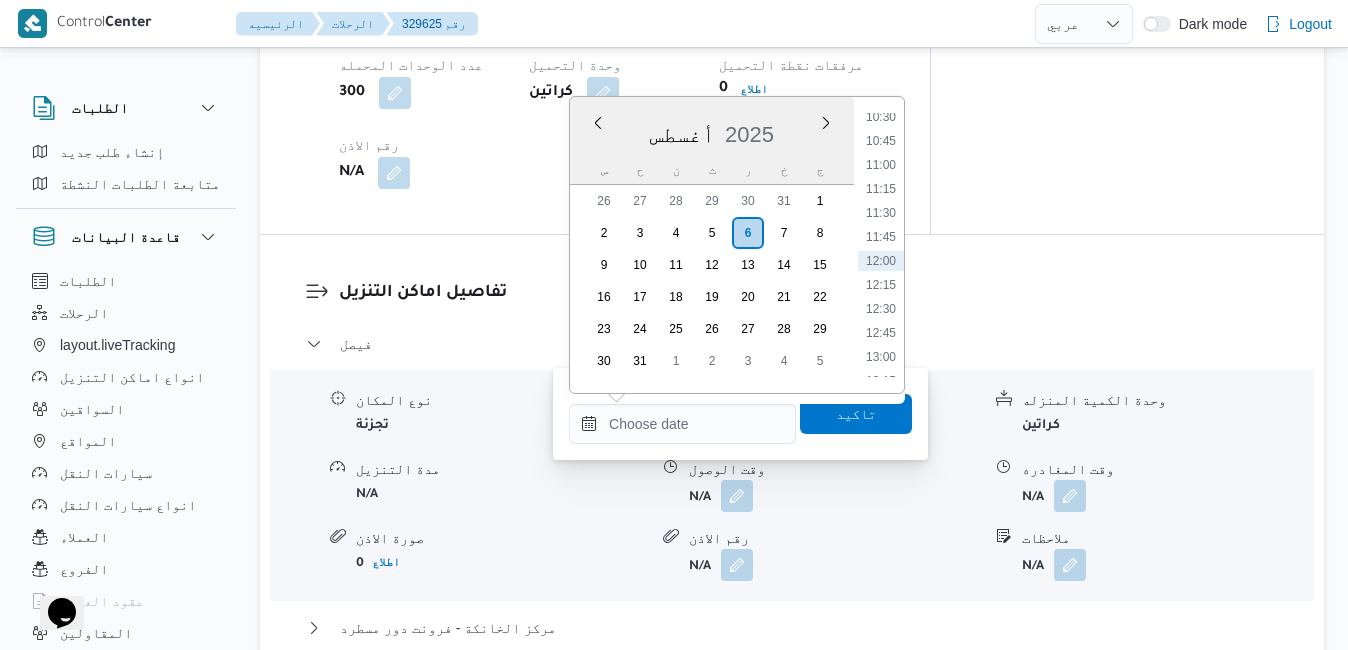 click on "أغسطس 2025" at bounding box center (712, 130) 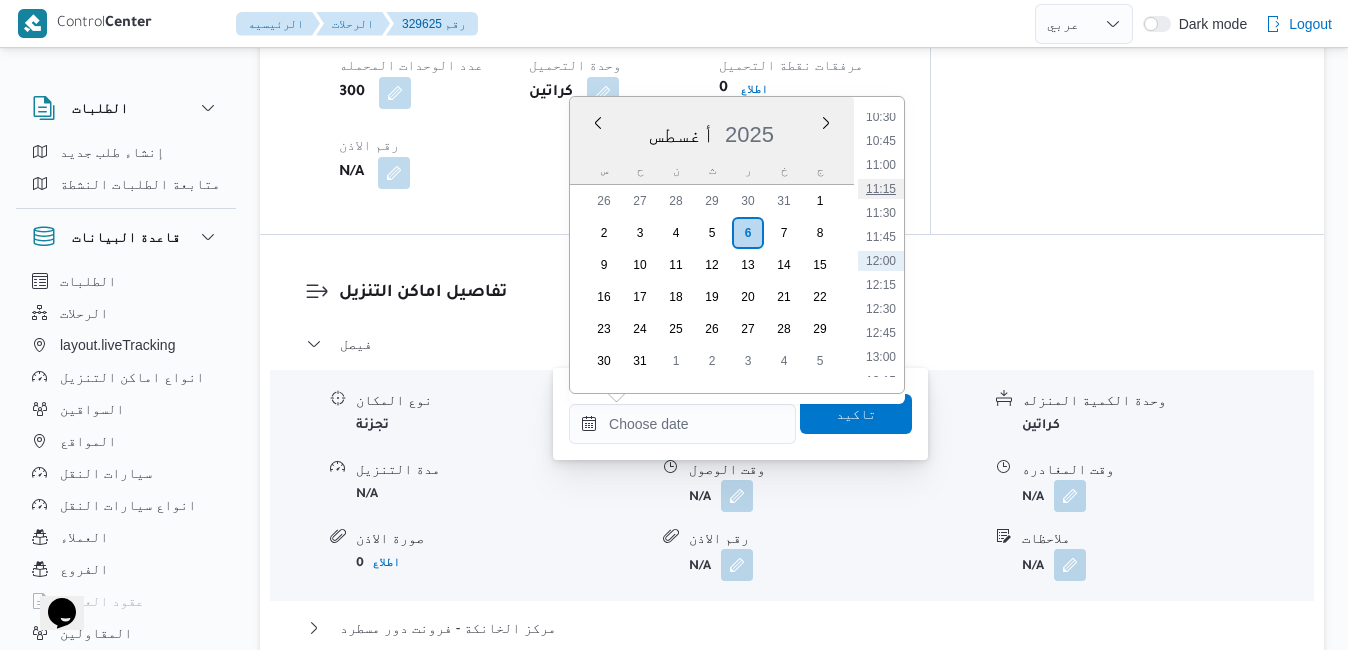 click on "11:15" at bounding box center [881, 189] 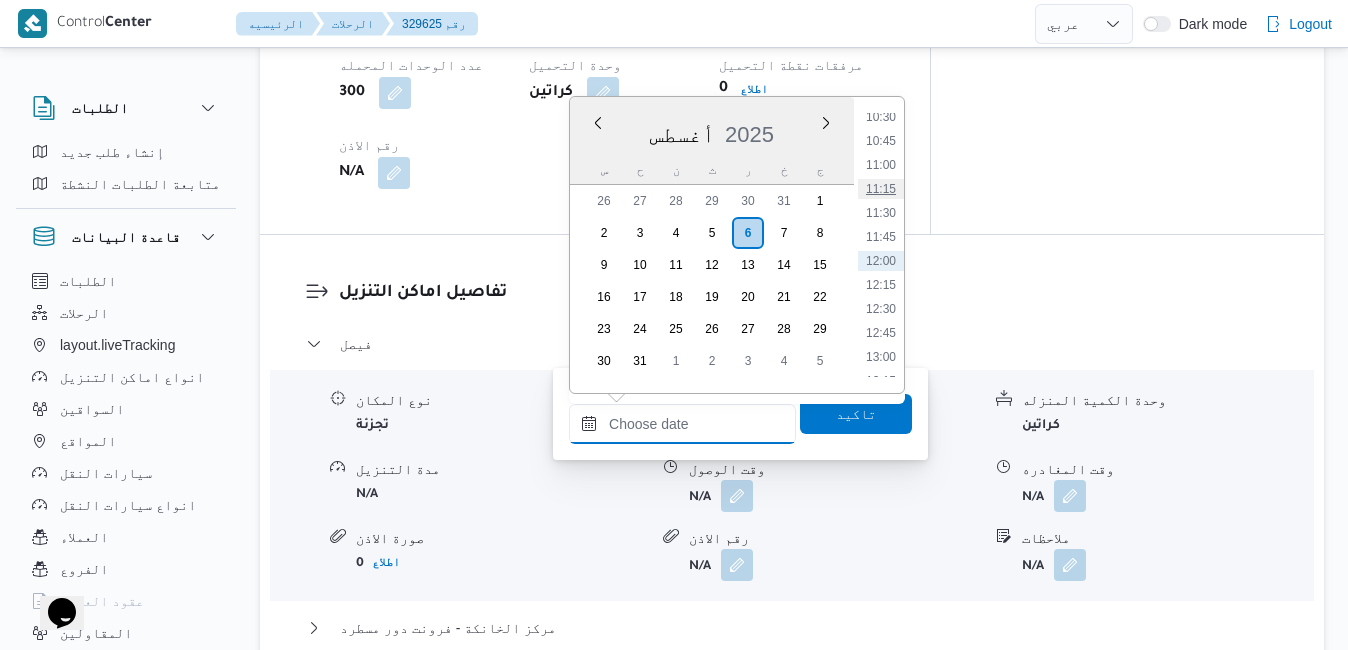 type on "٠٦/٠٨/٢٠٢٥ ١١:١٥" 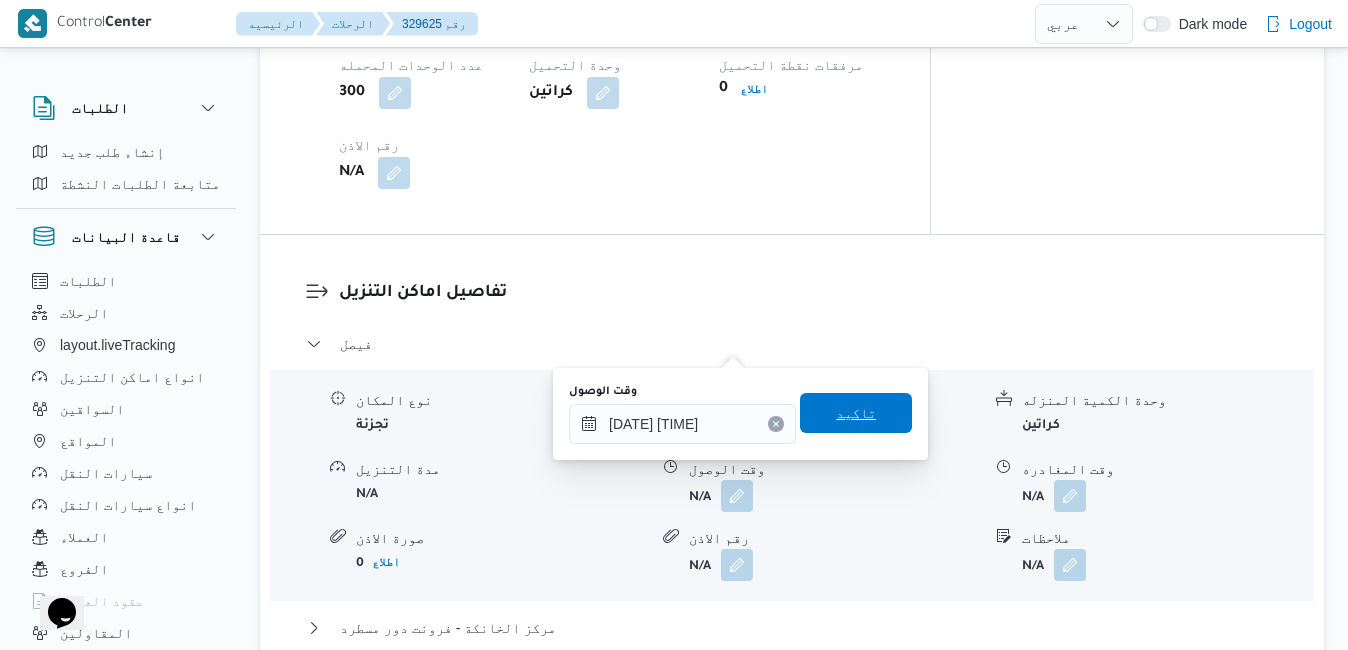 click on "تاكيد" at bounding box center (856, 413) 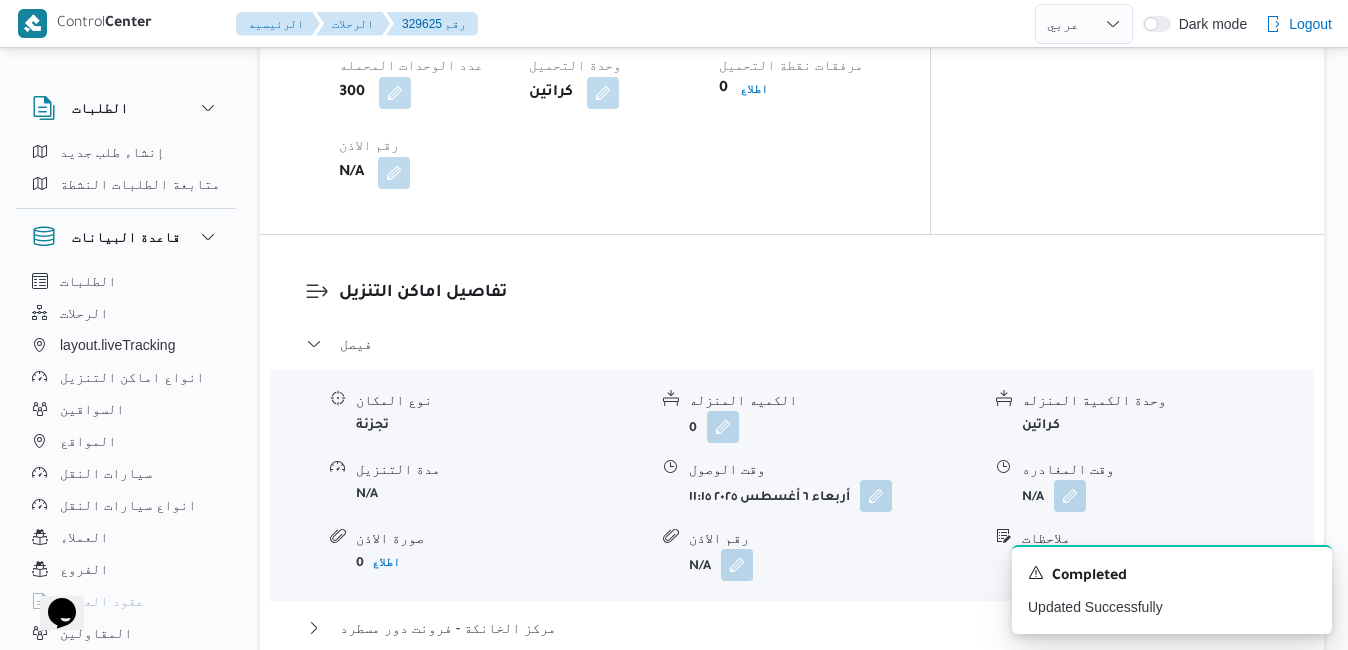 click on "عدل تفاصيل نقاط التنزيل" at bounding box center [404, 688] 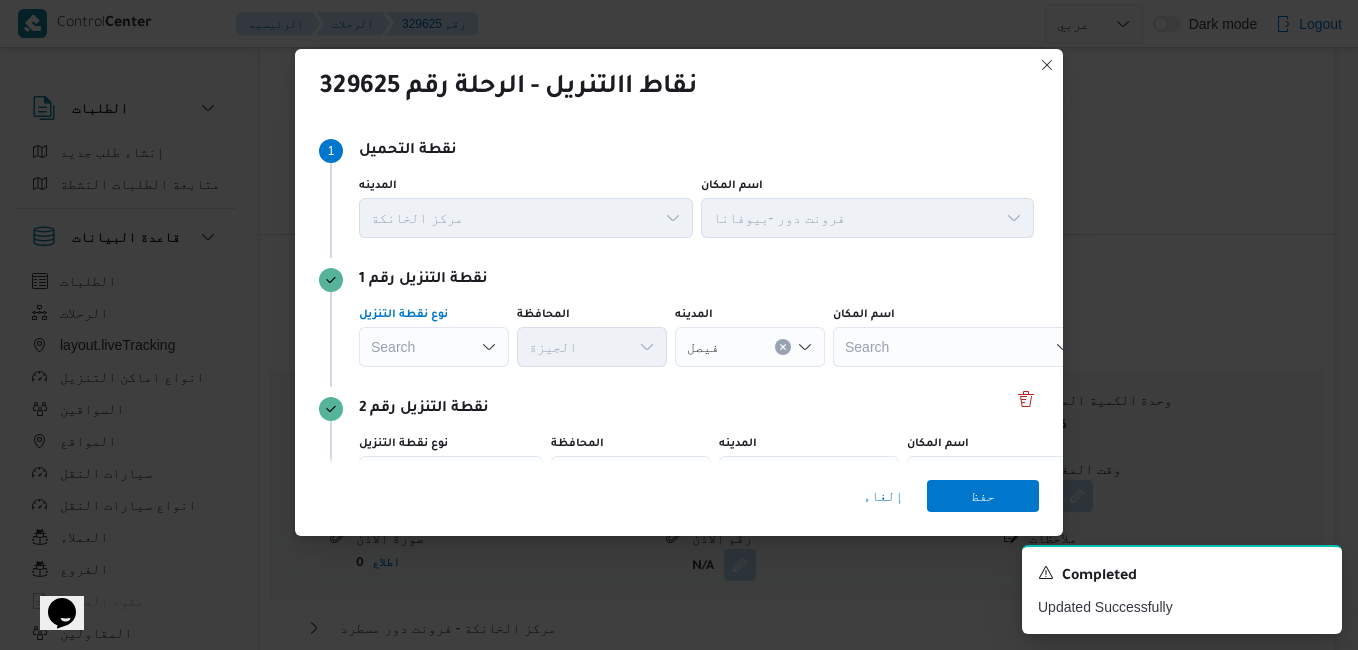 click 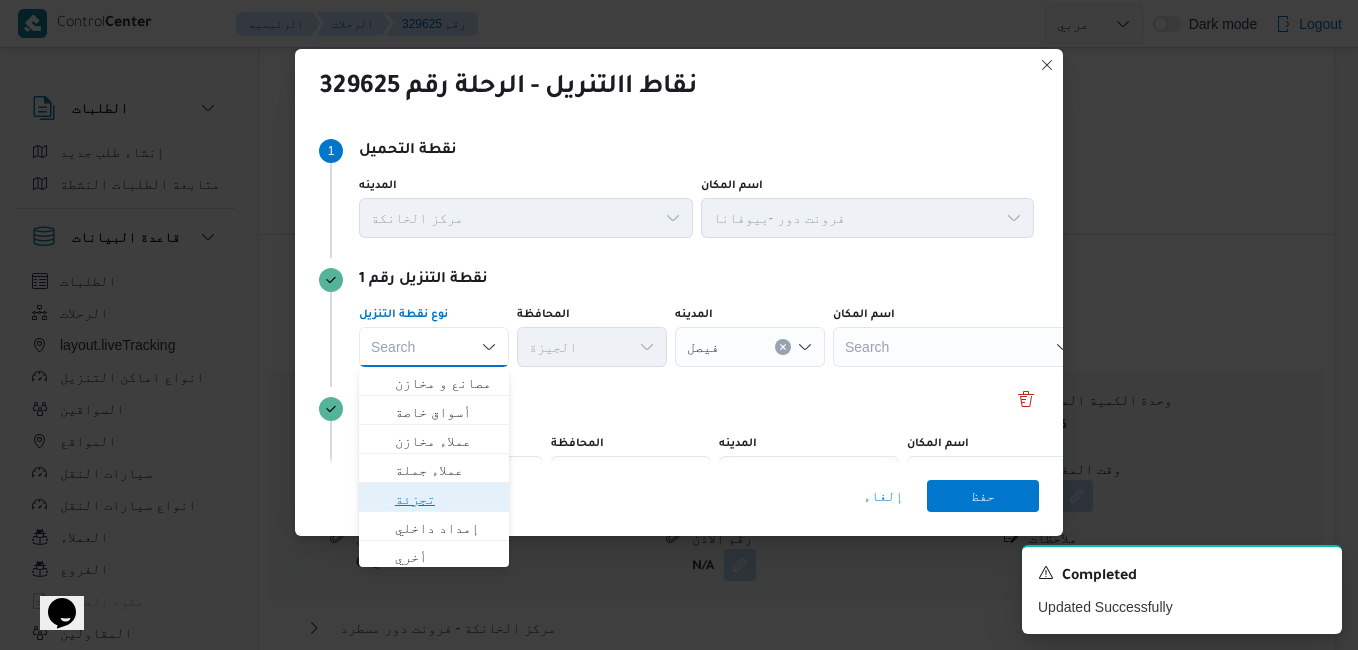 click on "تجزئة" at bounding box center (446, 499) 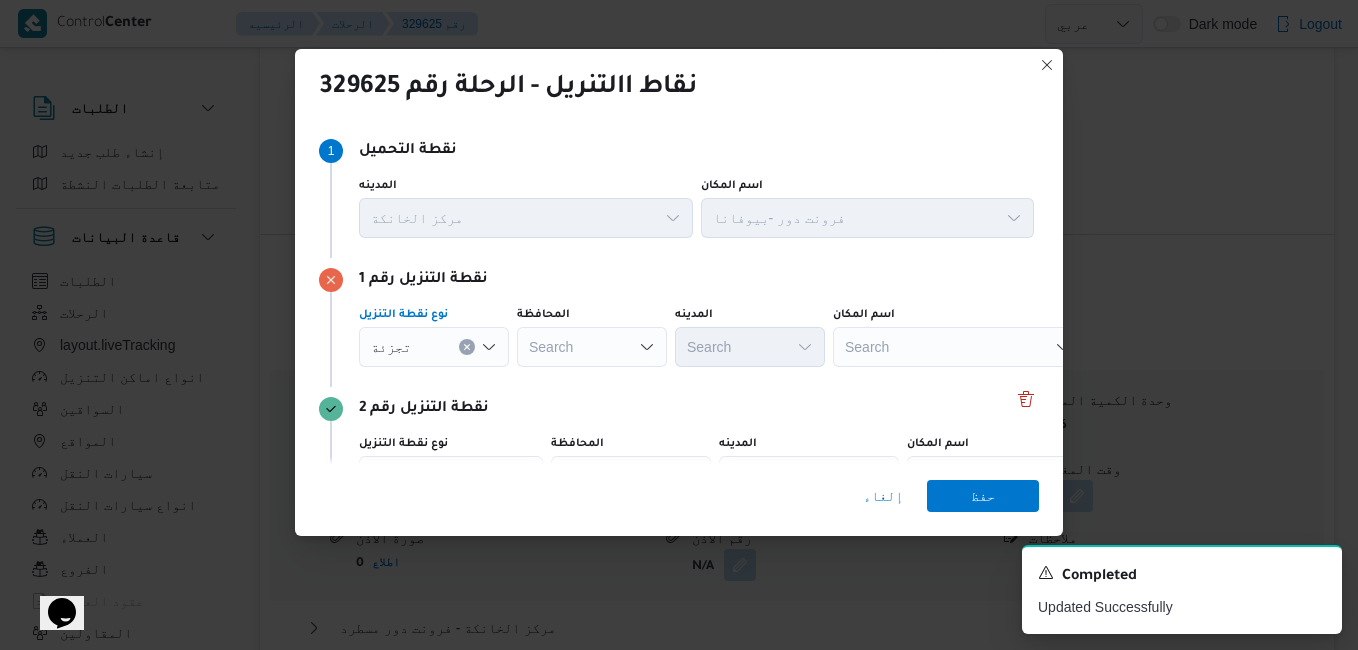click on "Search" at bounding box center (592, 347) 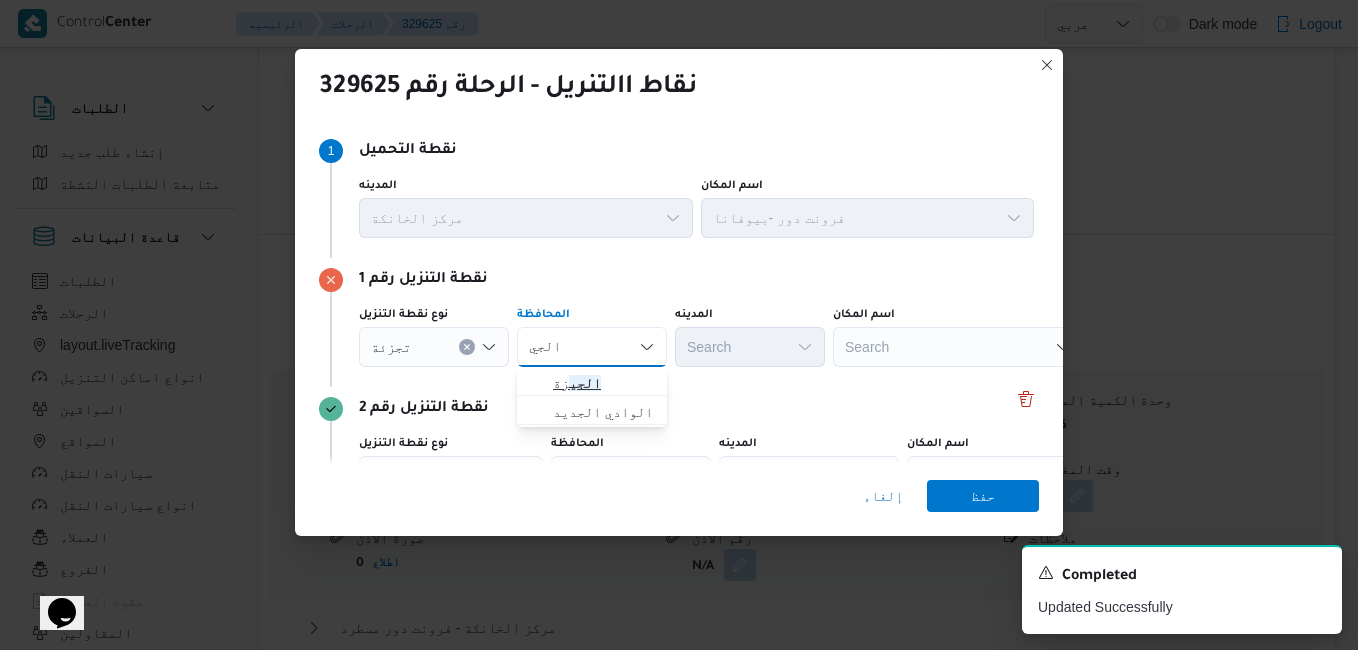type on "الجي" 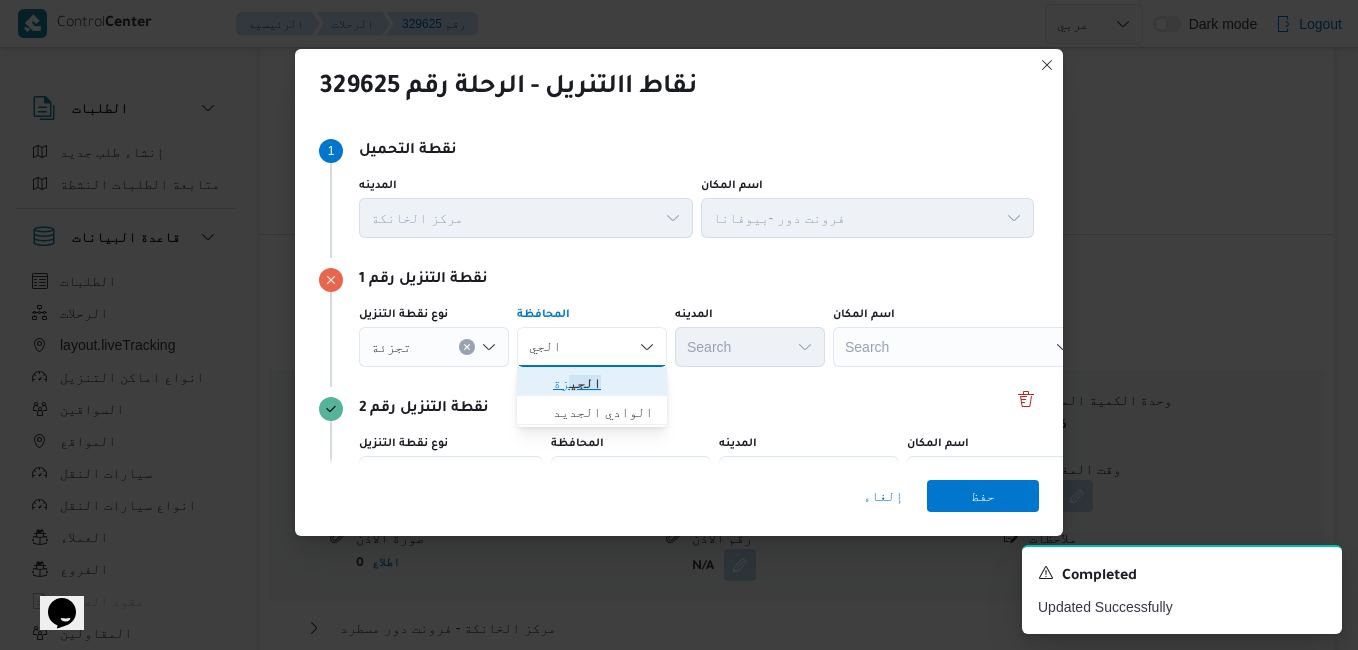 click on "الجي زة" at bounding box center [604, 383] 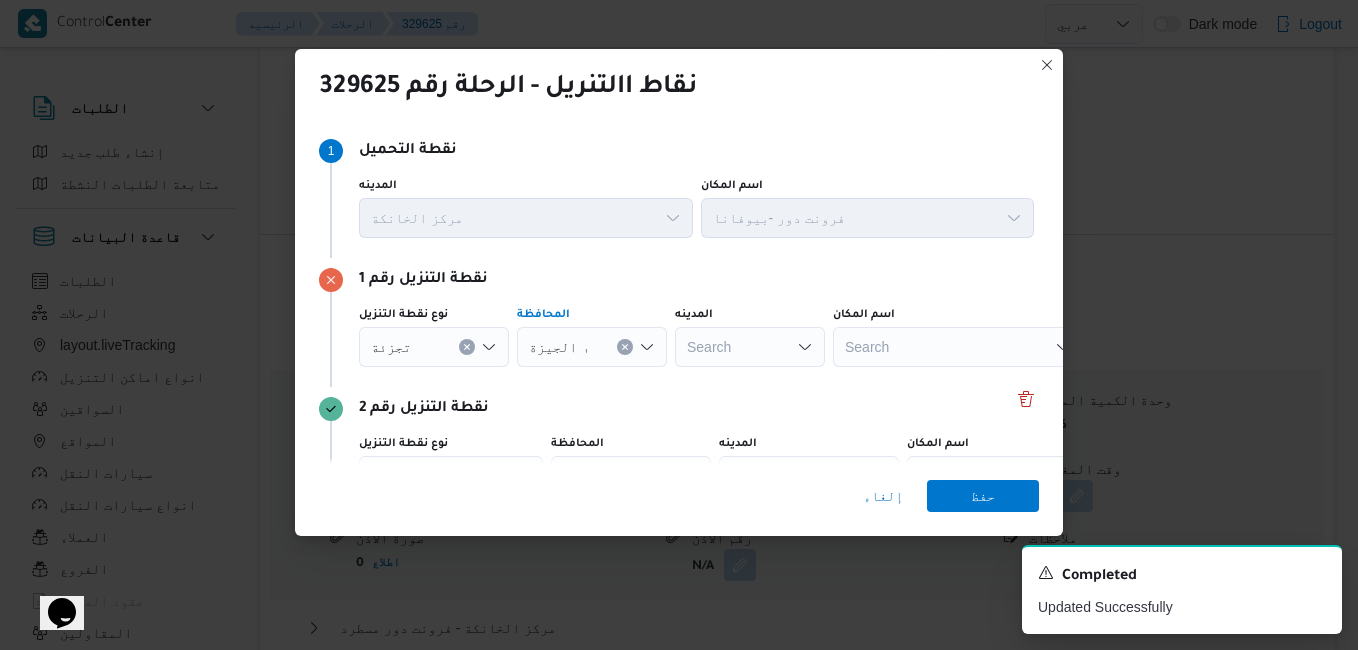 type 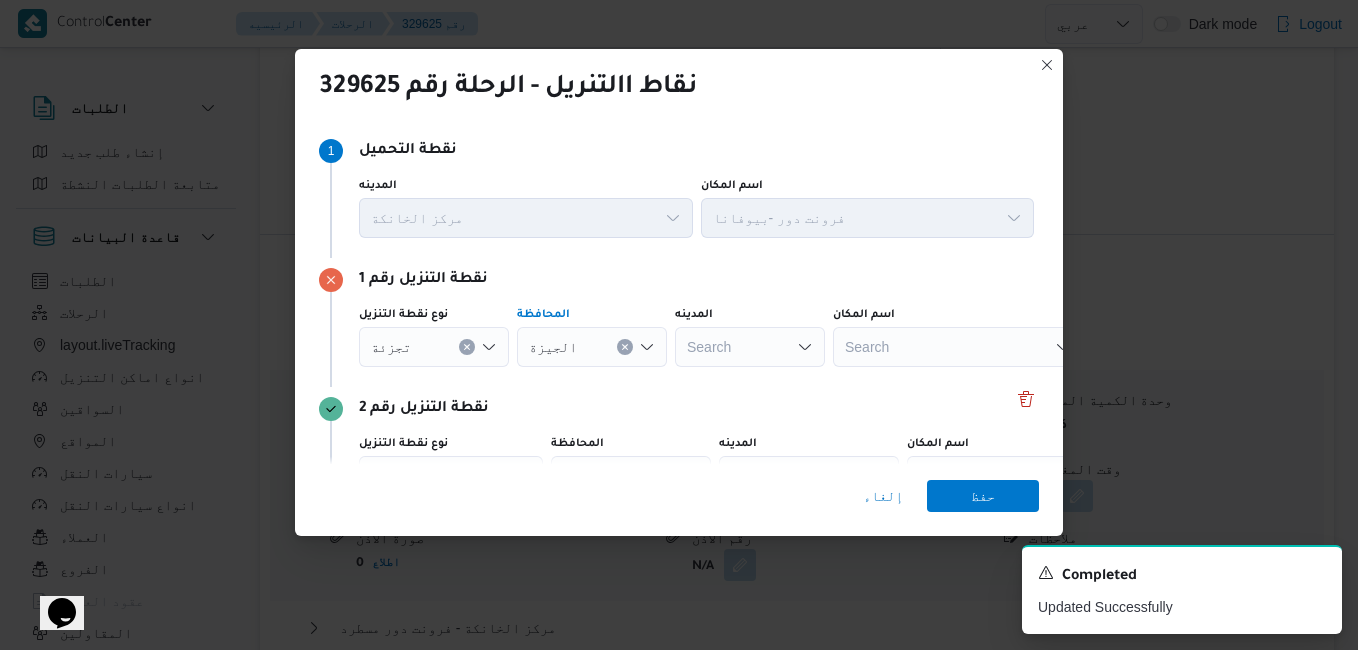 click on "Search" at bounding box center [750, 347] 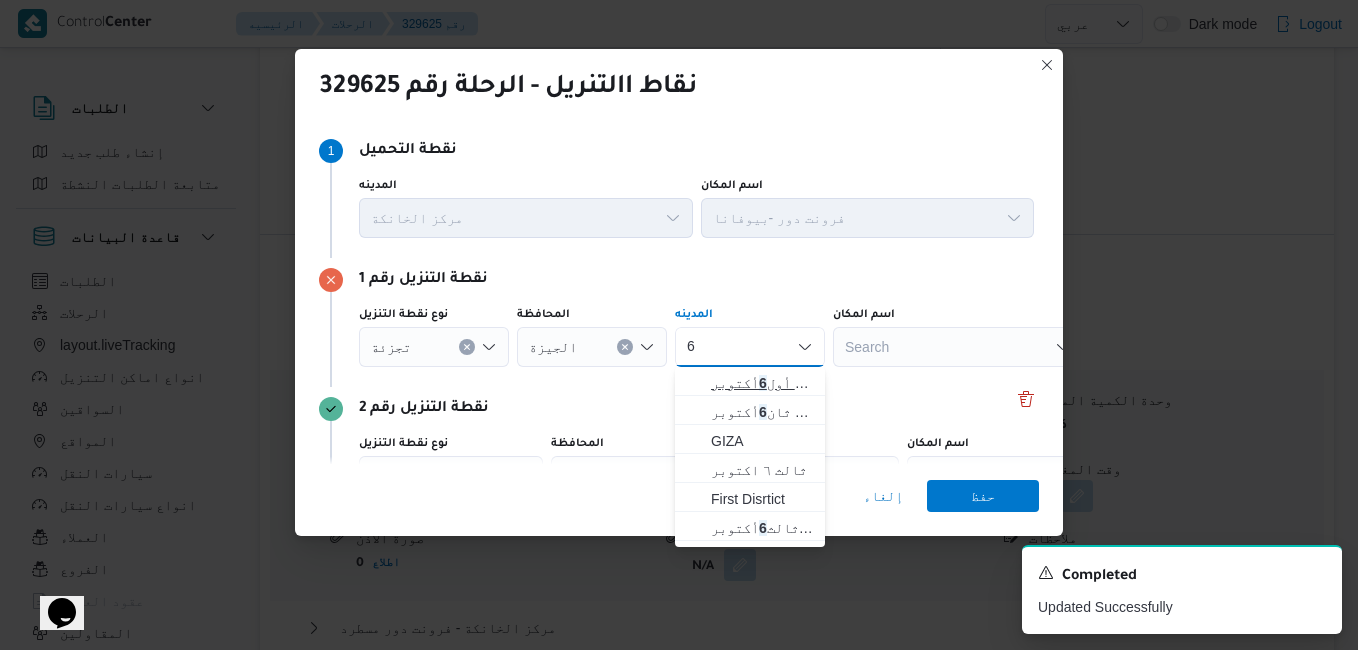 type on "6" 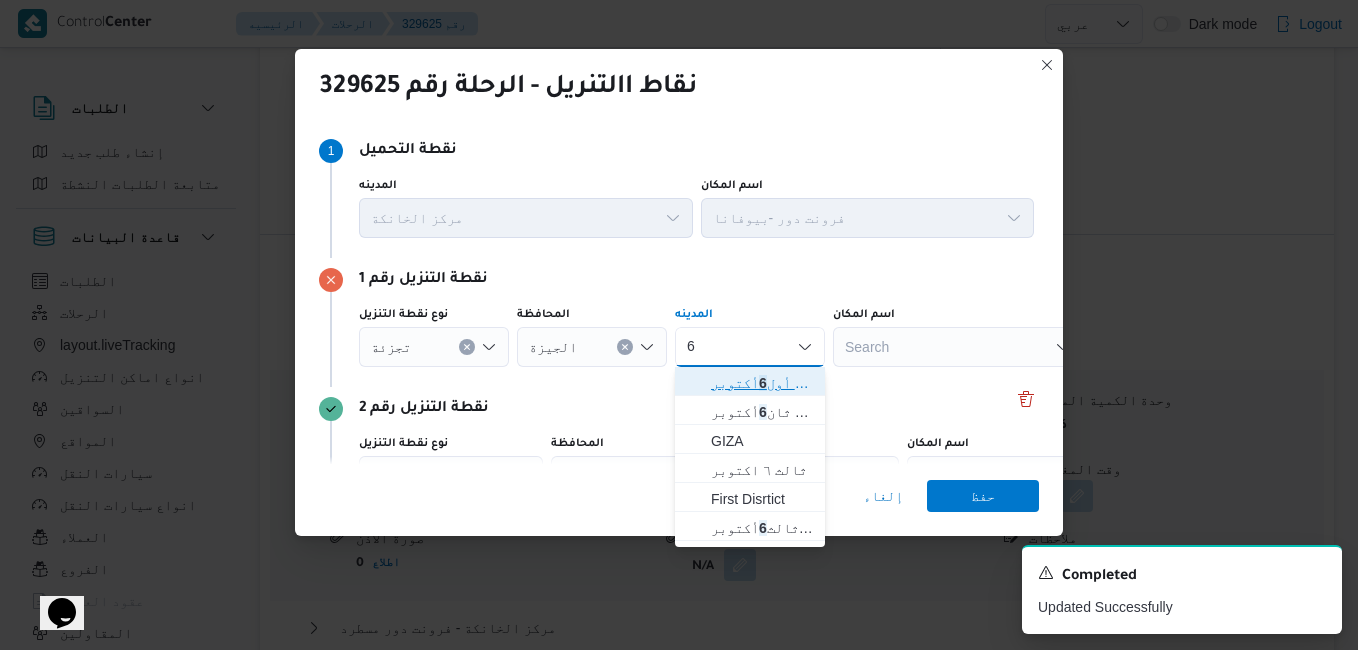 click on "6" at bounding box center (763, 383) 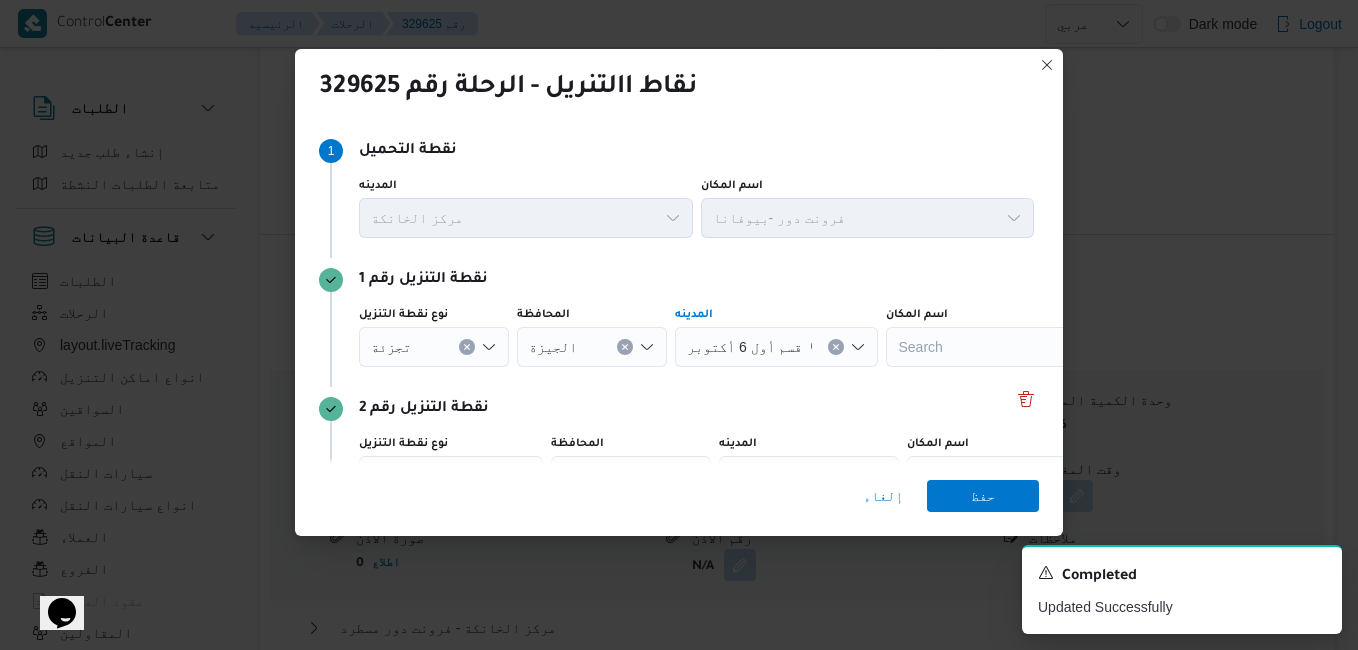 type 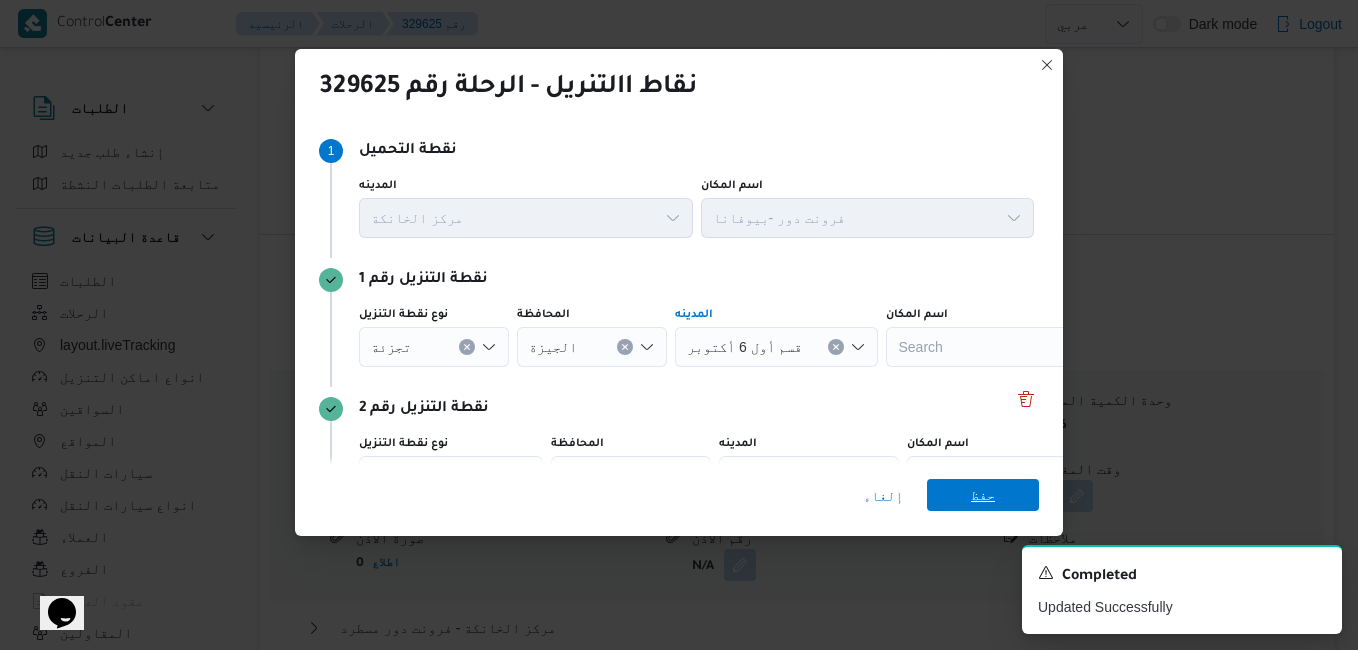 click on "حفظ" at bounding box center [983, 495] 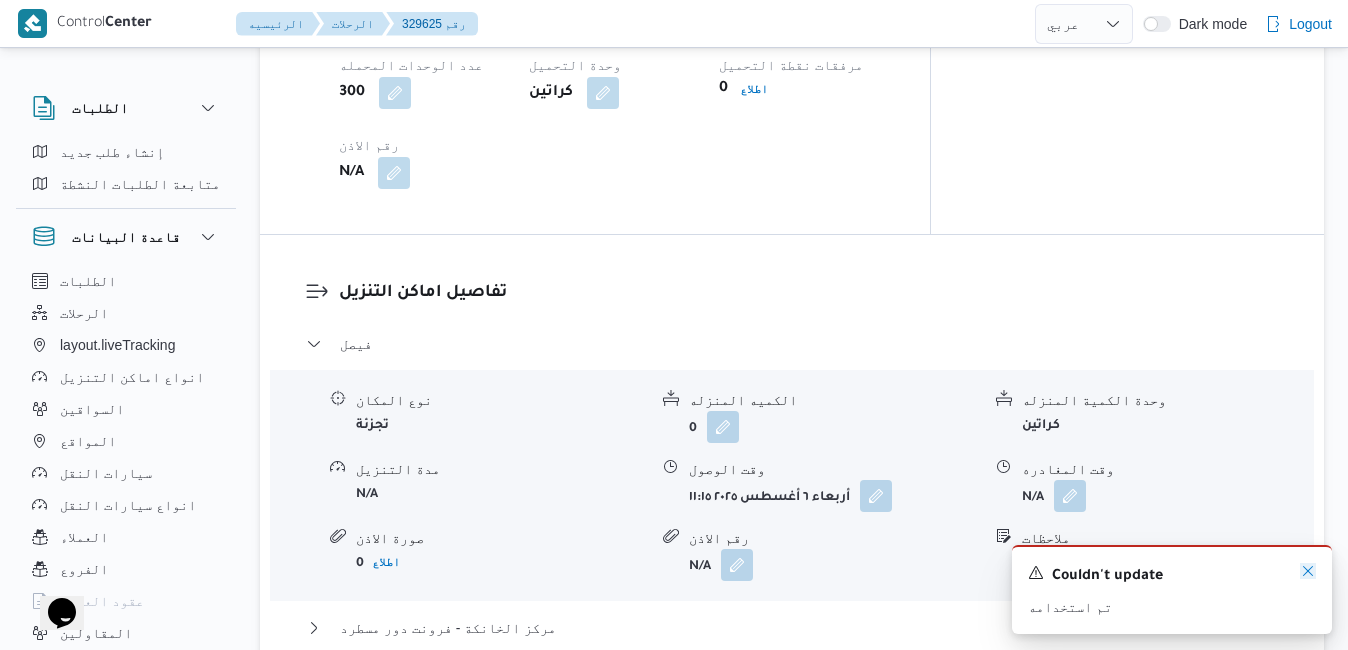 click 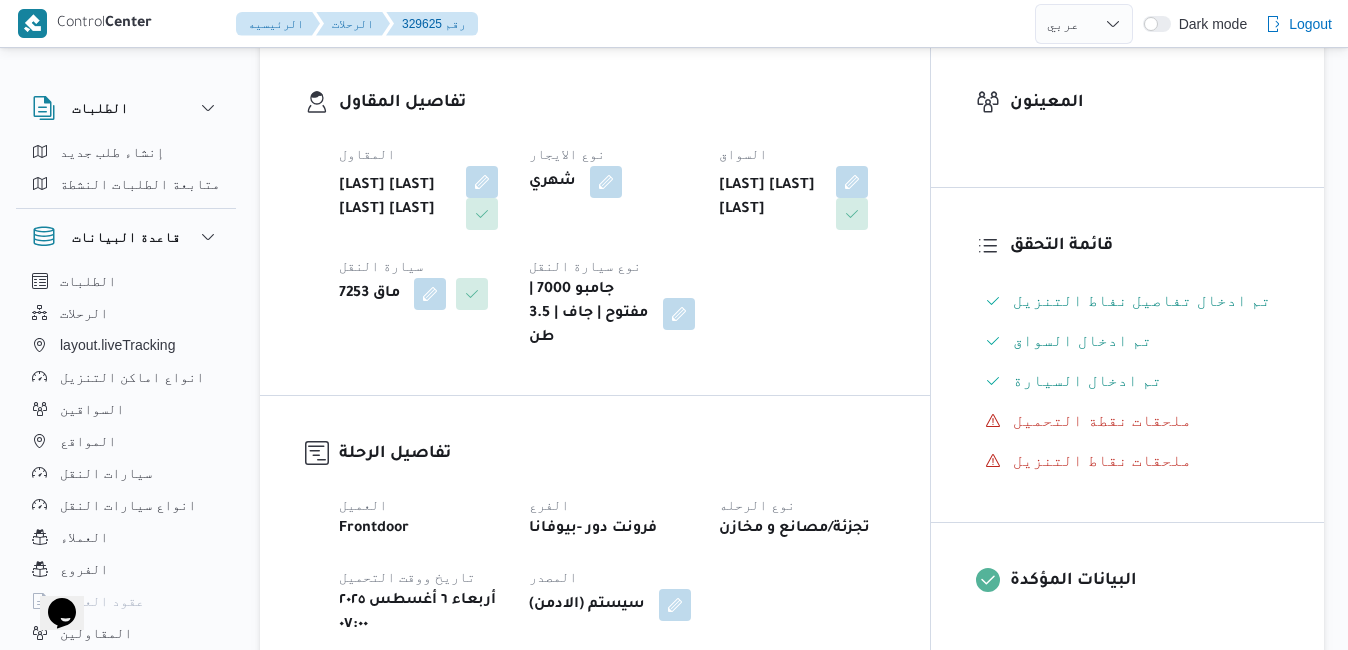scroll, scrollTop: 320, scrollLeft: 0, axis: vertical 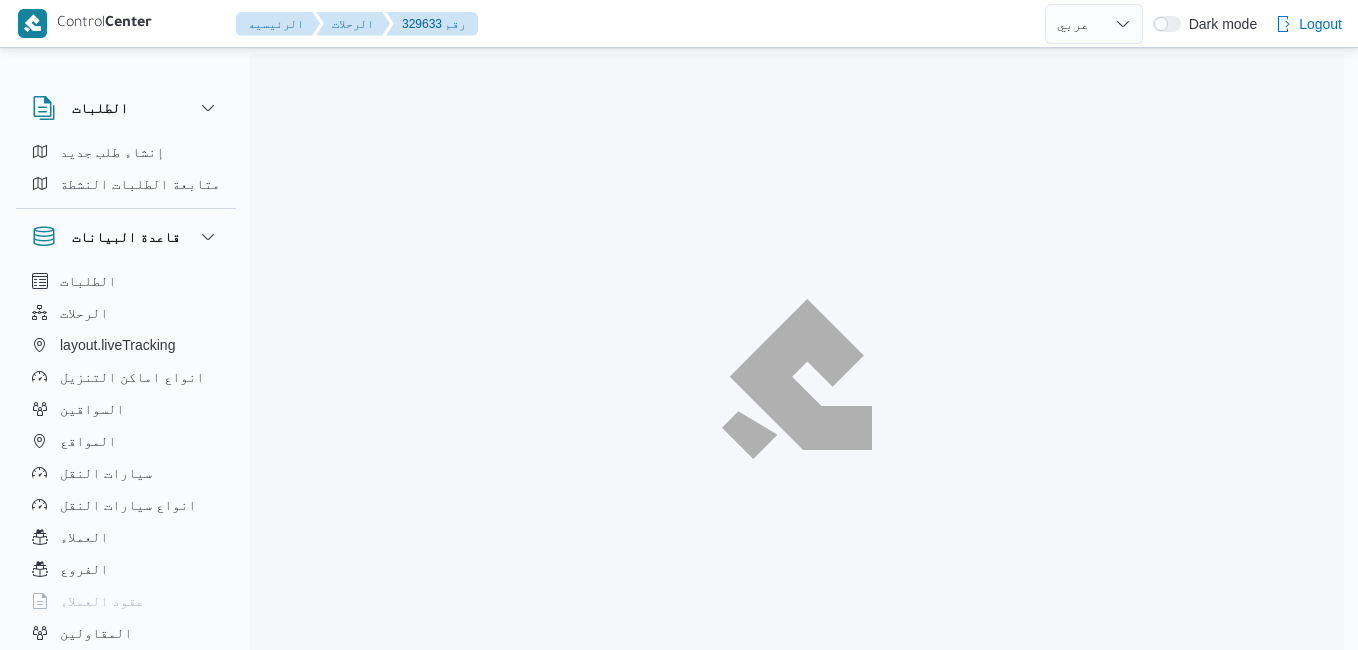 select on "ar" 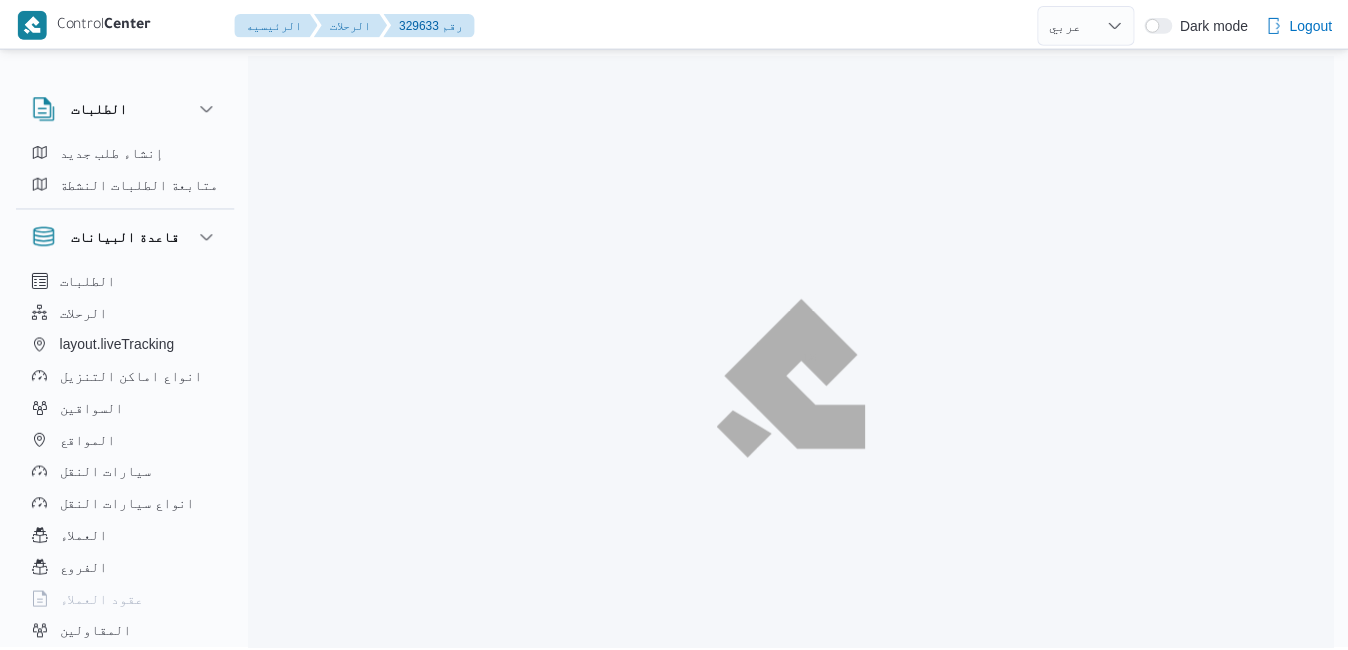 scroll, scrollTop: 0, scrollLeft: 0, axis: both 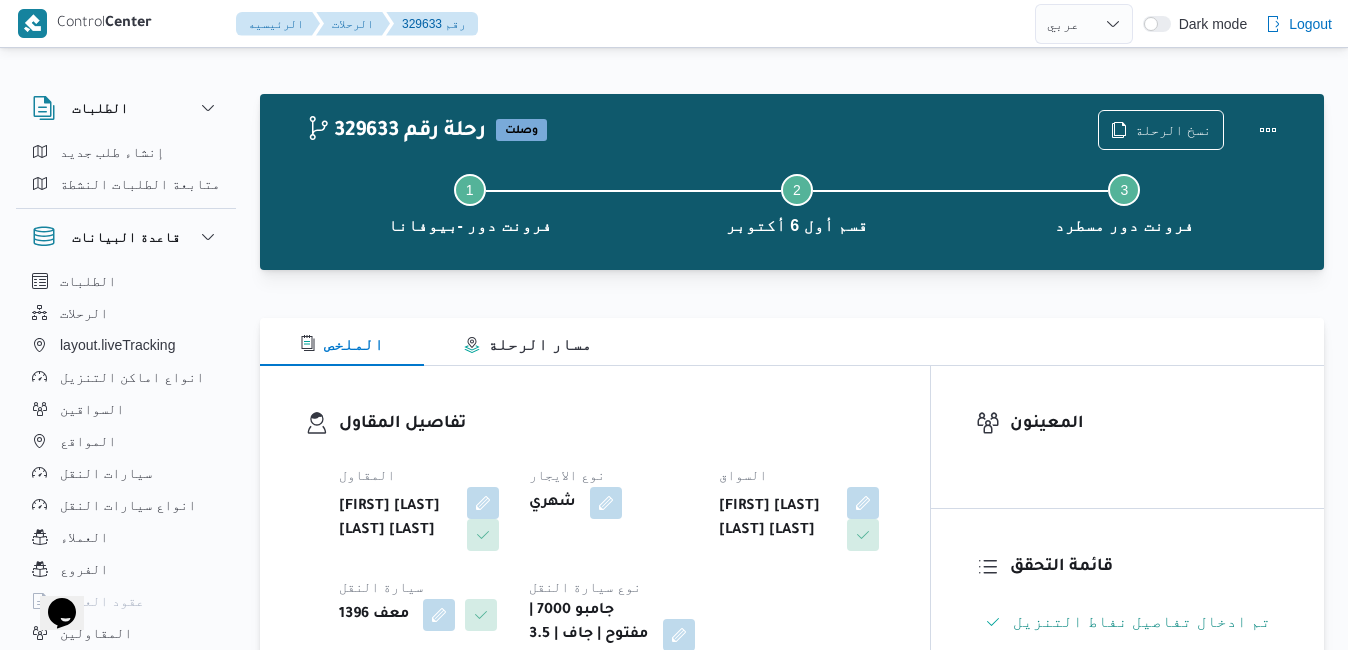 click on "[FIRST] [LAST] [LAST] [LAST]" at bounding box center [776, 519] 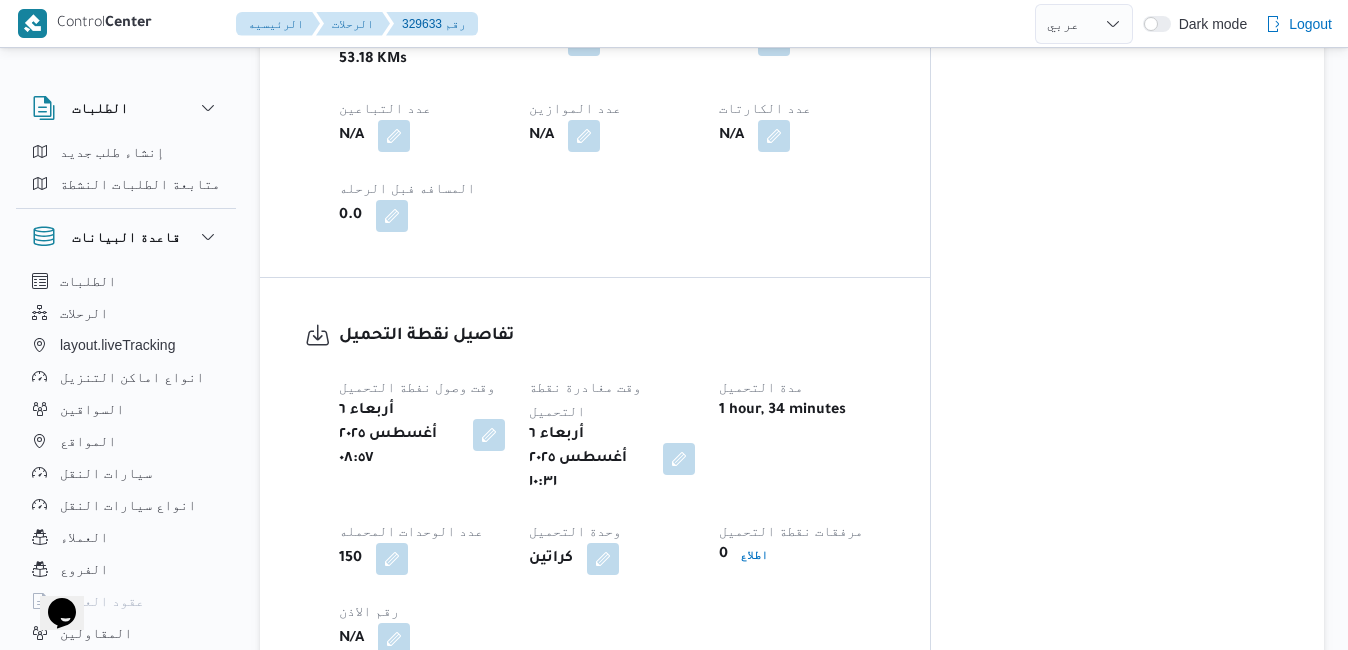 scroll, scrollTop: 1240, scrollLeft: 0, axis: vertical 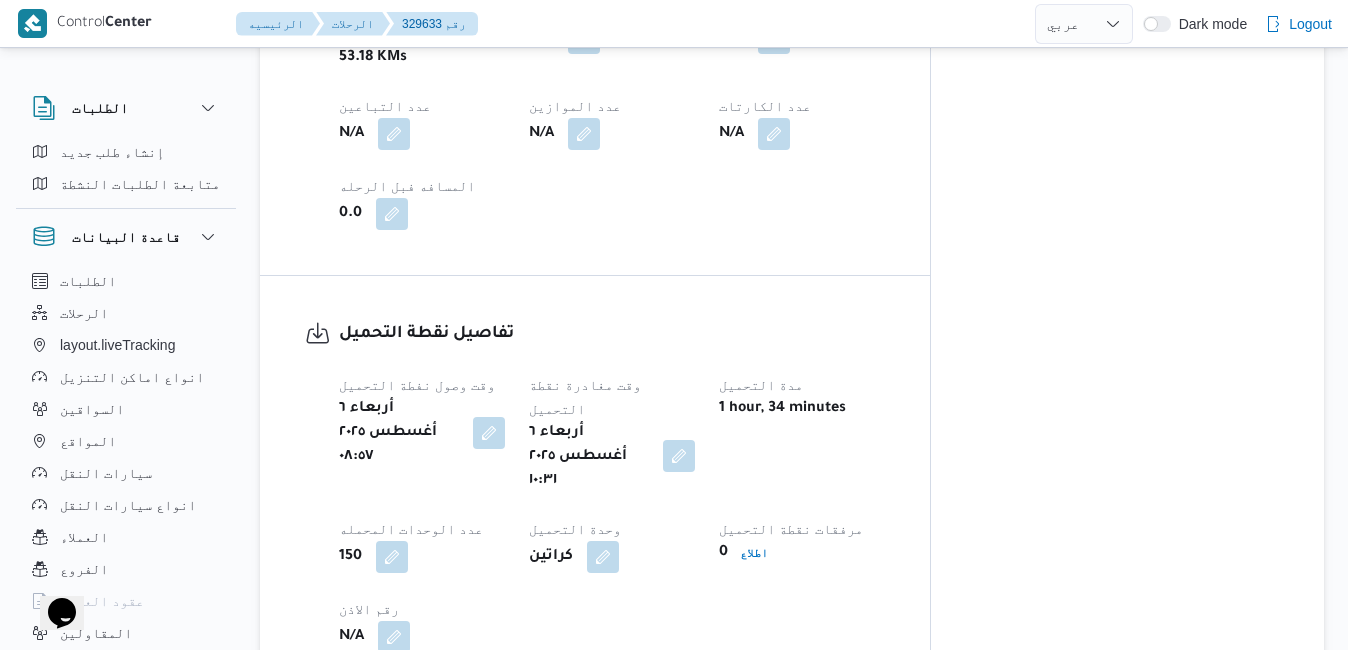 click at bounding box center (679, 456) 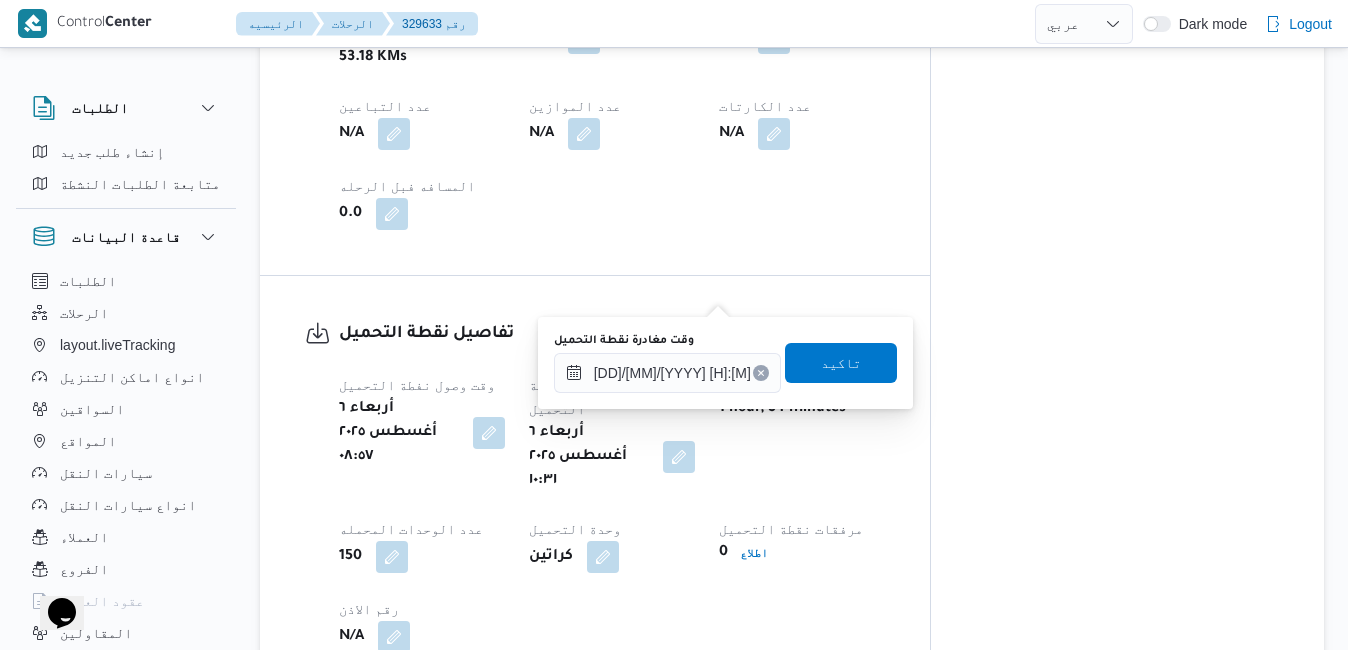 click on "وقت وصول نفطة التحميل أربعاء ٦ أغسطس ٢٠٢٥ ٠٨:٥٧ وقت مغادرة نقطة التحميل أربعاء ٦ أغسطس ٢٠٢٥ ١٠:٣١ مدة التحميل 1 hour, 34 minutes عدد الوحدات المحمله 150 وحدة التحميل كراتين مرفقات نقطة التحميل 0 اطلاع رقم الاذن N/A" at bounding box center (612, 513) 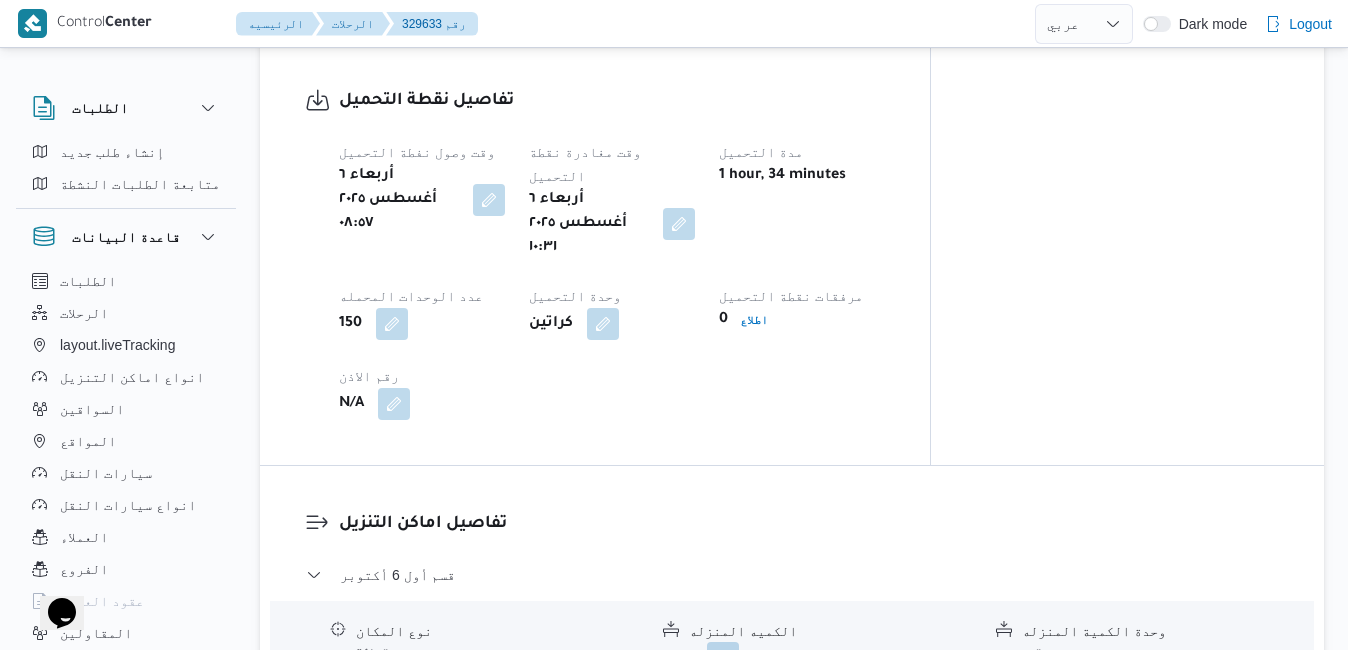 scroll, scrollTop: 1520, scrollLeft: 0, axis: vertical 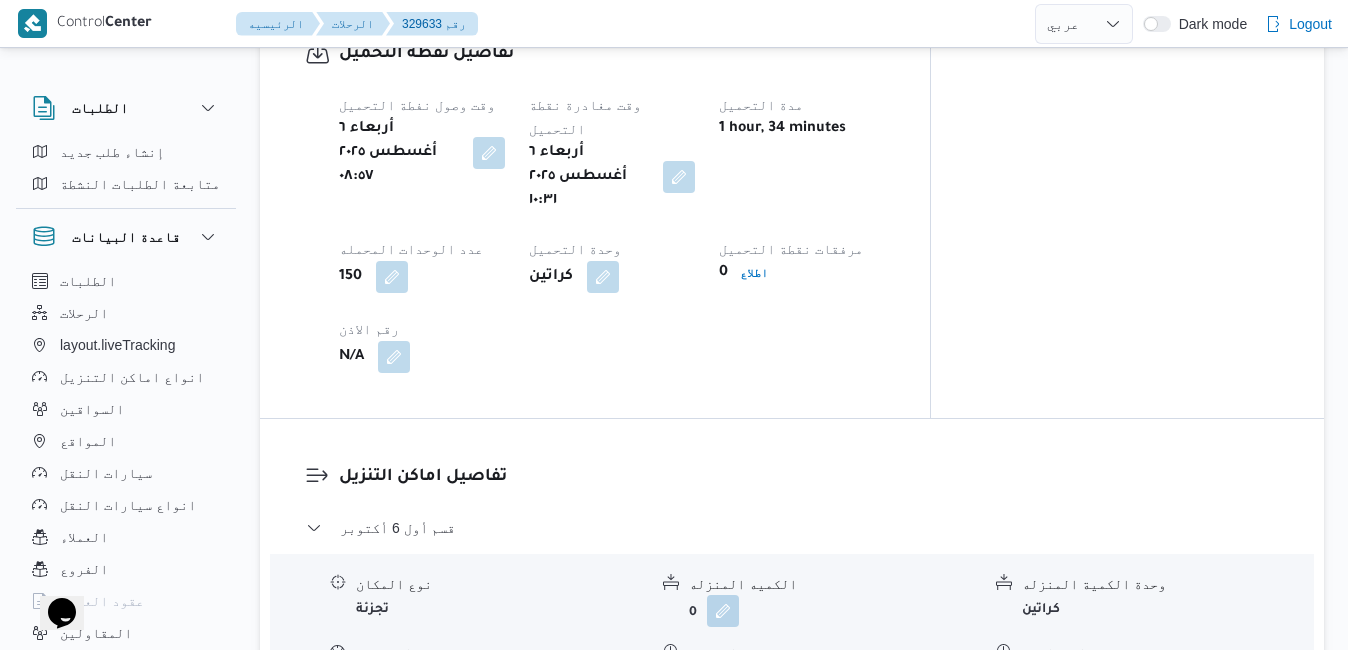 click on "تفاصيل اماكن التنزيل قسم أول 6 أكتوبر نوع المكان تجزئة الكميه المنزله 0 وحدة الكمية المنزله كراتين مدة التنزيل 8 minutes وقت الوصول أربعاء ٦ أغسطس [YYYY] [H]:[M] وقت المغادره أربعاء ٦ أغسطس [YYYY] [H]:[M] صورة الاذن 0 اطلاع رقم الاذن N/A ملاحظات N/A مركز الخانكة -
فرونت دور مسطرد نوع المكان مصانع و مخازن الكميه المنزله 0 وحدة الكمية المنزله كراتين مدة التنزيل N/A وقت الوصول أربعاء ٦ أغسطس [YYYY] [H]:[M] وقت المغادره N/A صورة الاذن 0 اطلاع رقم الاذن N/A ملاحظات N/A عدل تفاصيل نقاط التنزيل" at bounding box center [809, 678] 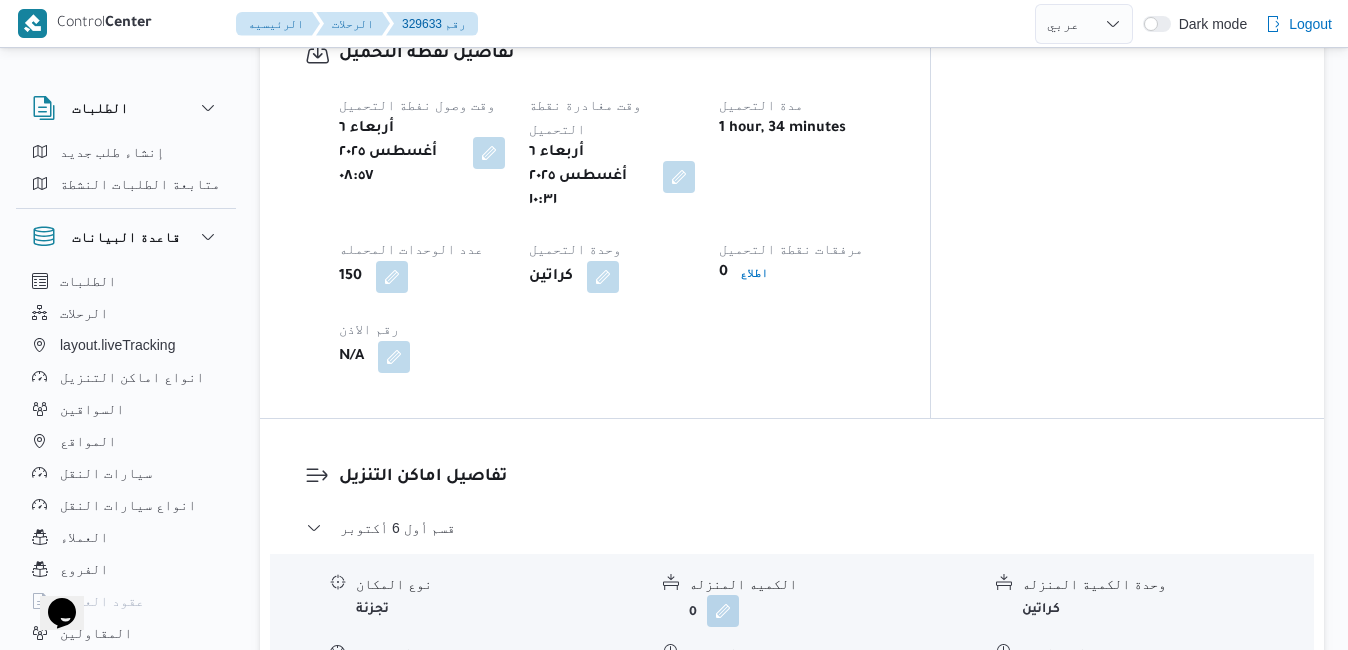 click on "تفاصيل نقطة التحميل وقت وصول نفطة التحميل أربعاء ٦ أغسطس ٢٠٢٥ ٠٨:٥٧ وقت مغادرة نقطة التحميل أربعاء ٦ أغسطس ٢٠٢٥ ١٠:٣١ مدة التحميل 1 hour, 34 minutes عدد الوحدات المحمله 150 وحدة التحميل كراتين مرفقات نقطة التحميل 0 اطلاع رقم الاذن N/A" at bounding box center [595, 207] 